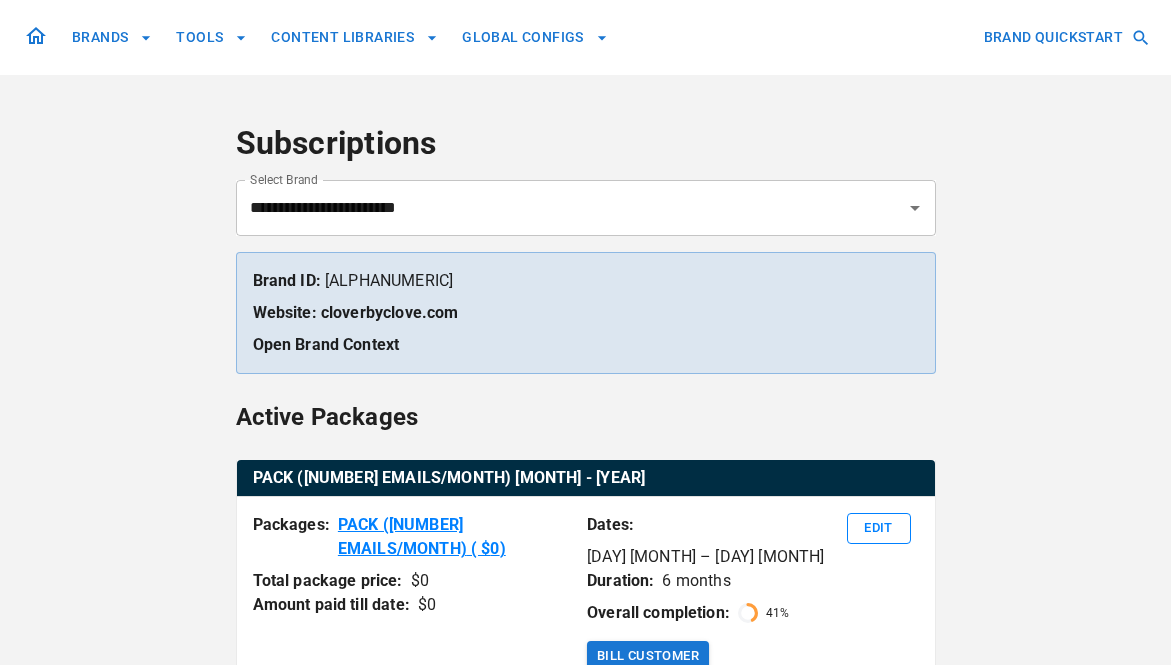 scroll, scrollTop: 0, scrollLeft: 0, axis: both 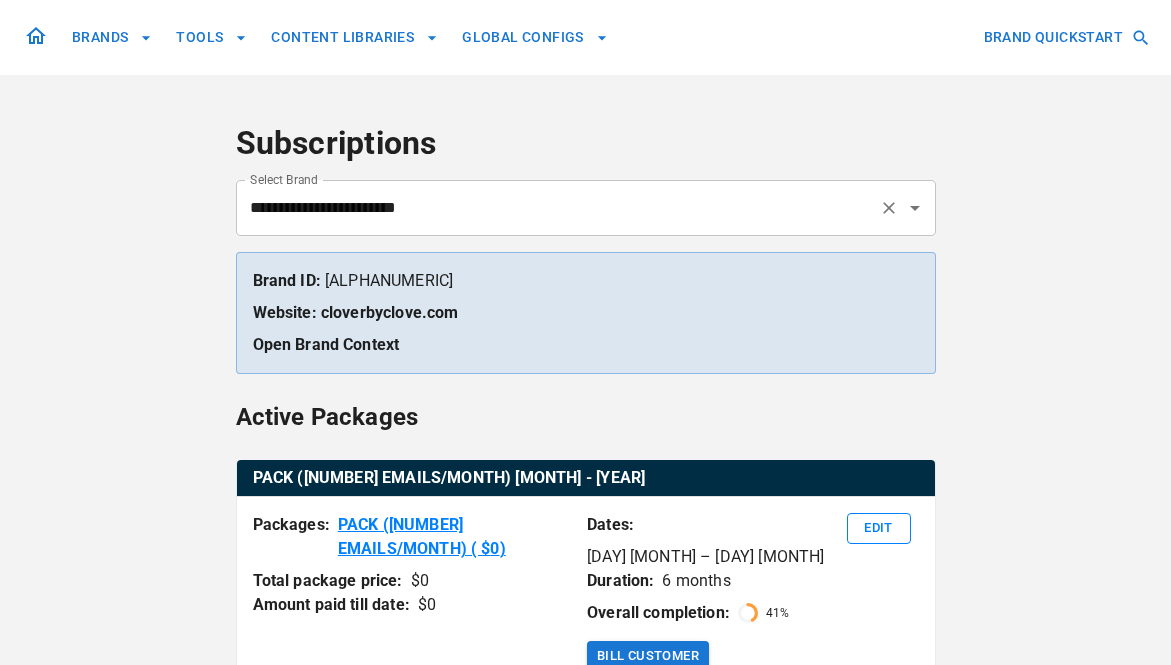 click on "**********" at bounding box center (558, 208) 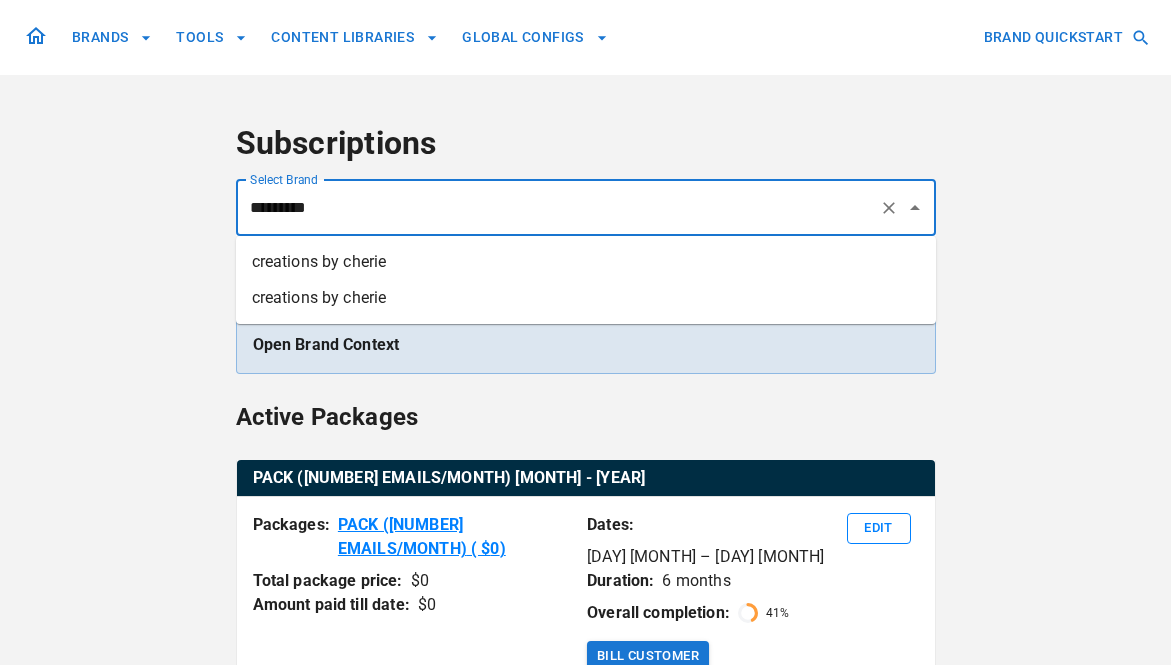 click on "creations by cherie" at bounding box center [586, 262] 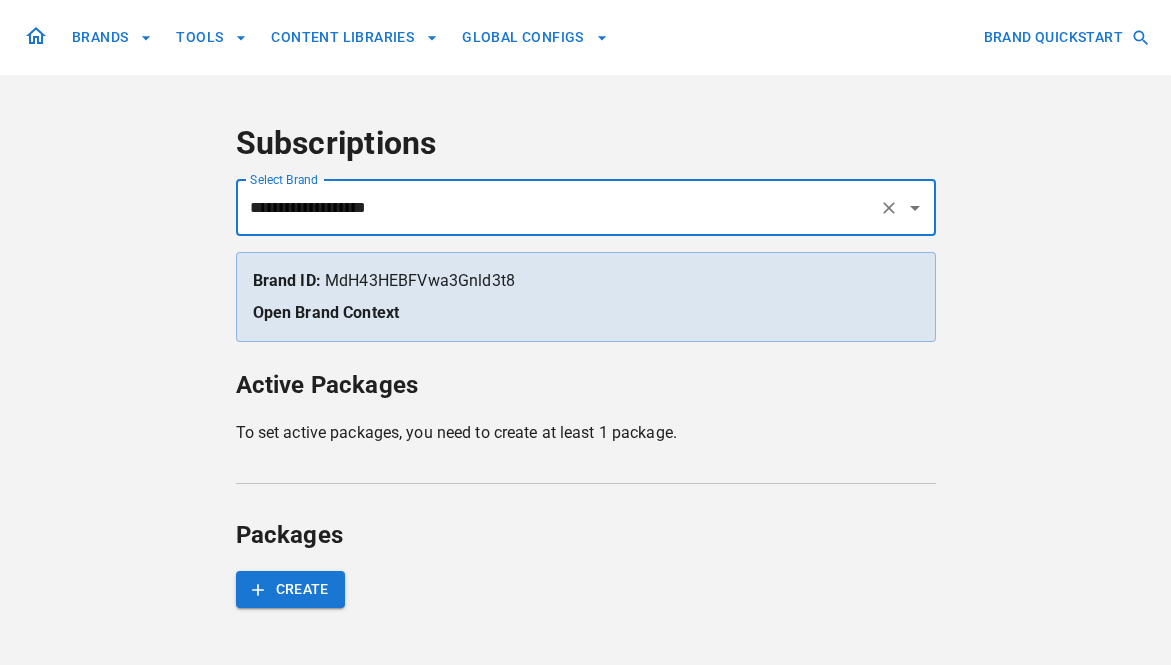 scroll, scrollTop: 3, scrollLeft: 0, axis: vertical 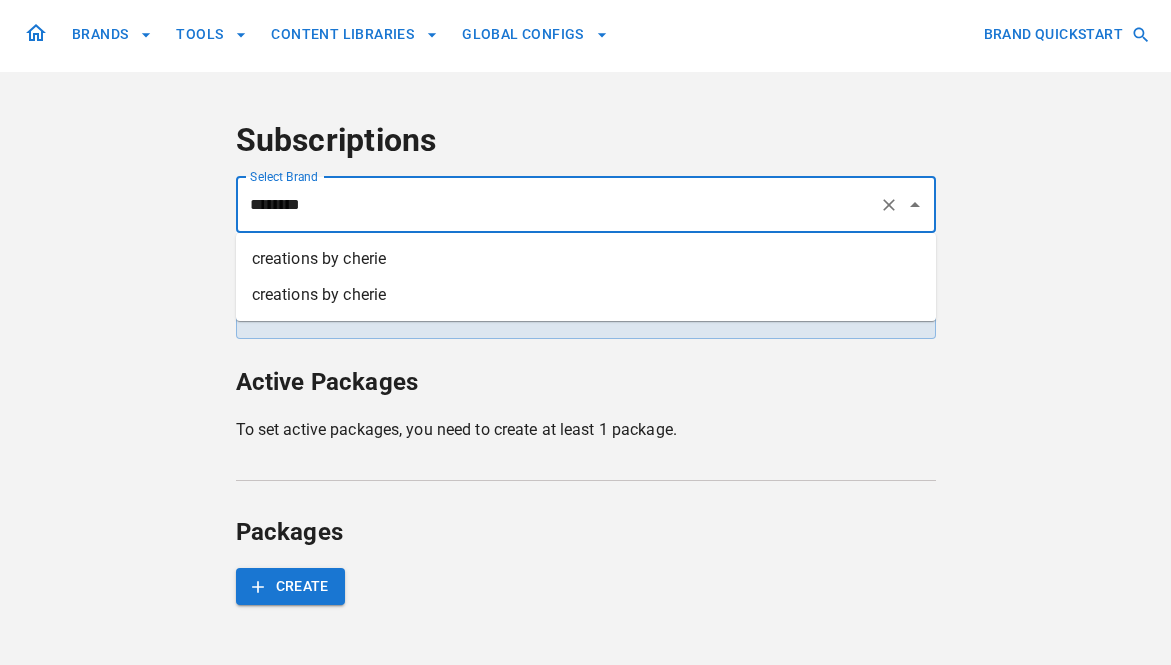 click on "creations by cherie" at bounding box center [586, 295] 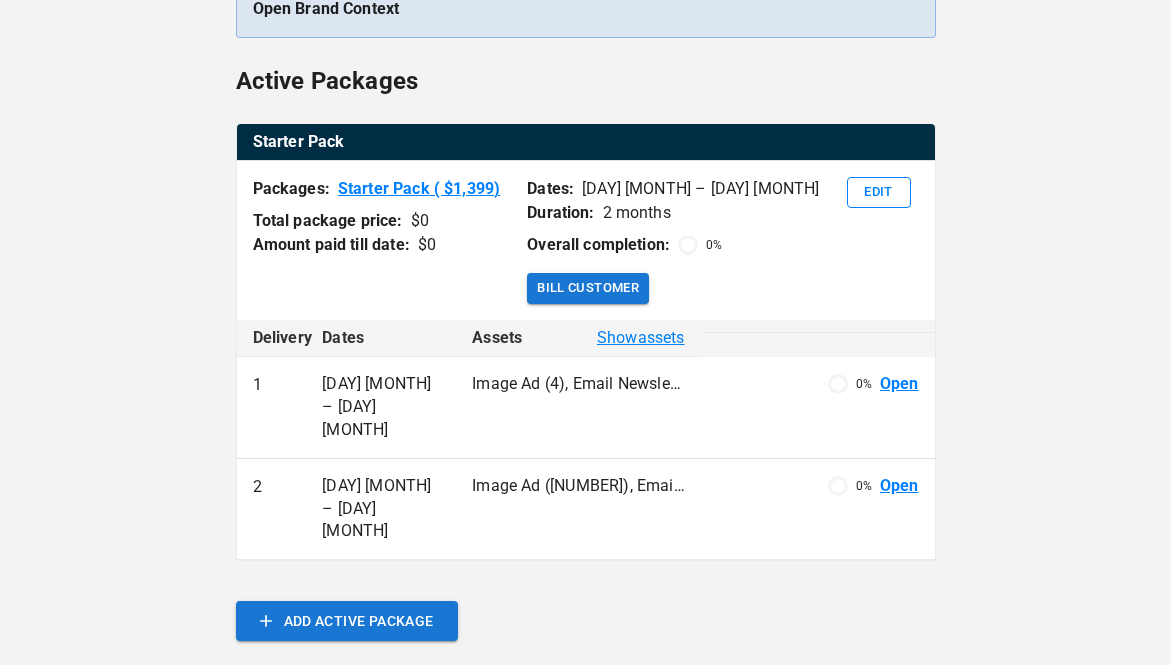 scroll, scrollTop: 0, scrollLeft: 0, axis: both 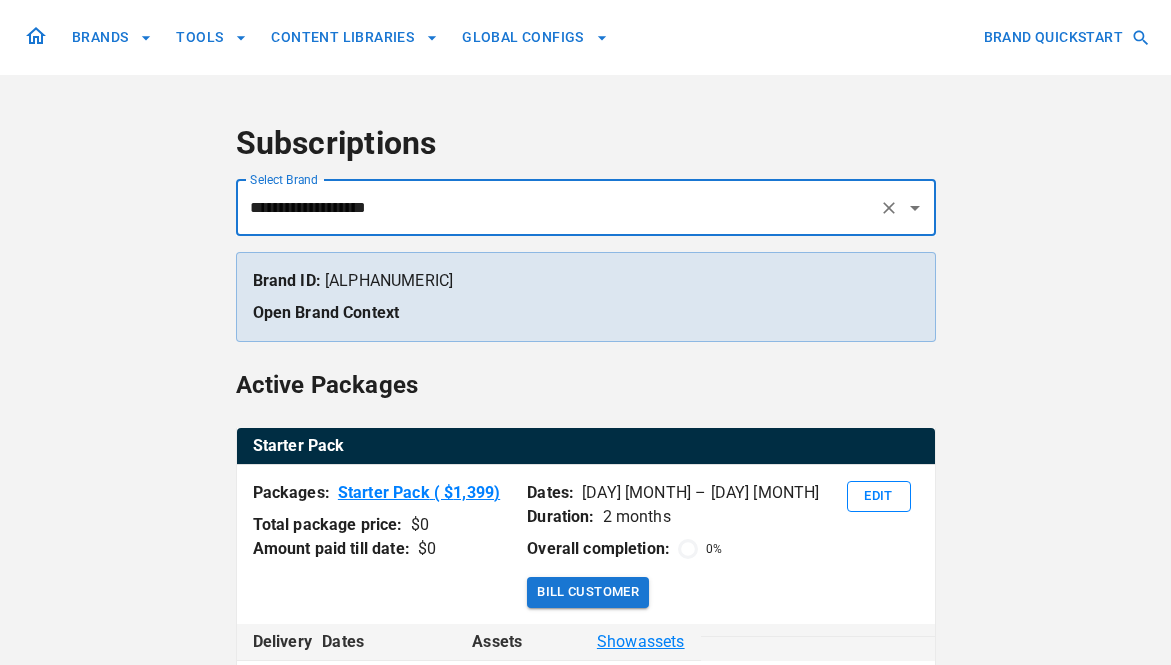 click on "**********" at bounding box center [558, 208] 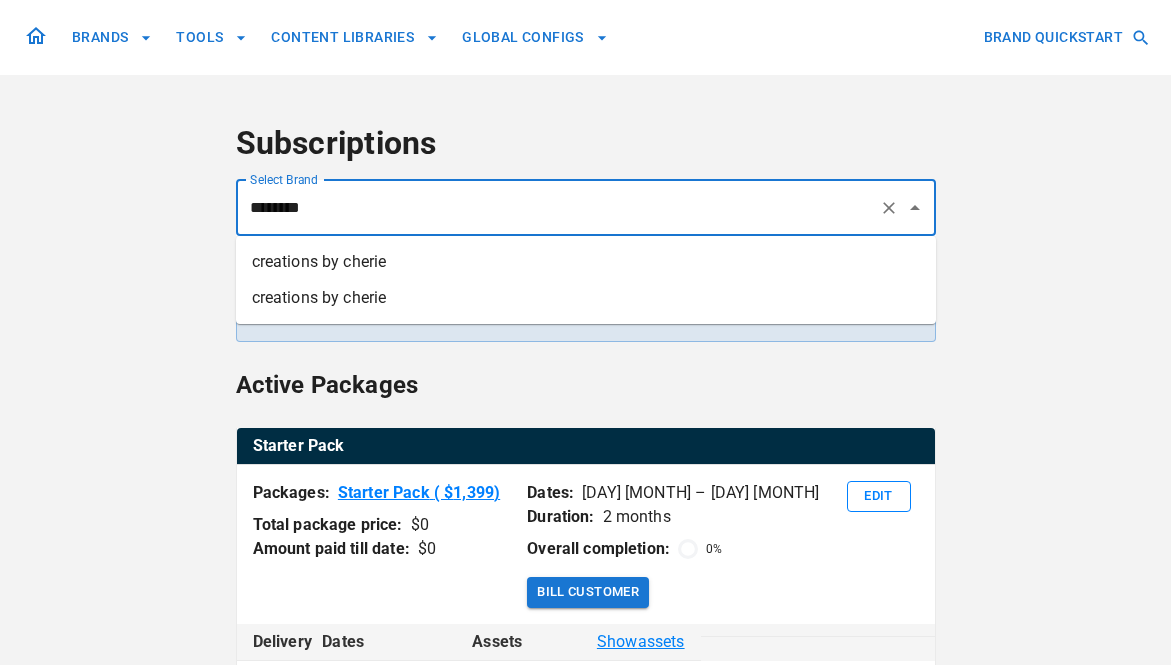 click on "creations by cherie" at bounding box center (586, 298) 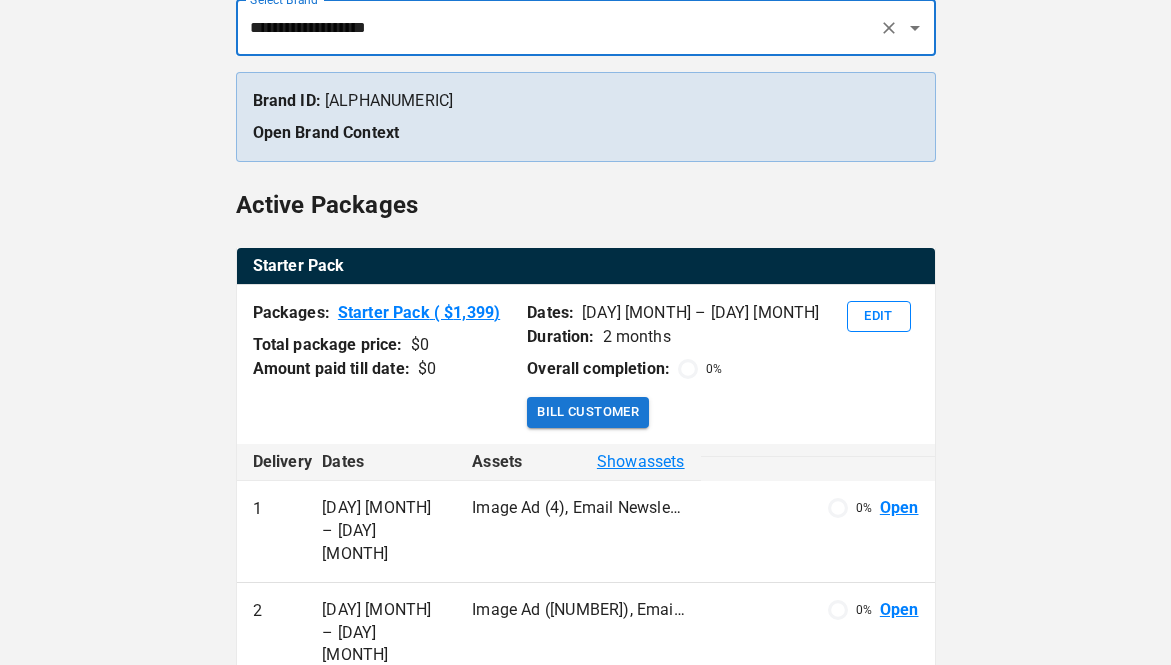 scroll, scrollTop: 197, scrollLeft: 0, axis: vertical 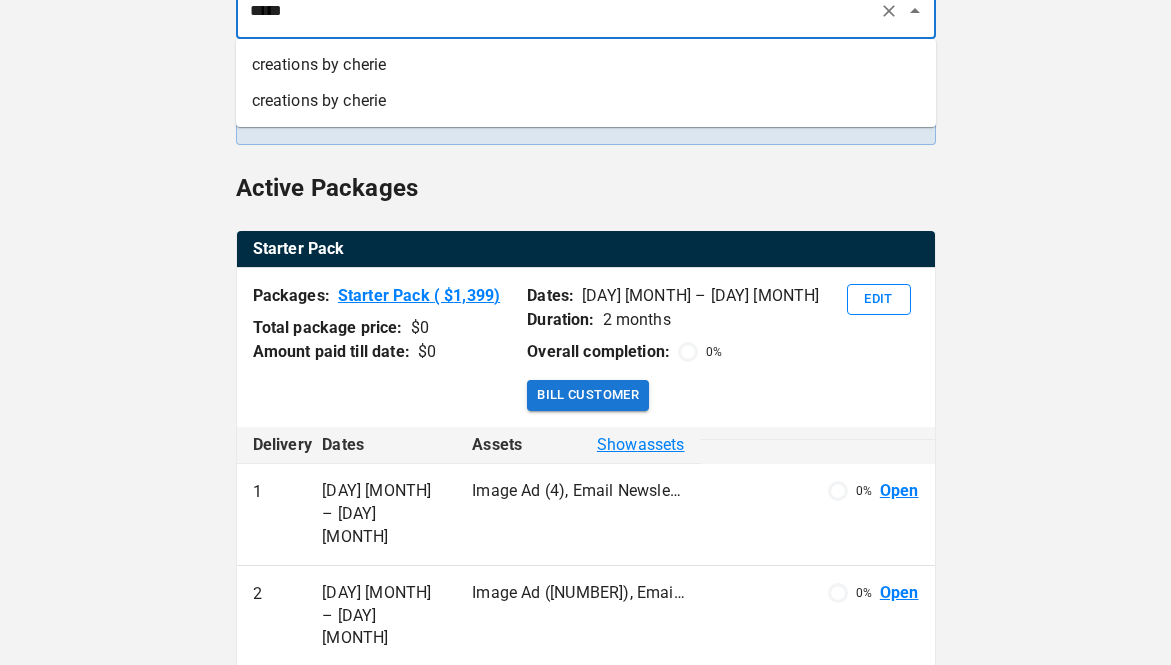 click on "creations by cherie" at bounding box center [586, 65] 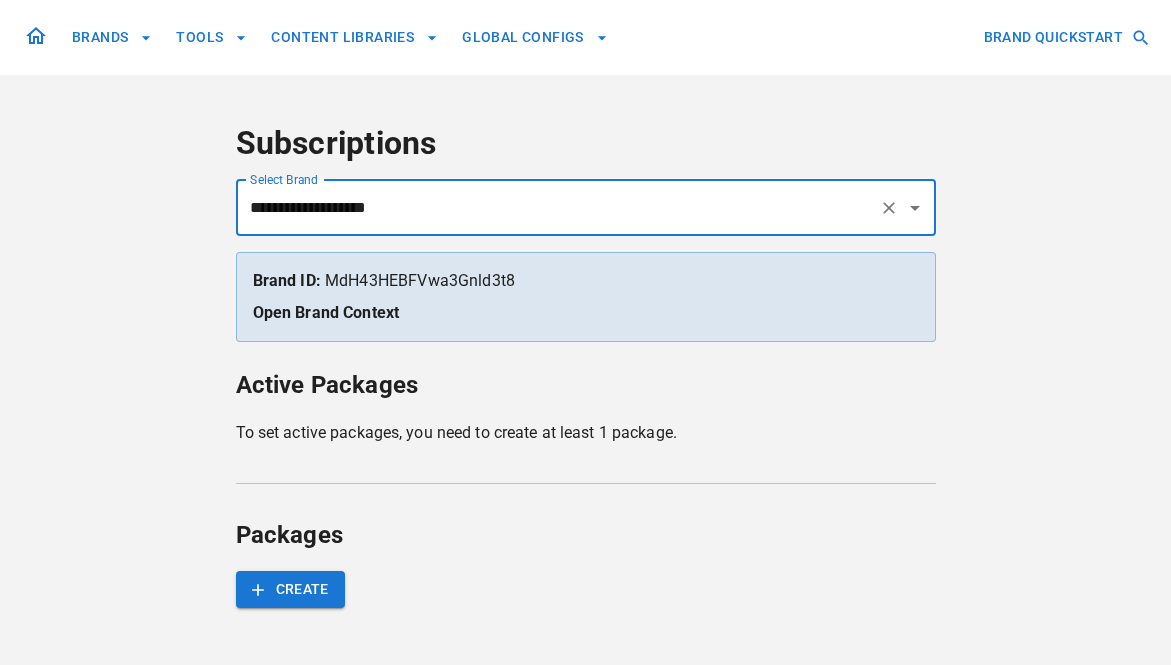 scroll, scrollTop: 3, scrollLeft: 0, axis: vertical 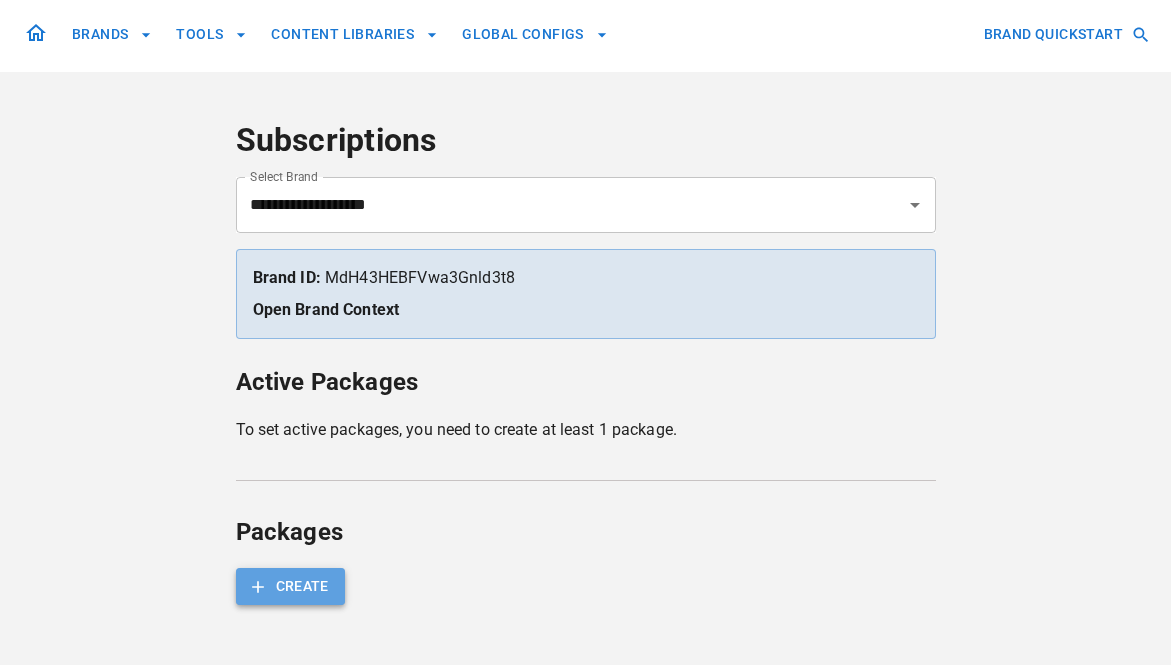 click on "CREATE" at bounding box center (290, 586) 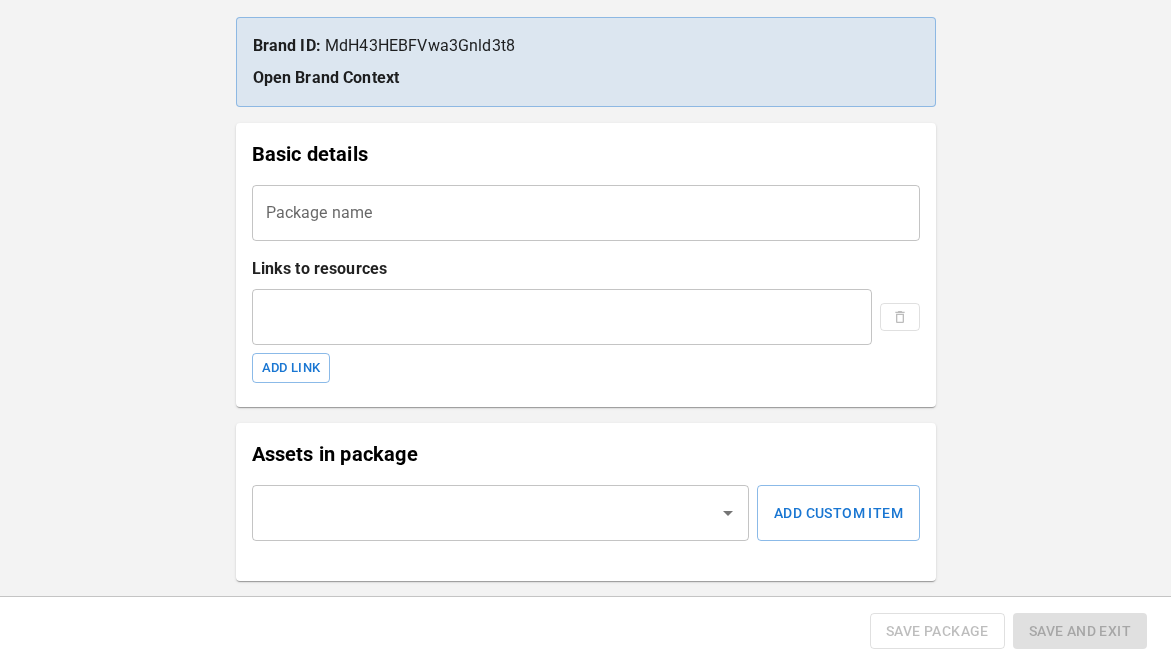 scroll, scrollTop: 194, scrollLeft: 0, axis: vertical 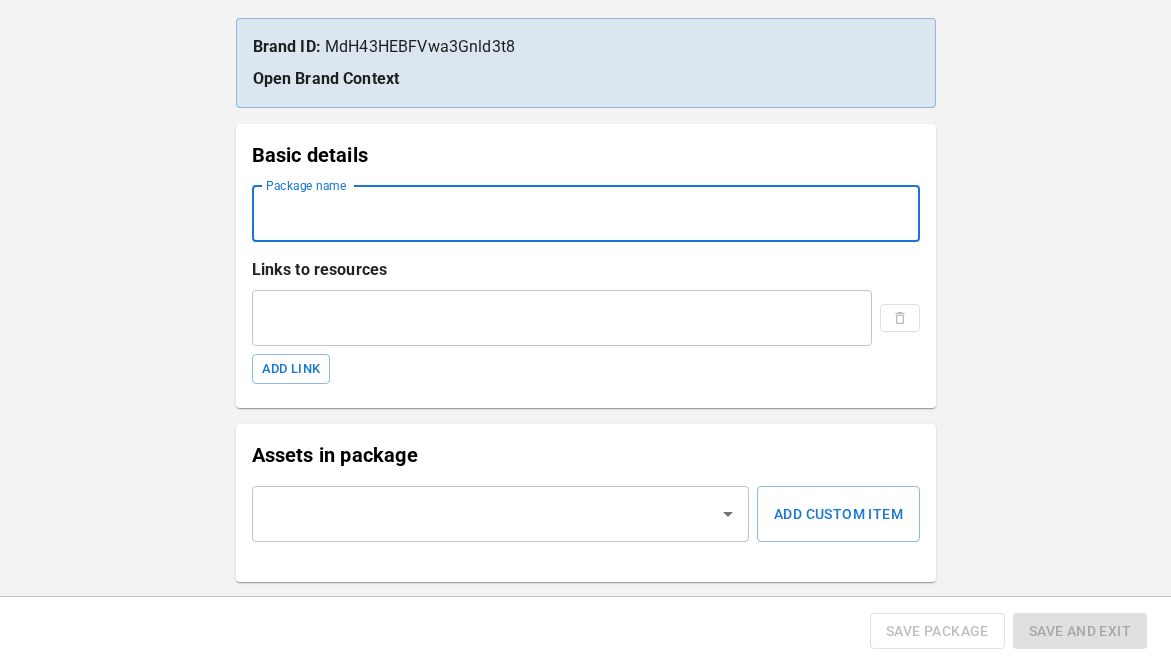 click on "Package name" at bounding box center [586, 214] 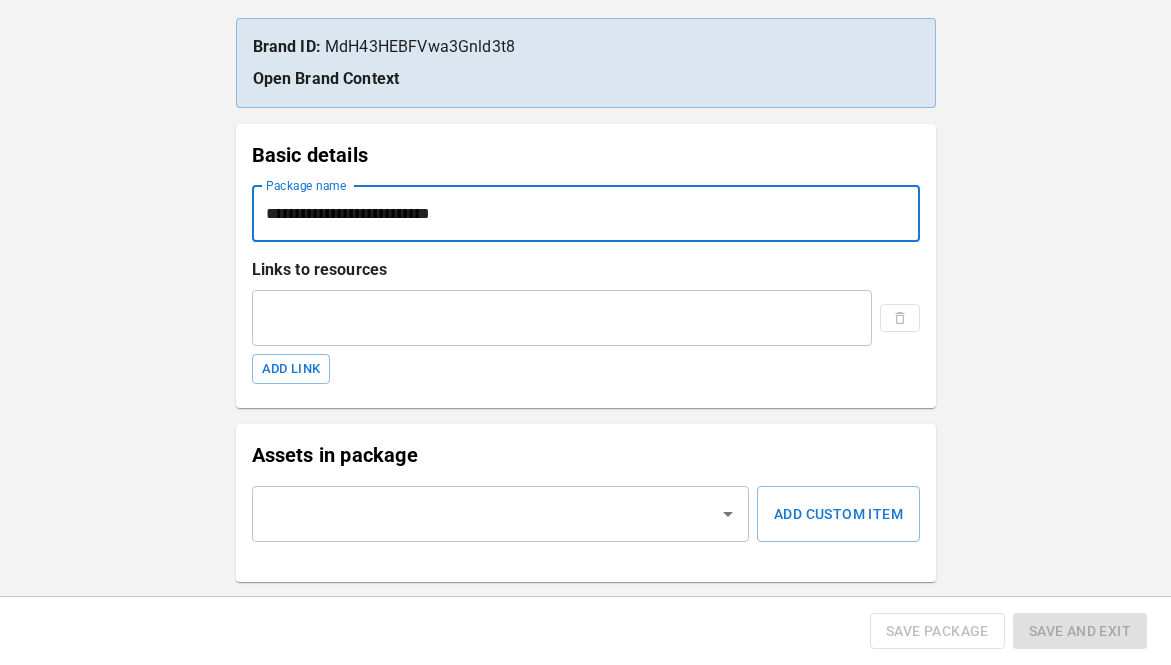 type on "**********" 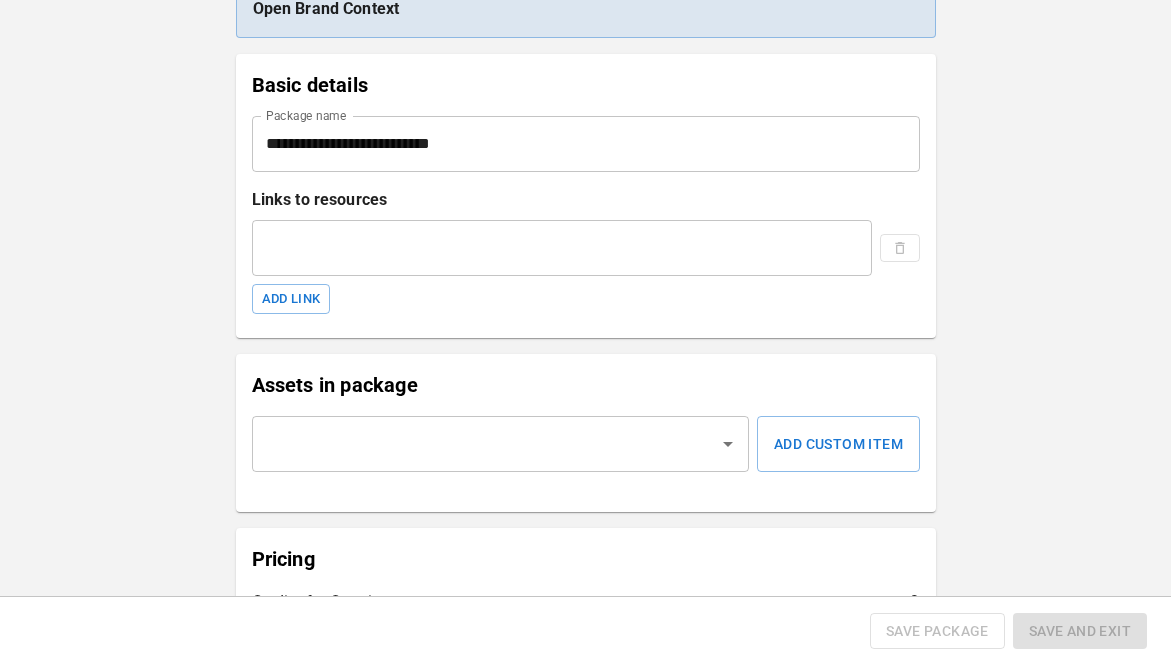scroll, scrollTop: 265, scrollLeft: 0, axis: vertical 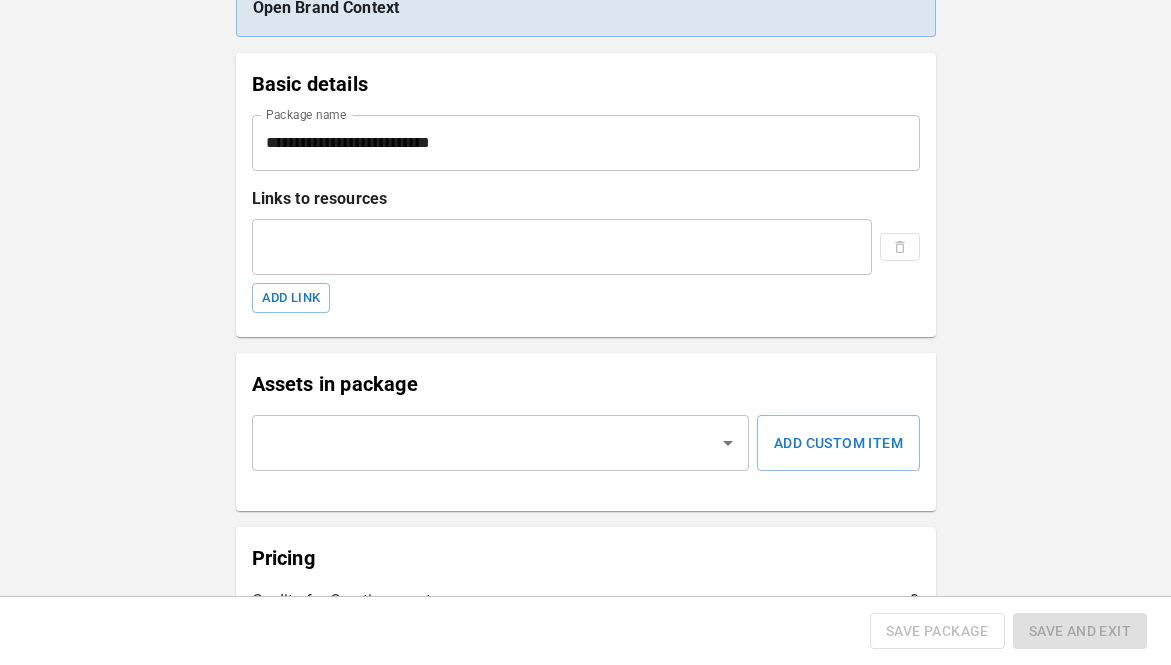 click at bounding box center (486, 443) 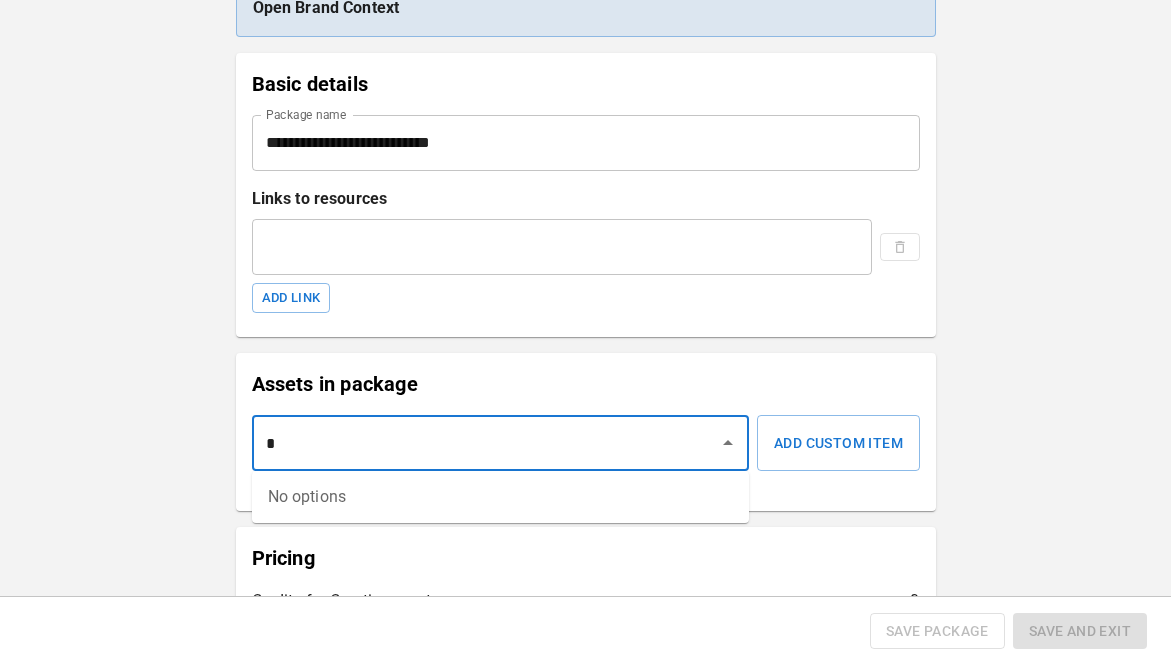 type on "**" 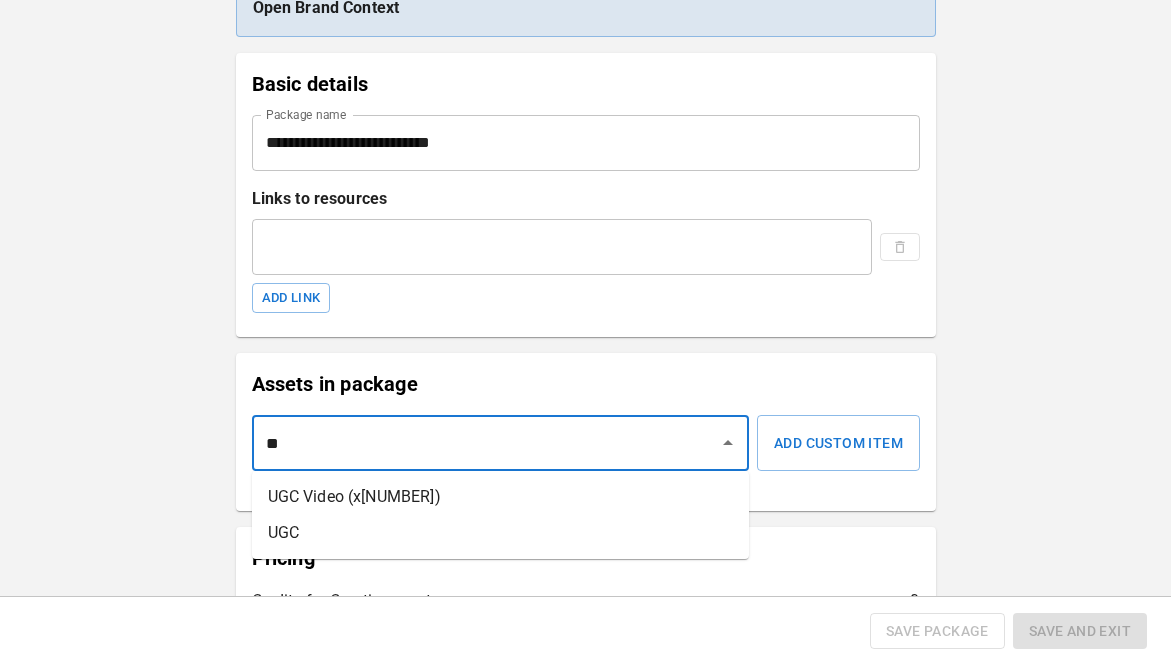 click on "UGC" at bounding box center [500, 533] 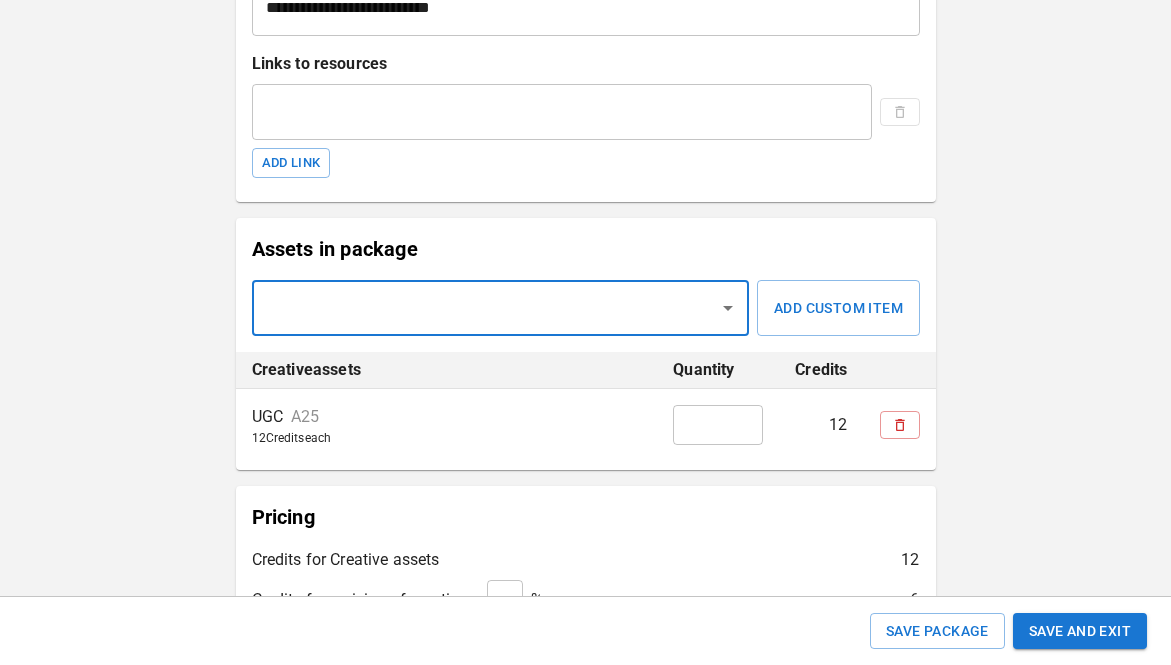 scroll, scrollTop: 401, scrollLeft: 0, axis: vertical 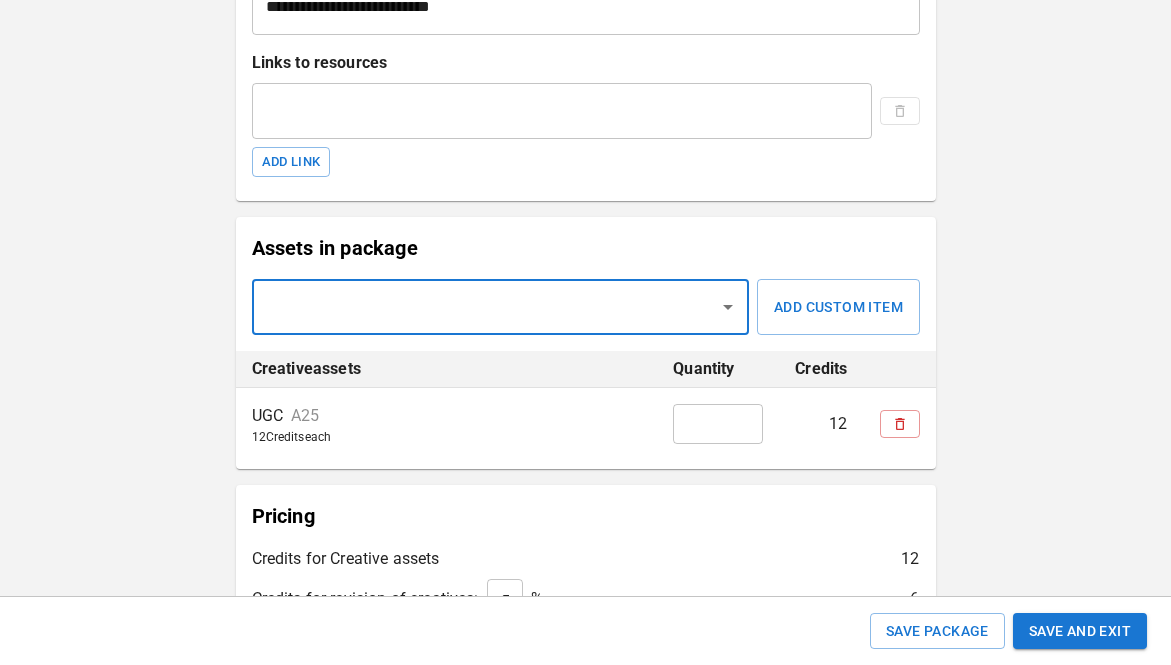 click on "*" at bounding box center [718, 424] 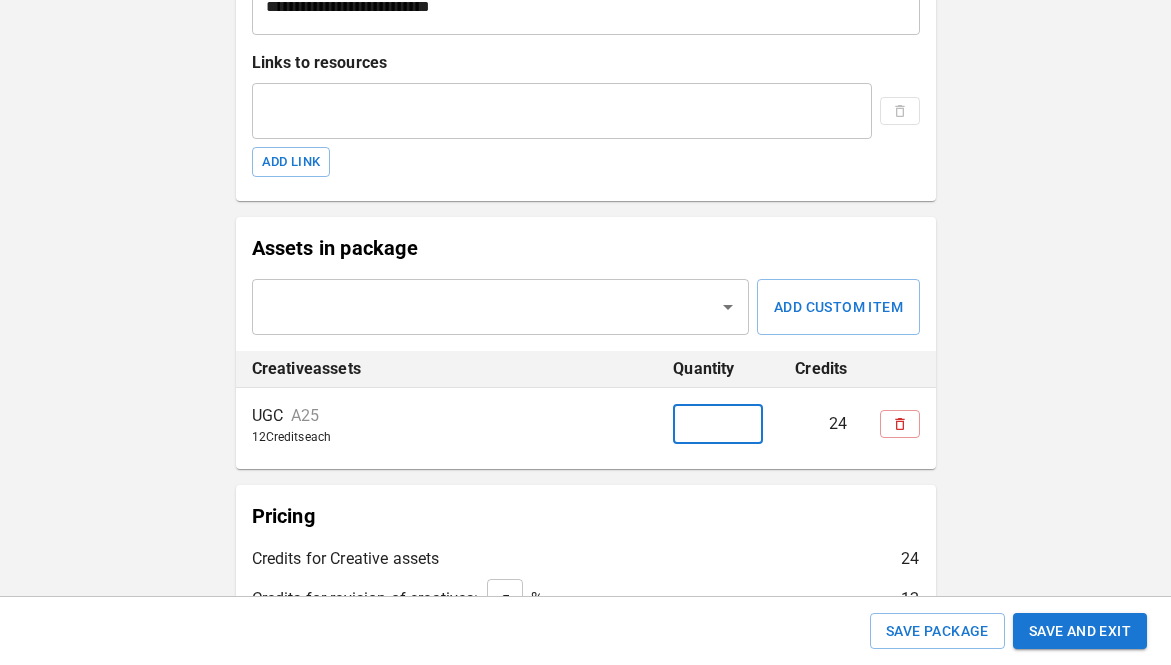 type on "*" 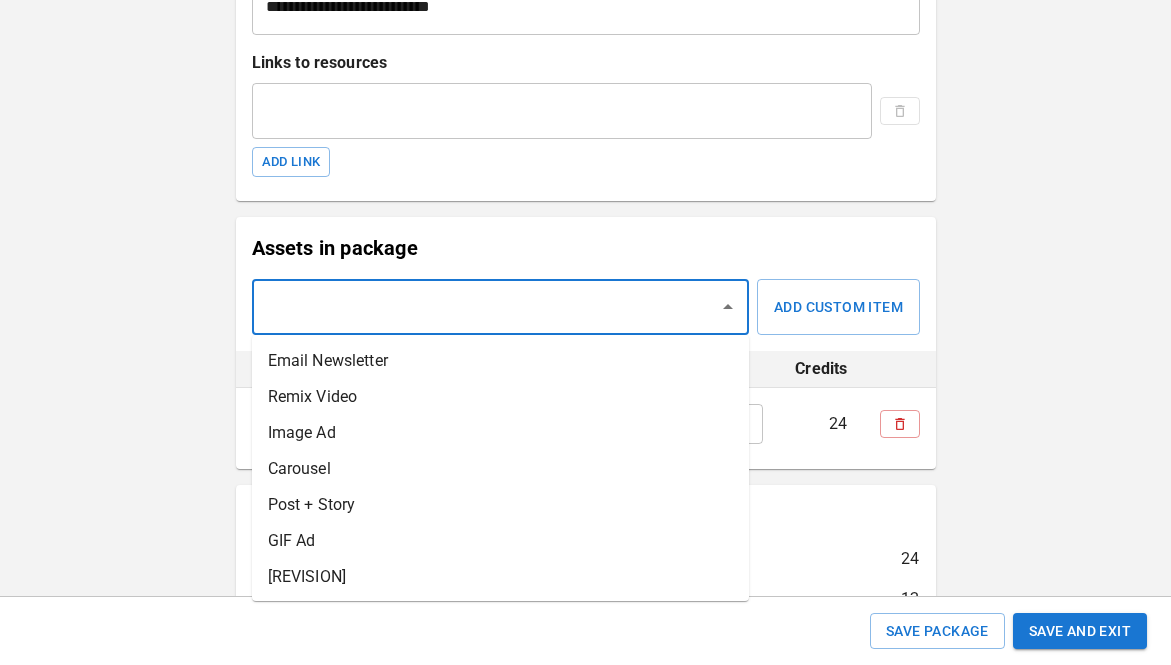 click at bounding box center [486, 307] 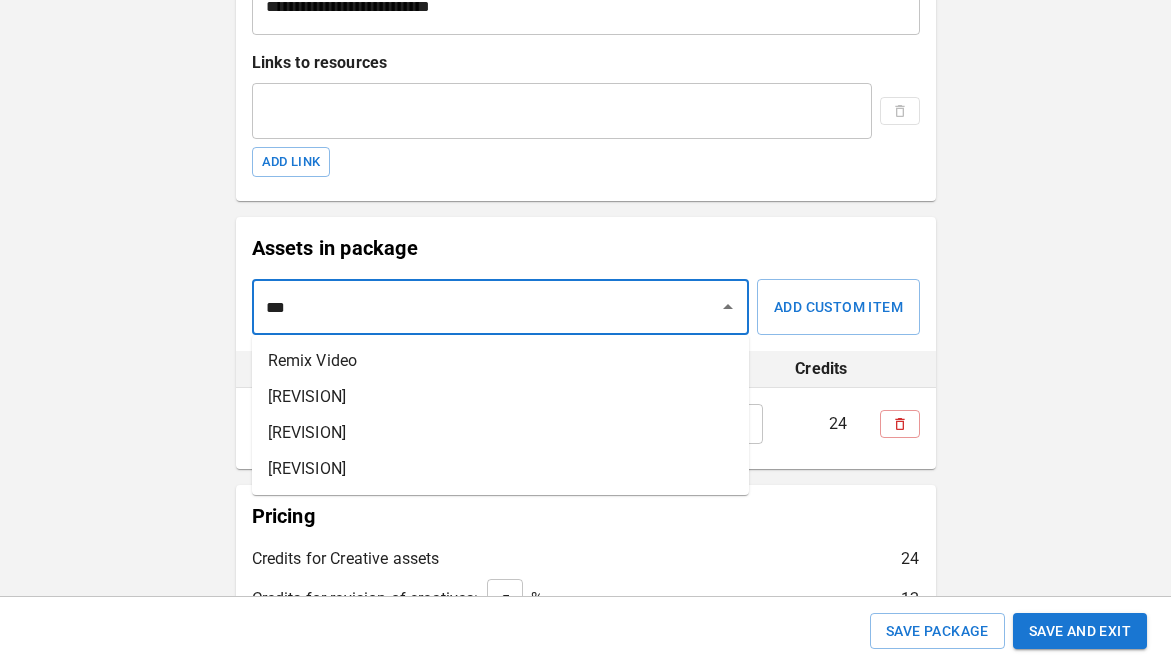type on "****" 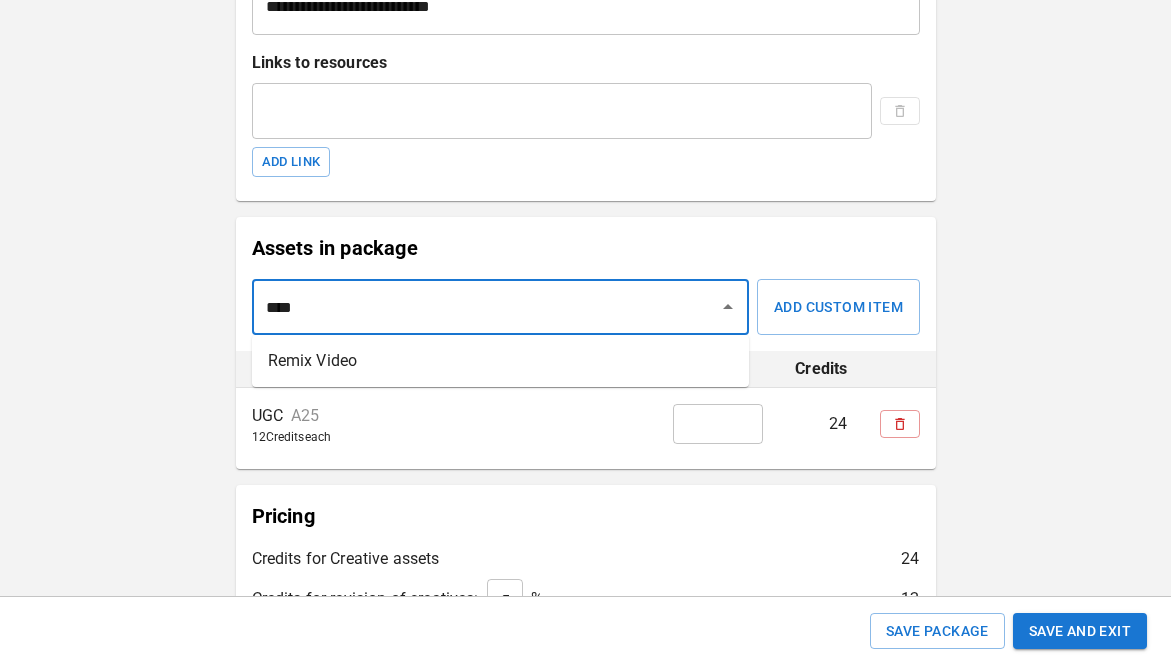 click on "Remix Video" at bounding box center [500, 361] 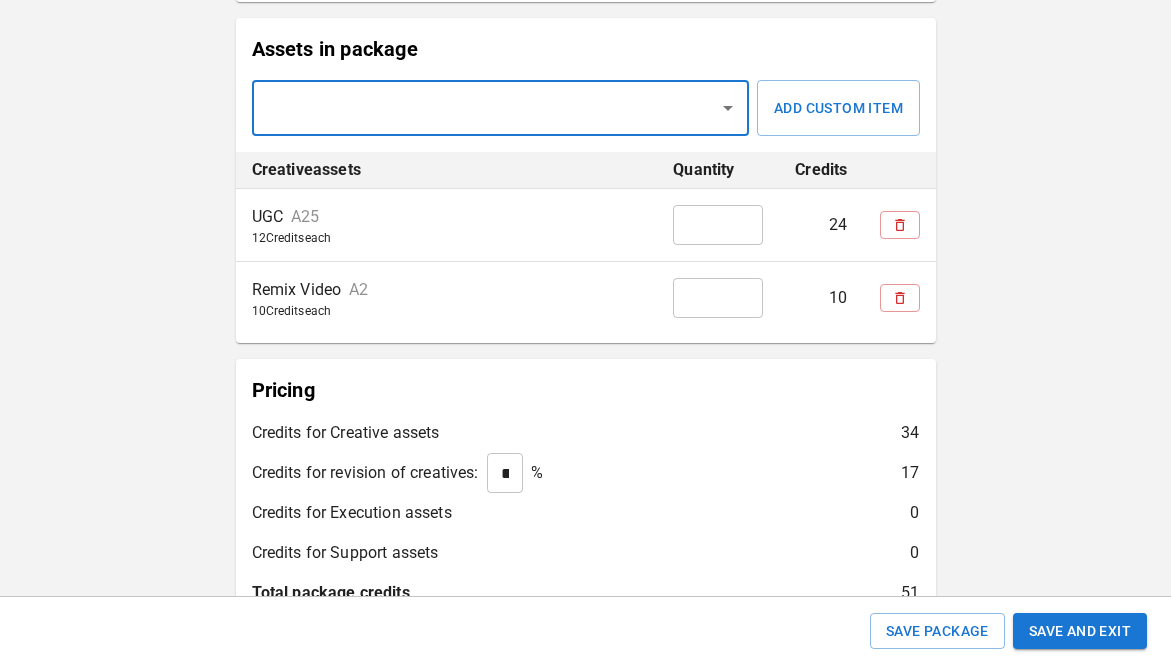 scroll, scrollTop: 553, scrollLeft: 0, axis: vertical 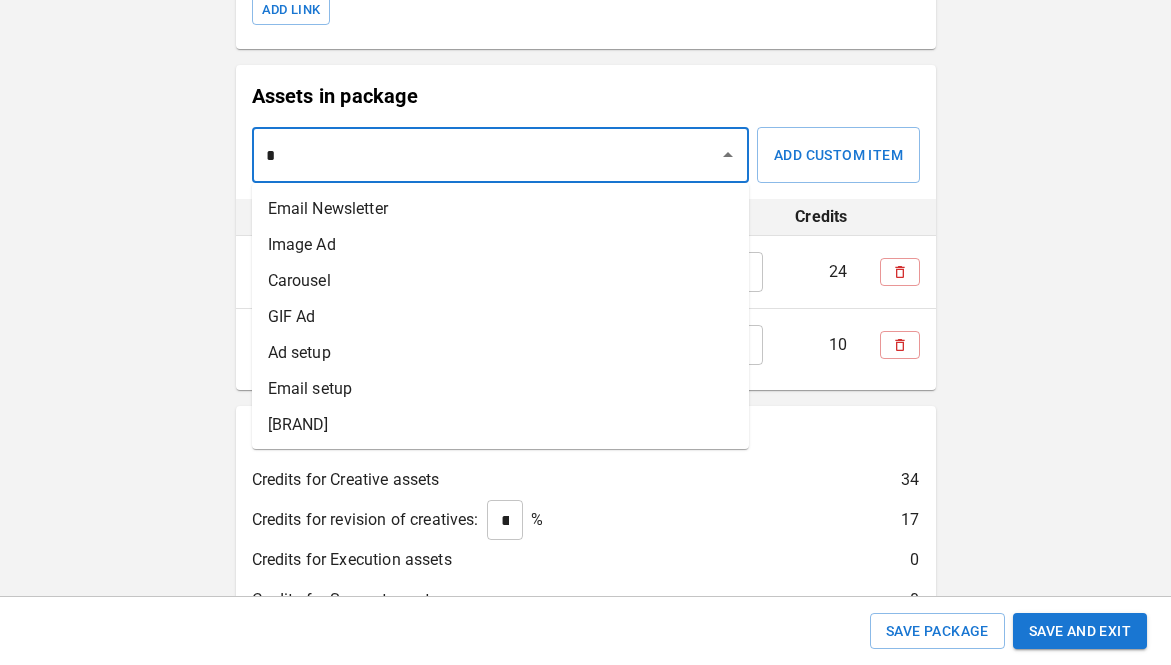 type on "**" 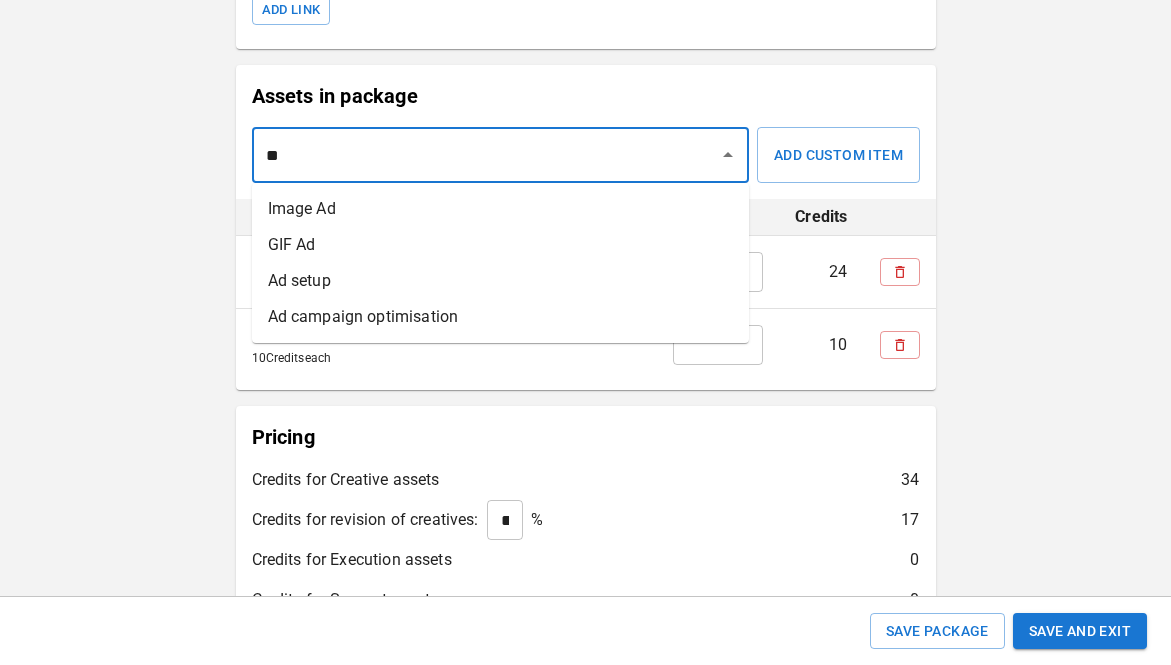 click on "Ad campaign optimisation" at bounding box center [500, 317] 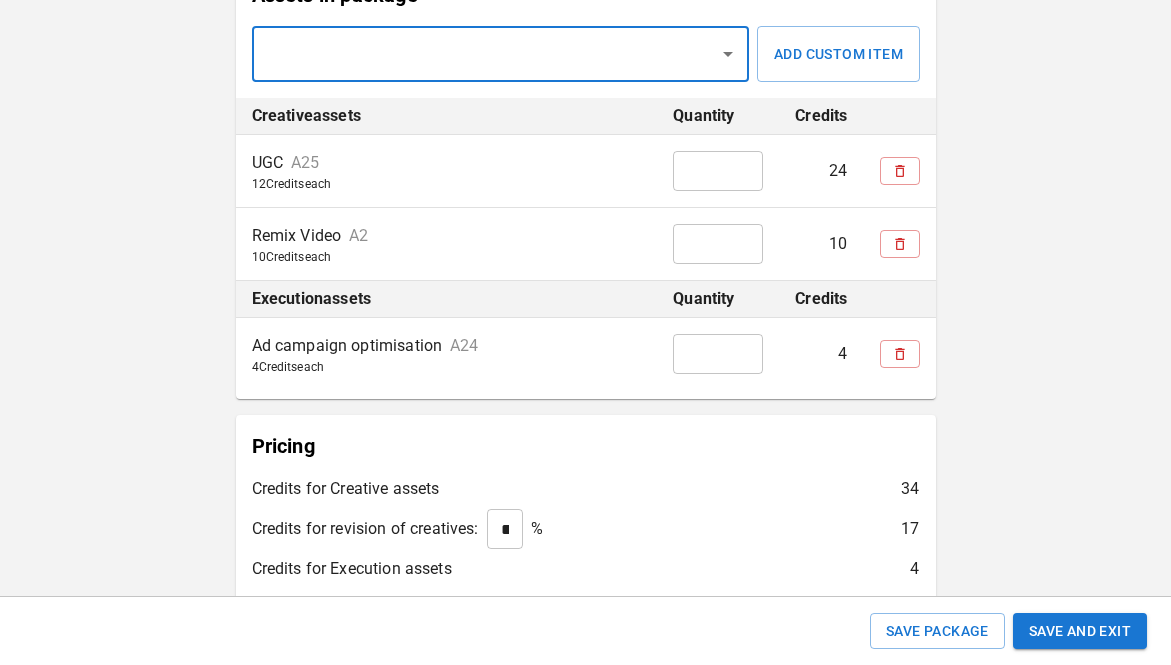 scroll, scrollTop: 655, scrollLeft: 0, axis: vertical 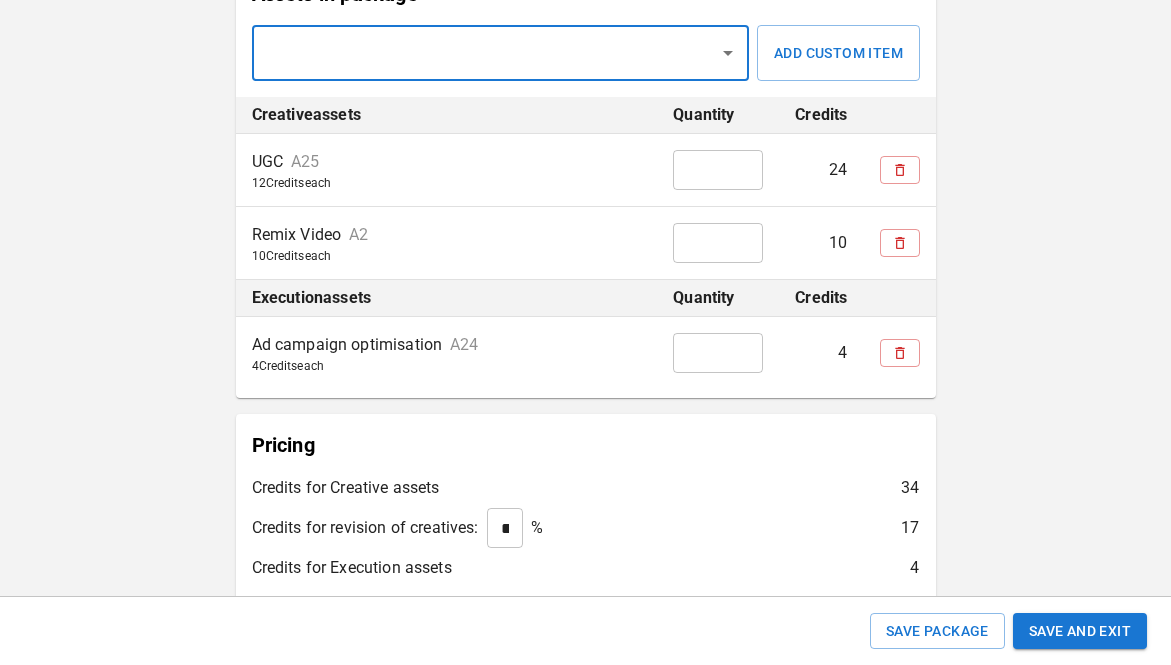 click on "*" at bounding box center (718, 353) 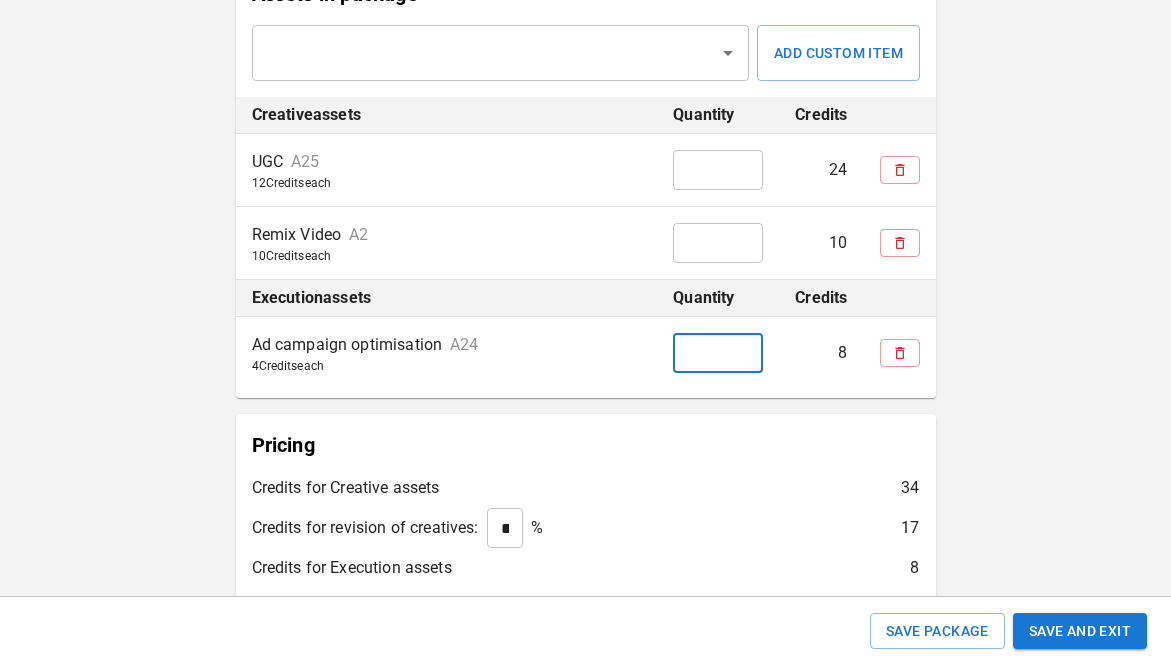 click on "Pricing Credits for Creative assets [NUMBER] Credits for revision of creatives: ** ​ % [NUMBER] Credits for Execution assets [NUMBER] Credits for Support assets [NUMBER] Total package credits [NUMBER] Full price at US$[PRICE] / credit $[PRICE] Price with in-app bundle pricing $ [PRICE] [PERCENTAGE] off Client's budget $ * Final price budget $ * [PERCENTAGE] discount" at bounding box center [586, 674] 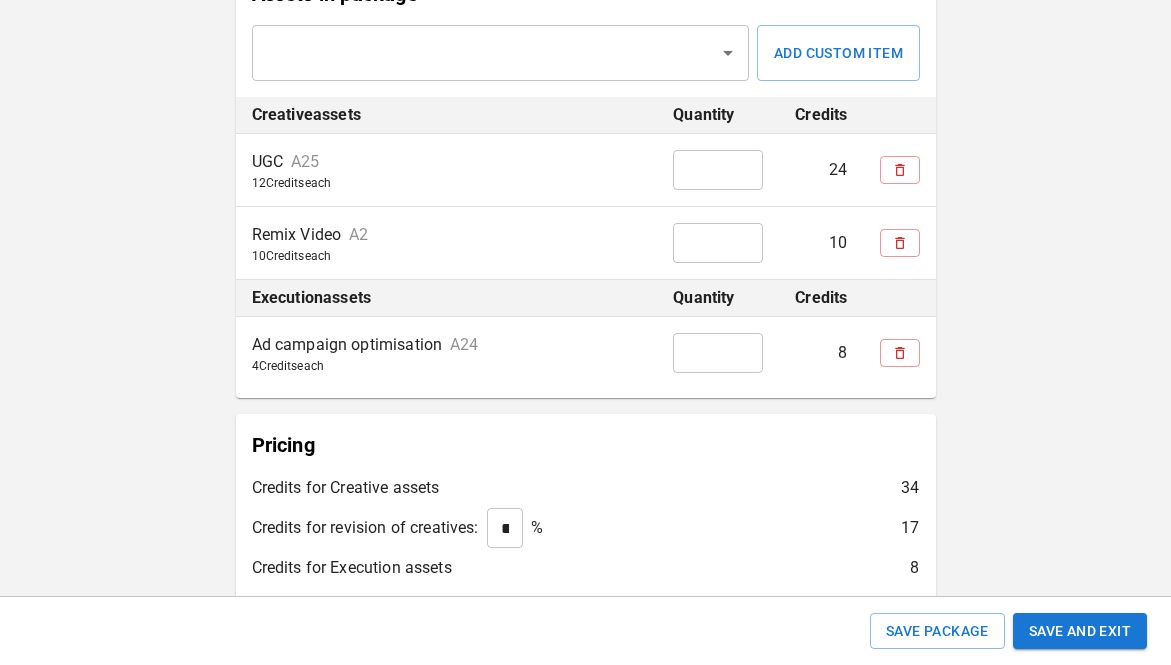 click on "*" at bounding box center [718, 353] 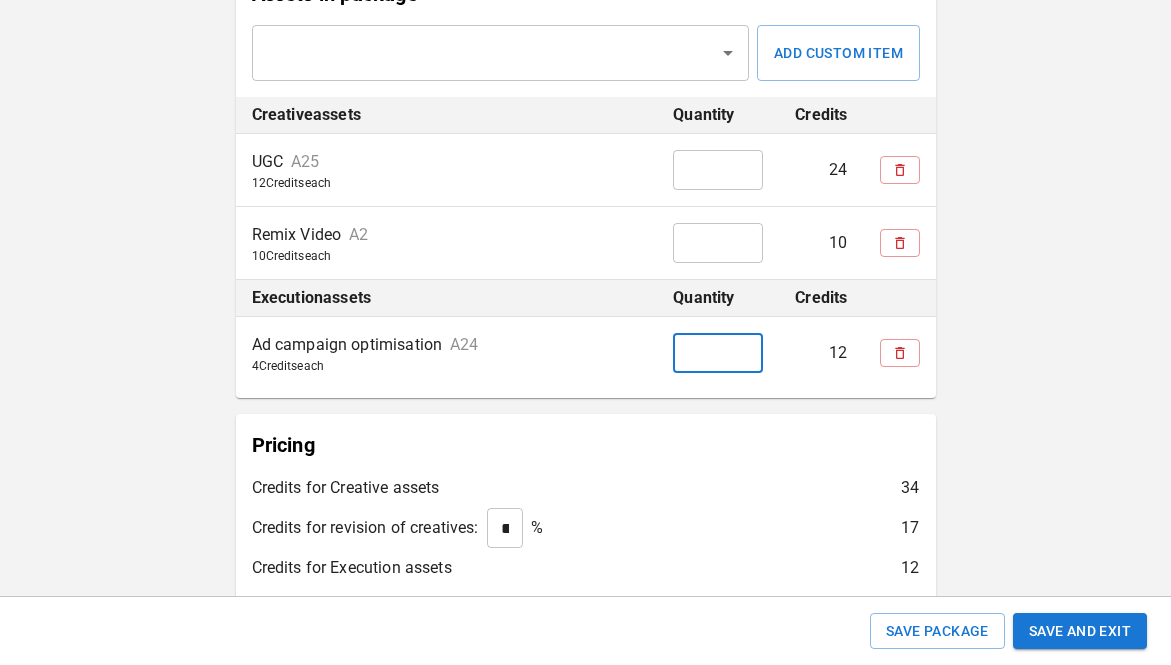 type on "*" 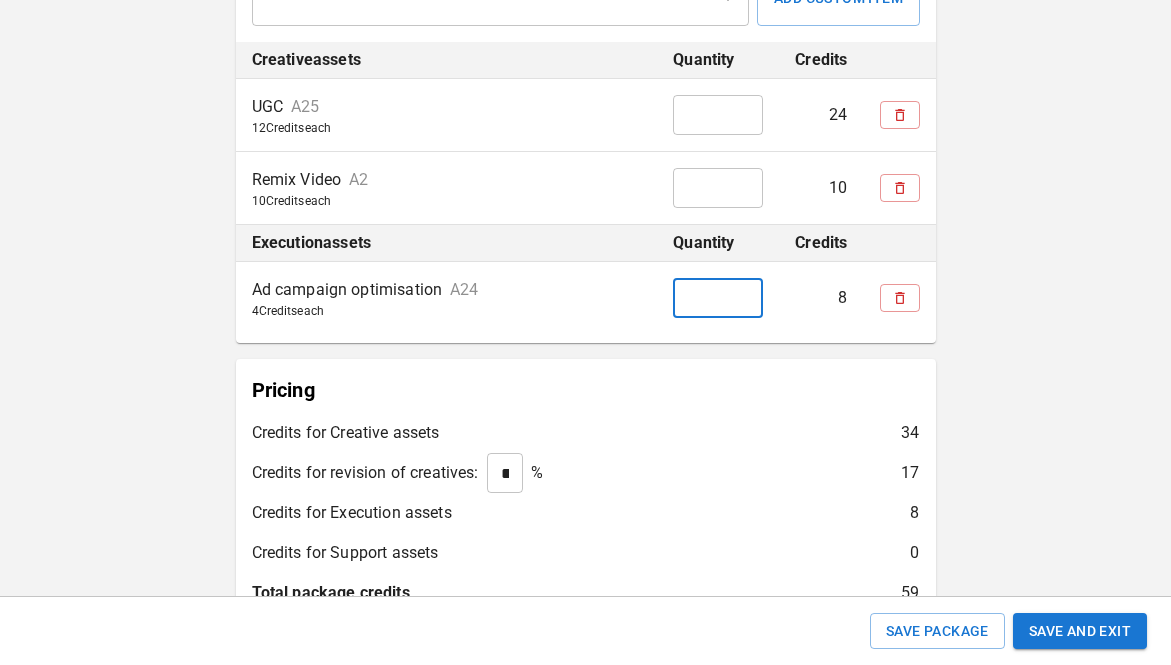 scroll, scrollTop: 666, scrollLeft: 0, axis: vertical 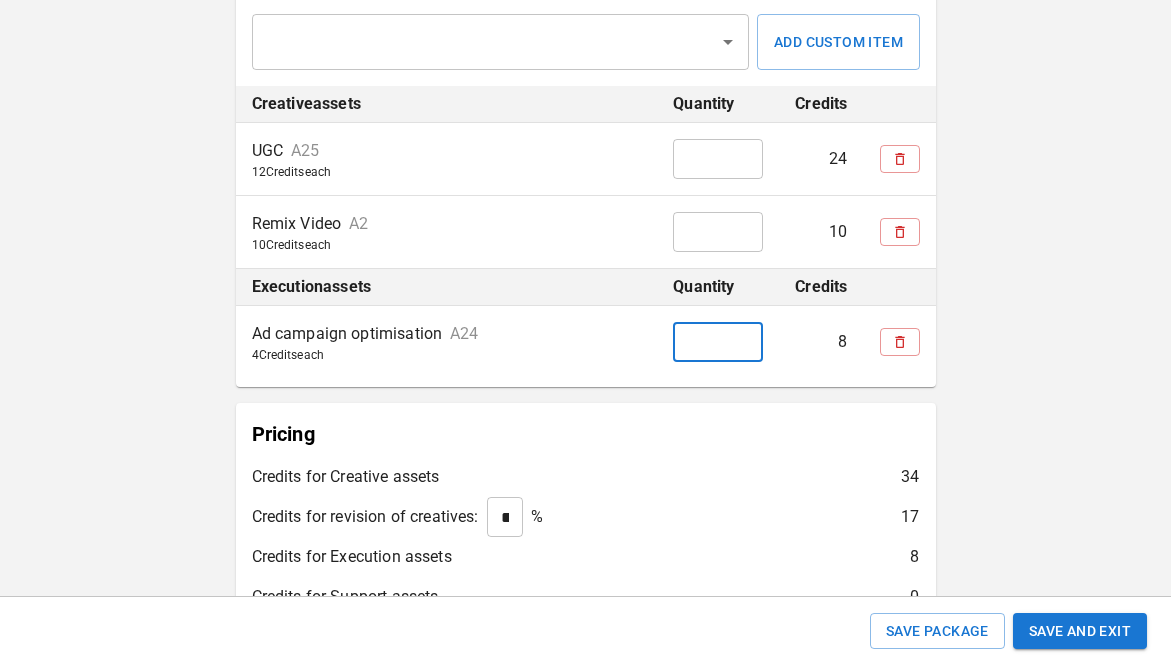 click on "*" at bounding box center [718, 159] 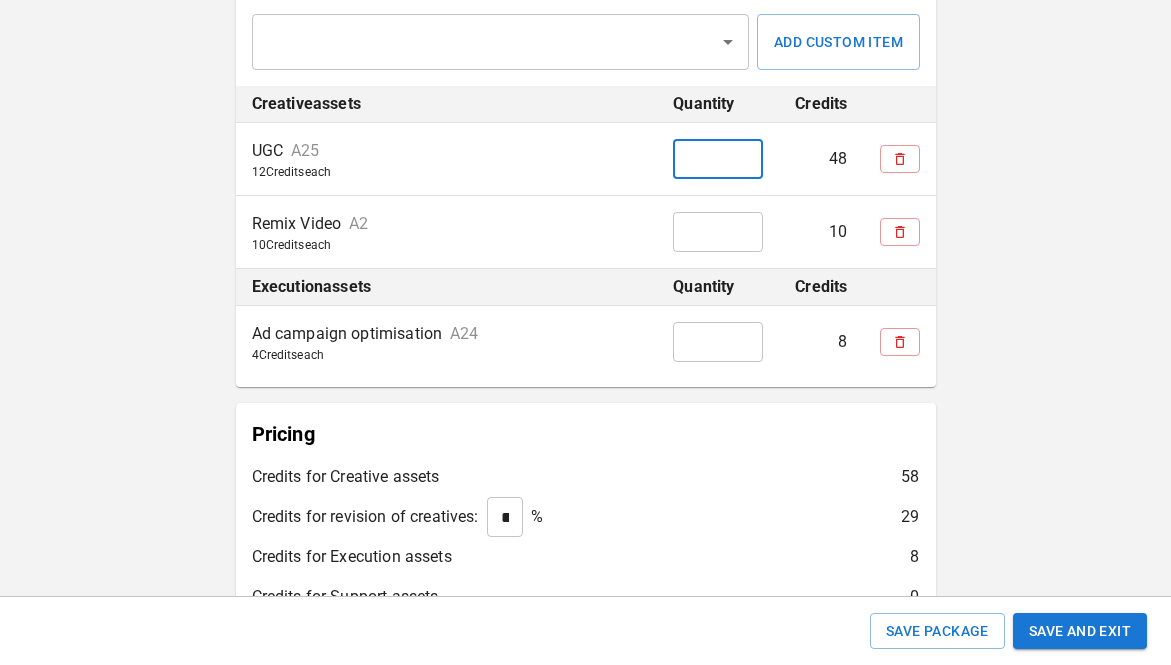type on "*" 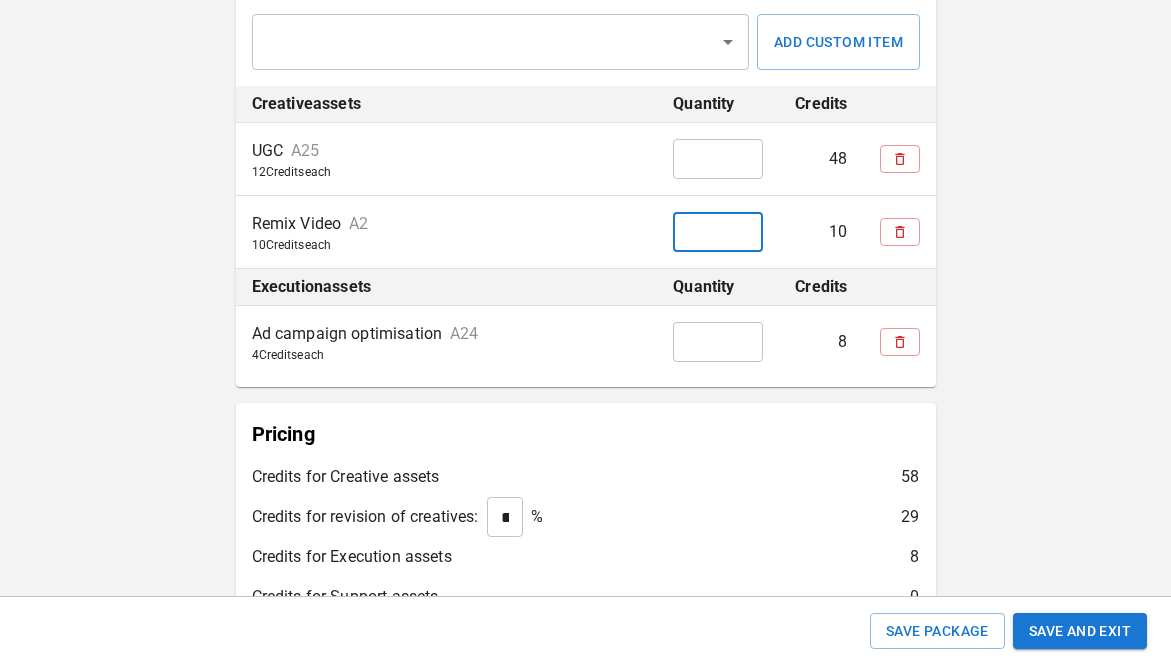 click on "*" at bounding box center [718, 232] 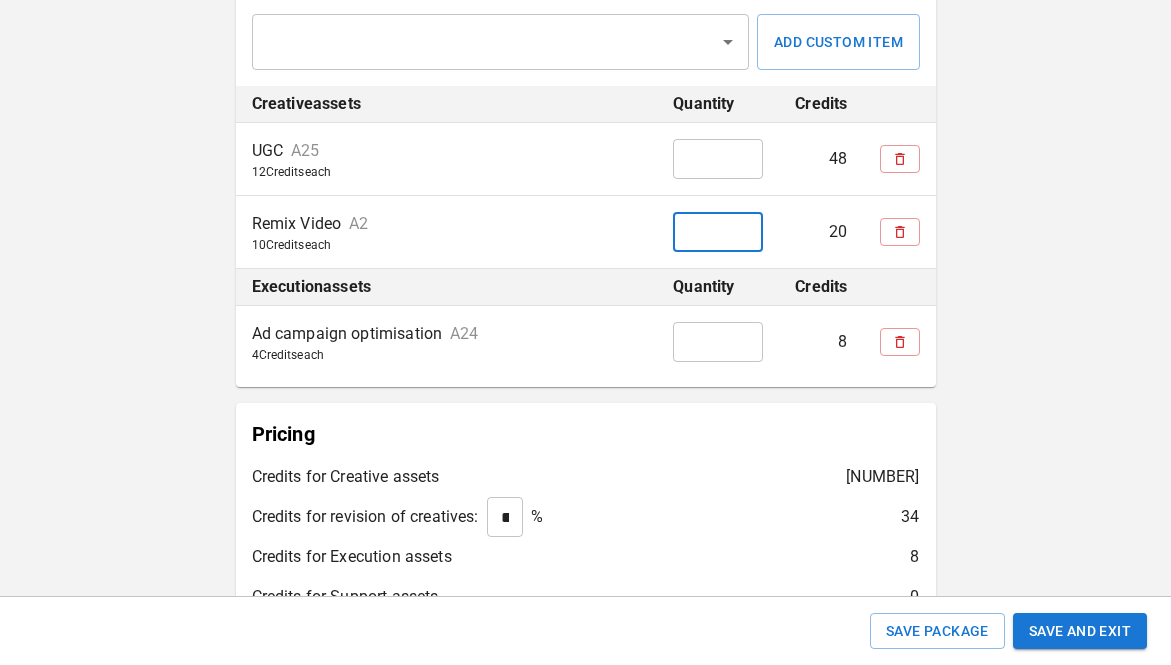 type on "*" 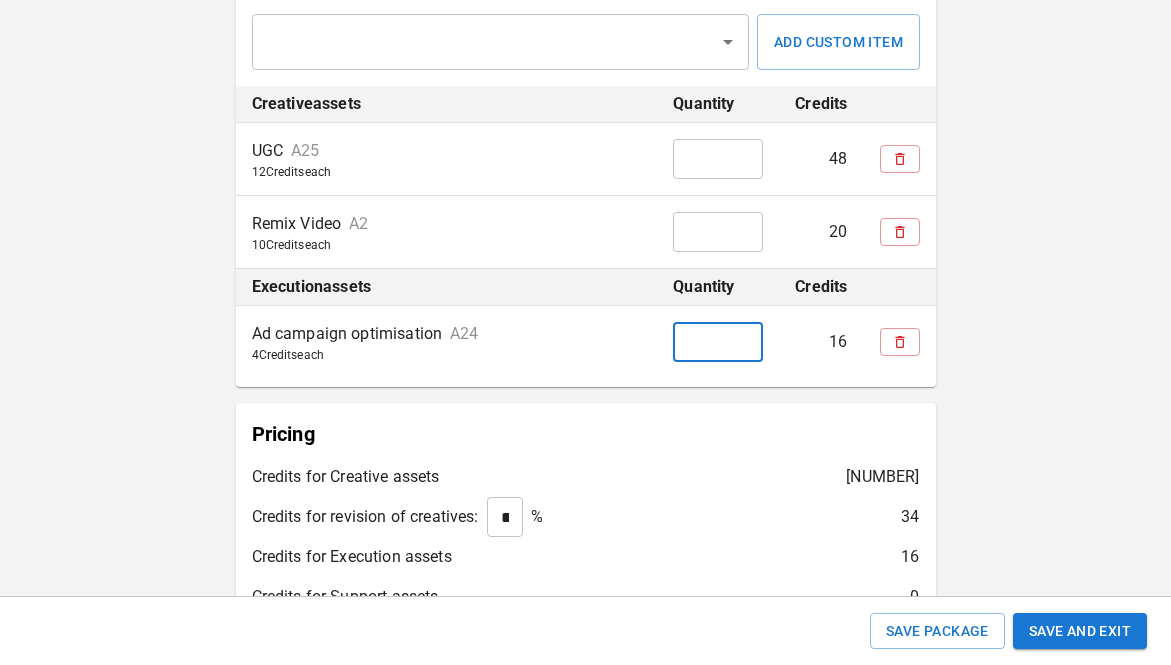type on "*" 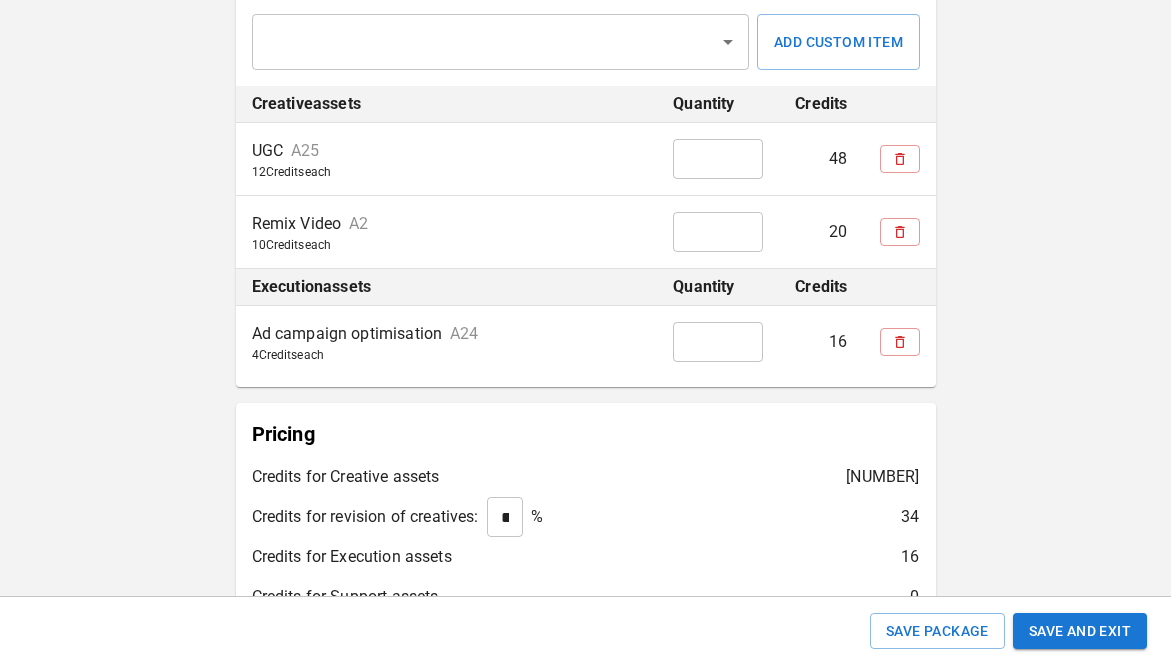 click on "Full price at US$[PRICE] / credit $[PRICE] Price with in-app bundle pricing $ [PRICE] [PERCENTAGE] off Client's budget $ * Final price budget $ * [PERCENTAGE] discount" at bounding box center (585, 179) 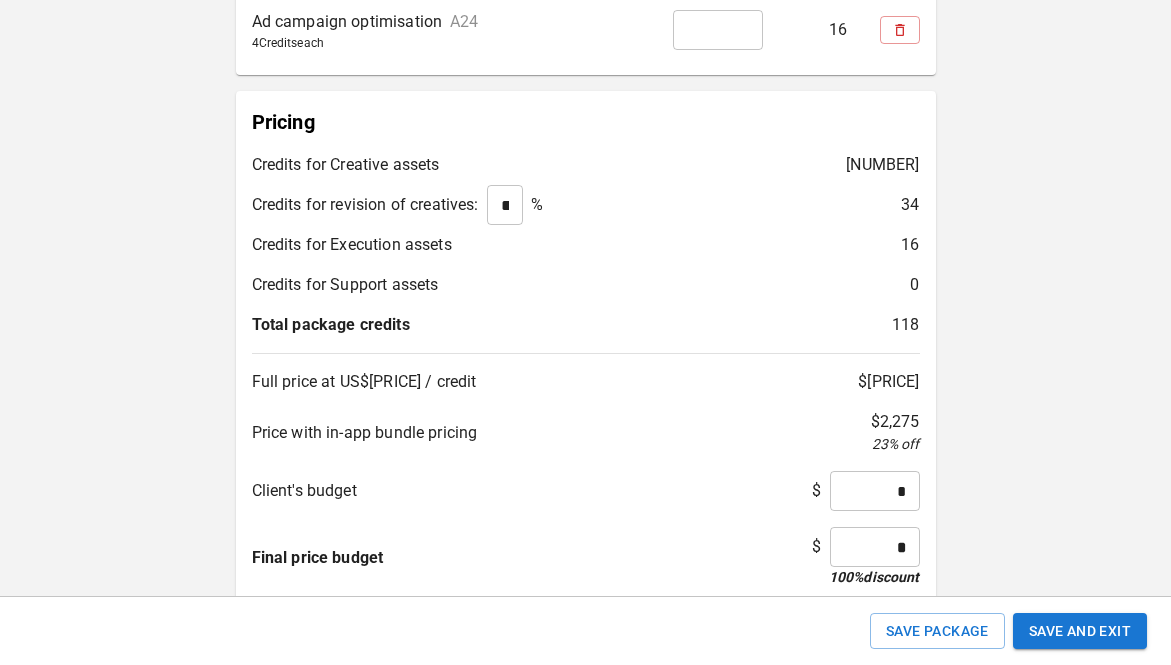 scroll, scrollTop: 995, scrollLeft: 0, axis: vertical 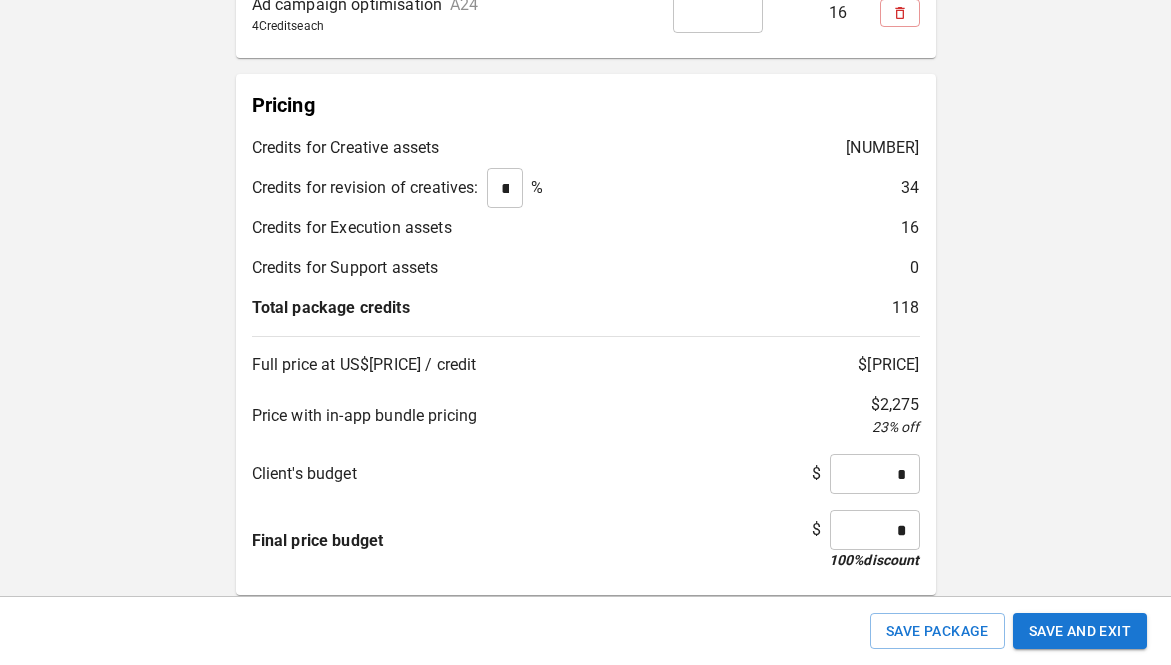 click on "*" at bounding box center [875, 530] 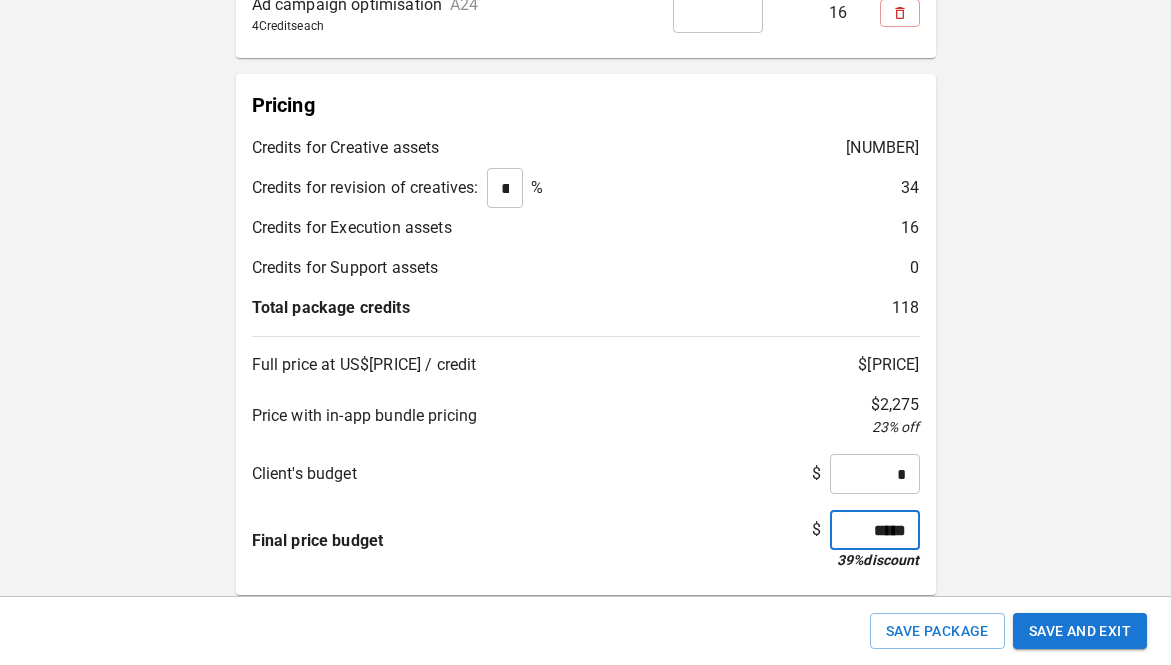 type on "*****" 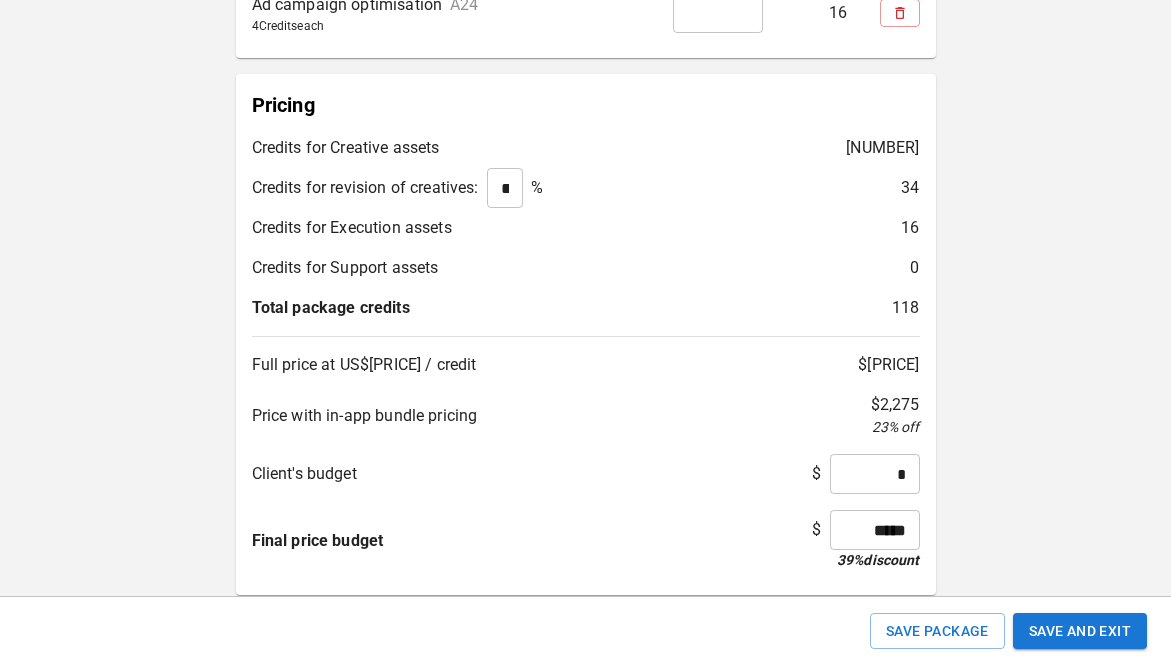 click on "**********" at bounding box center [585, -150] 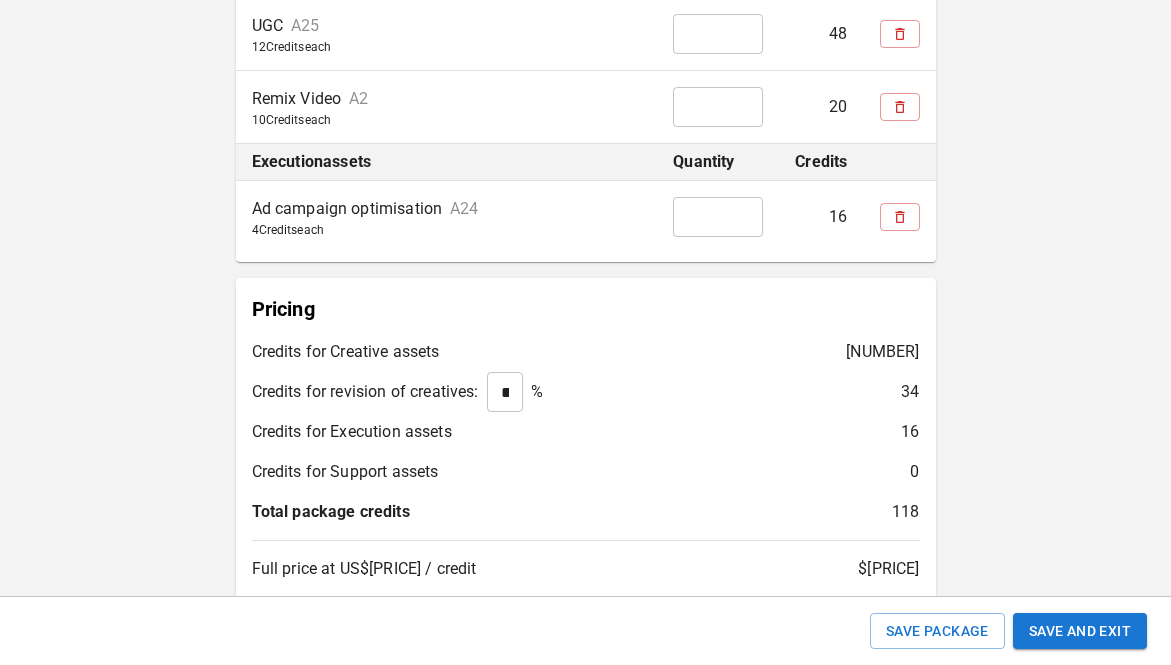scroll, scrollTop: 659, scrollLeft: 0, axis: vertical 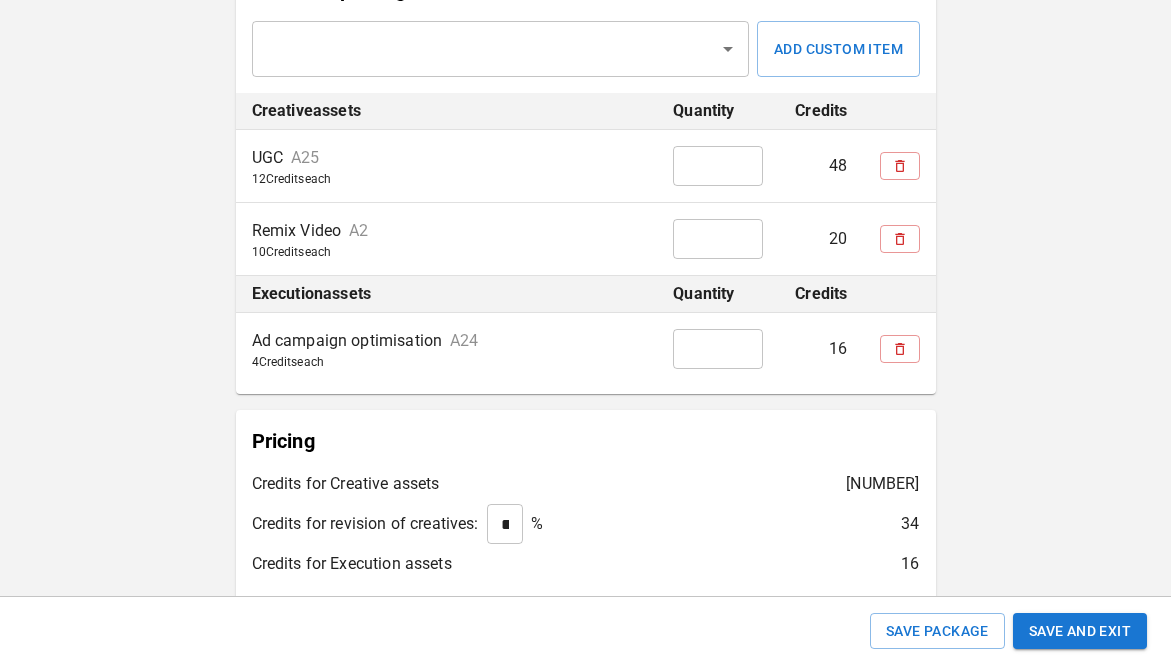 click at bounding box center (486, 49) 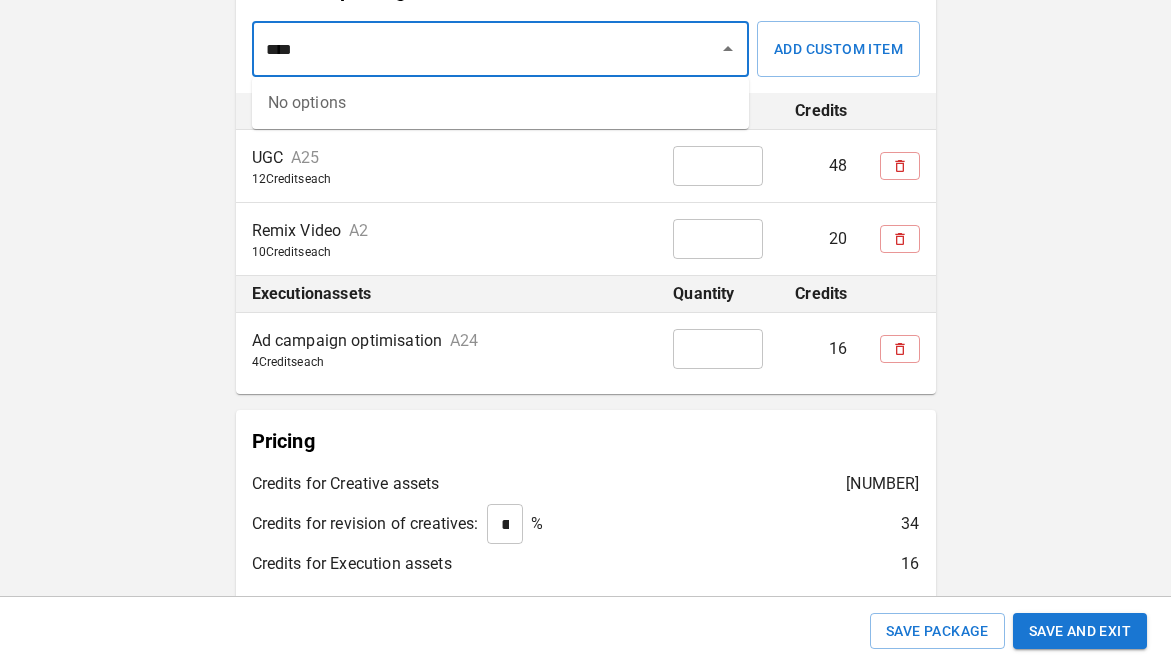 type on "*****" 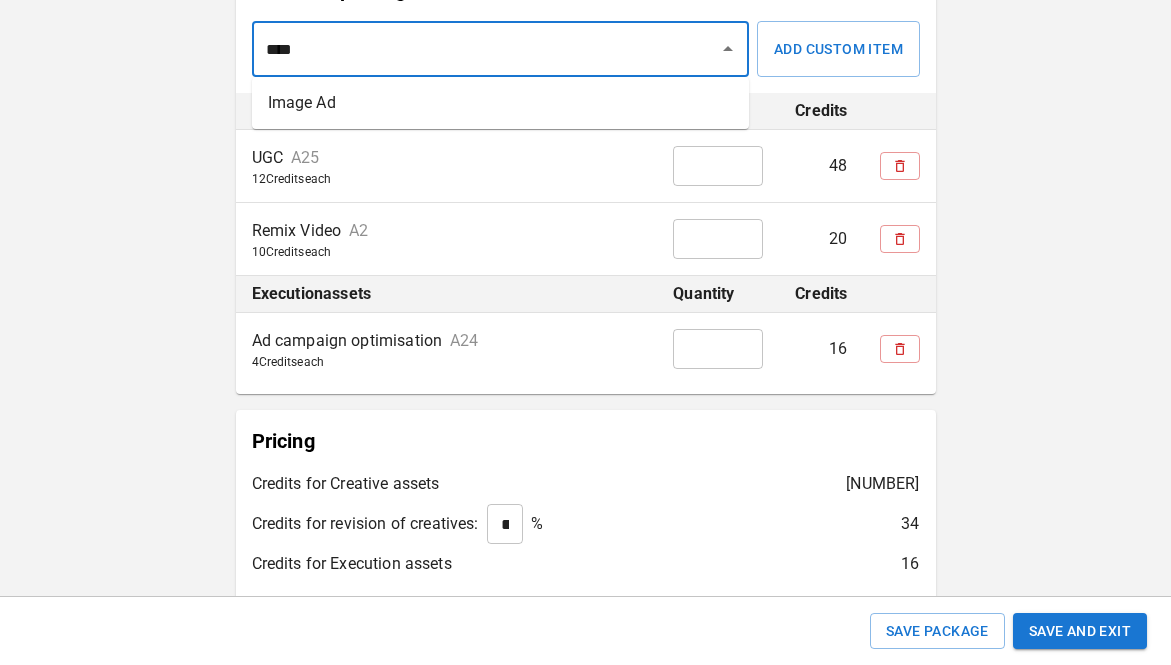 type on "*****" 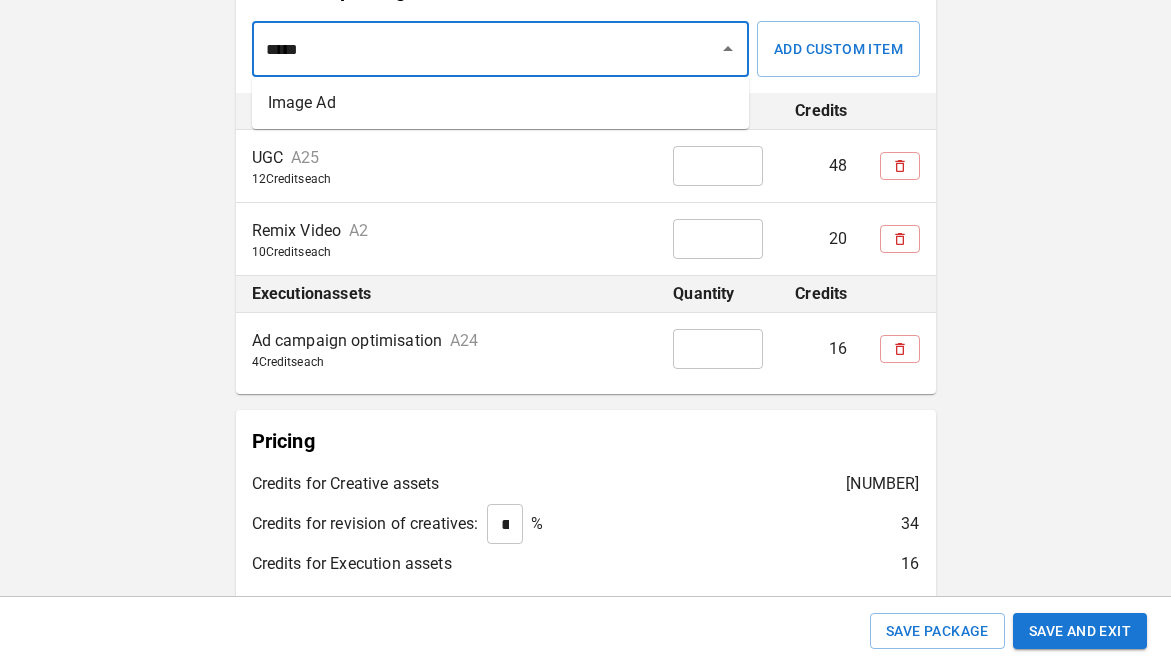 click on "Image Ad" at bounding box center (500, 103) 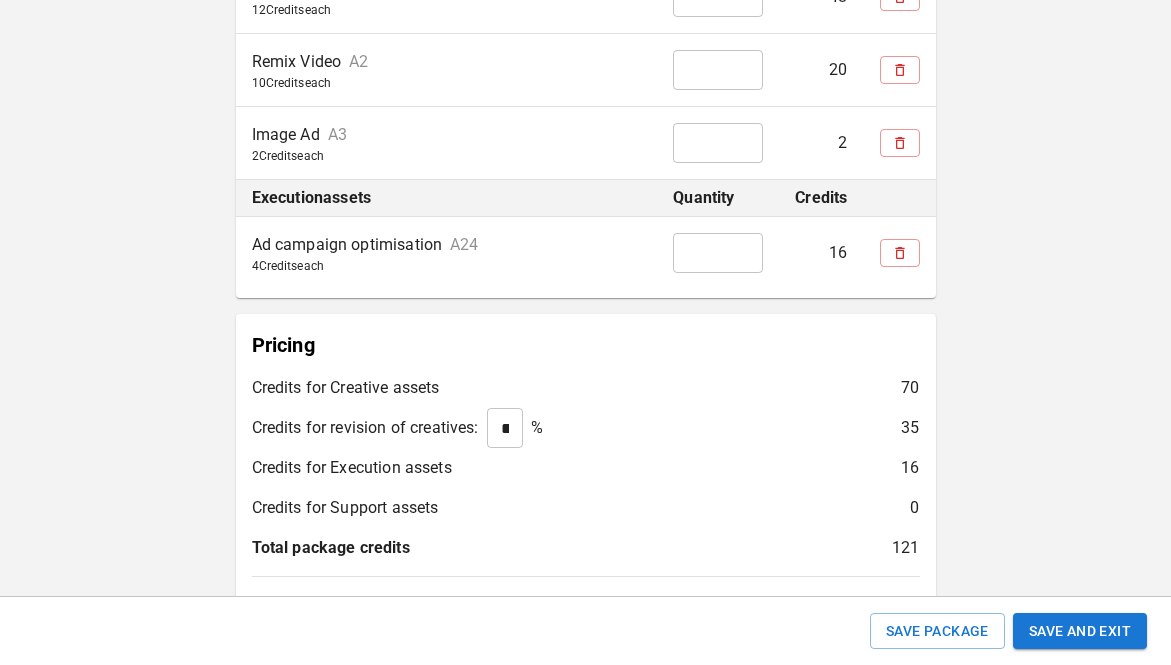 scroll, scrollTop: 852, scrollLeft: 0, axis: vertical 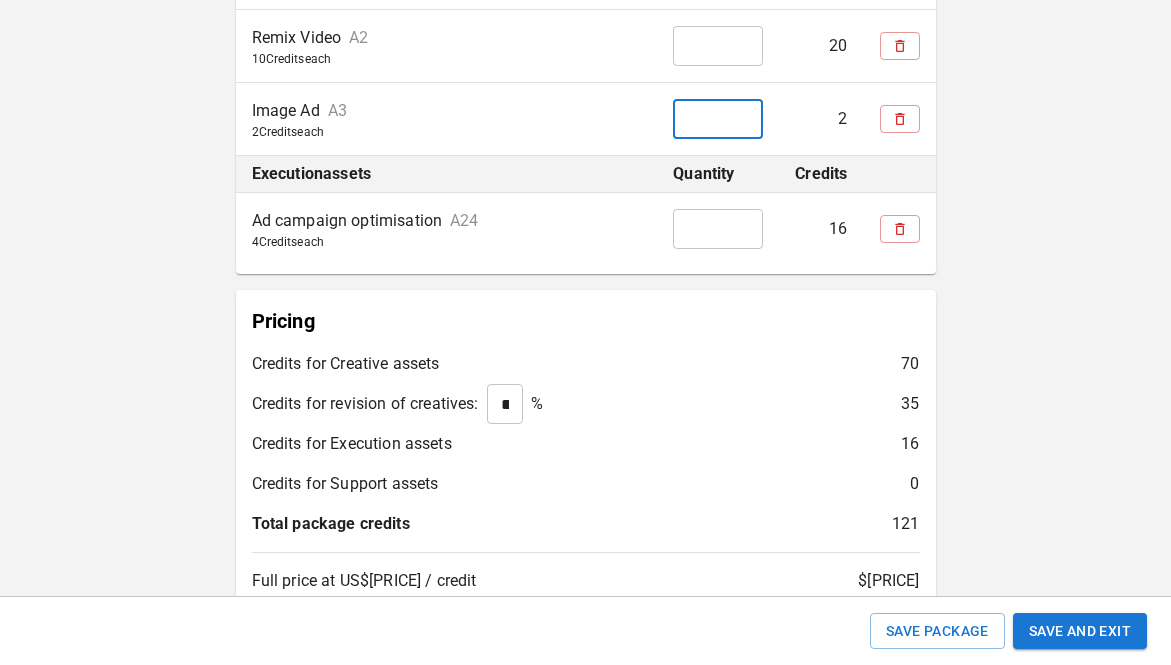 click on "*" at bounding box center (718, 119) 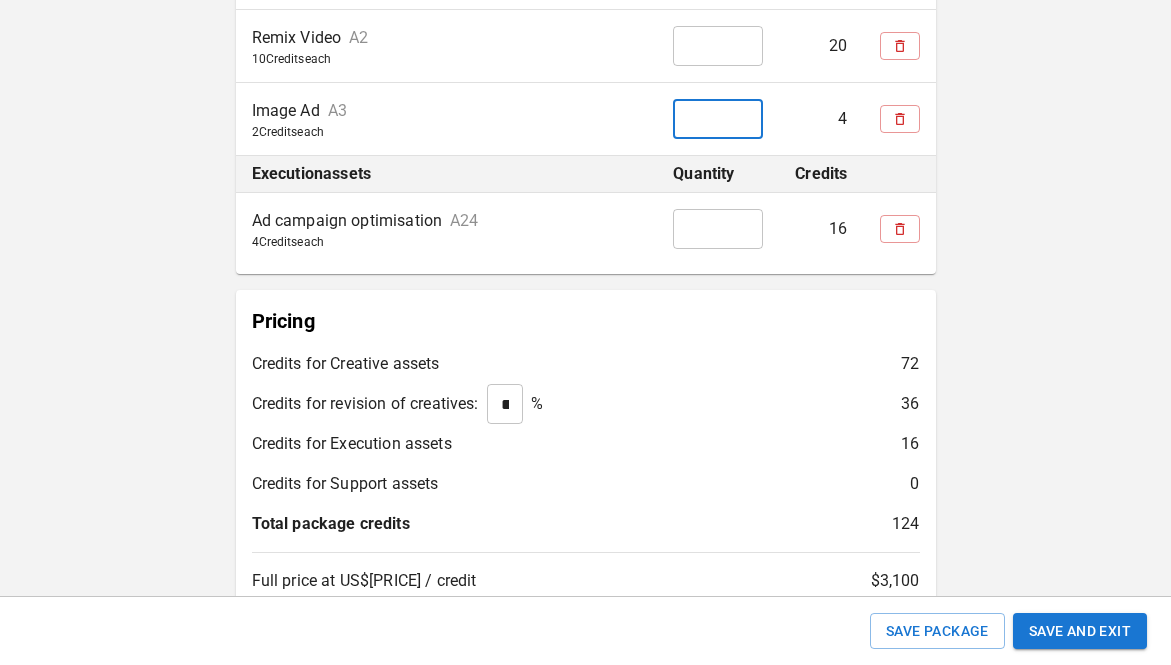 type on "*" 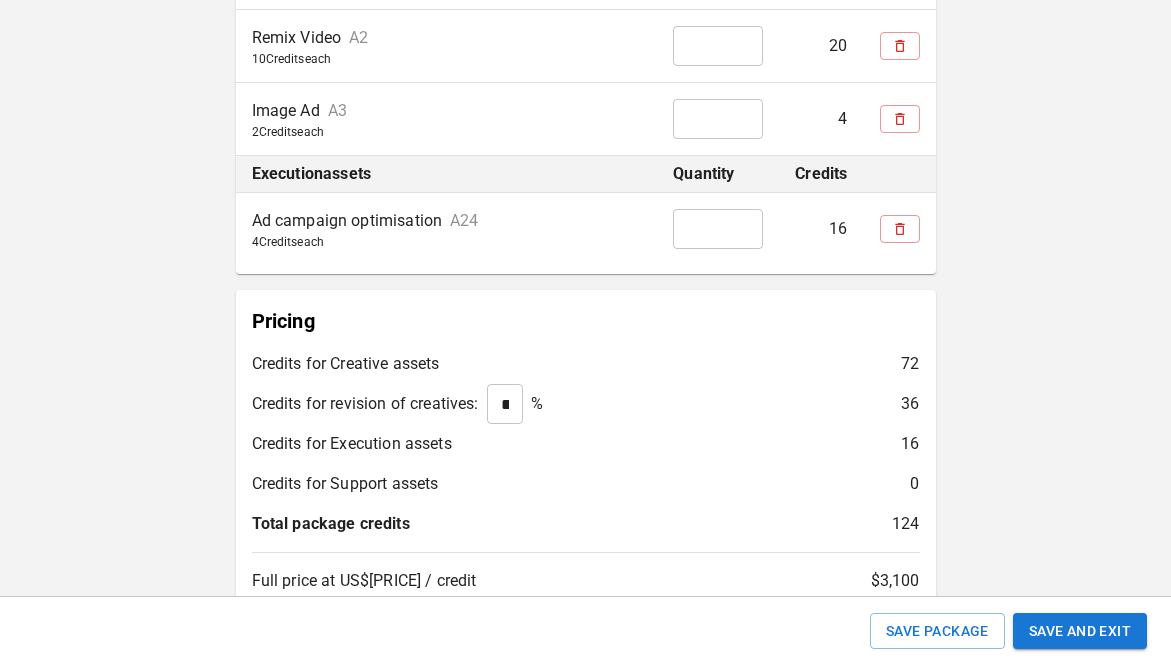 click on "Full price at US$[PRICE] / credit $[PRICE] Price with in-app bundle pricing $ [PRICE] [PERCENTAGE] off Client's budget $ * Final price budget $ * [PERCENTAGE] discount" at bounding box center [585, 29] 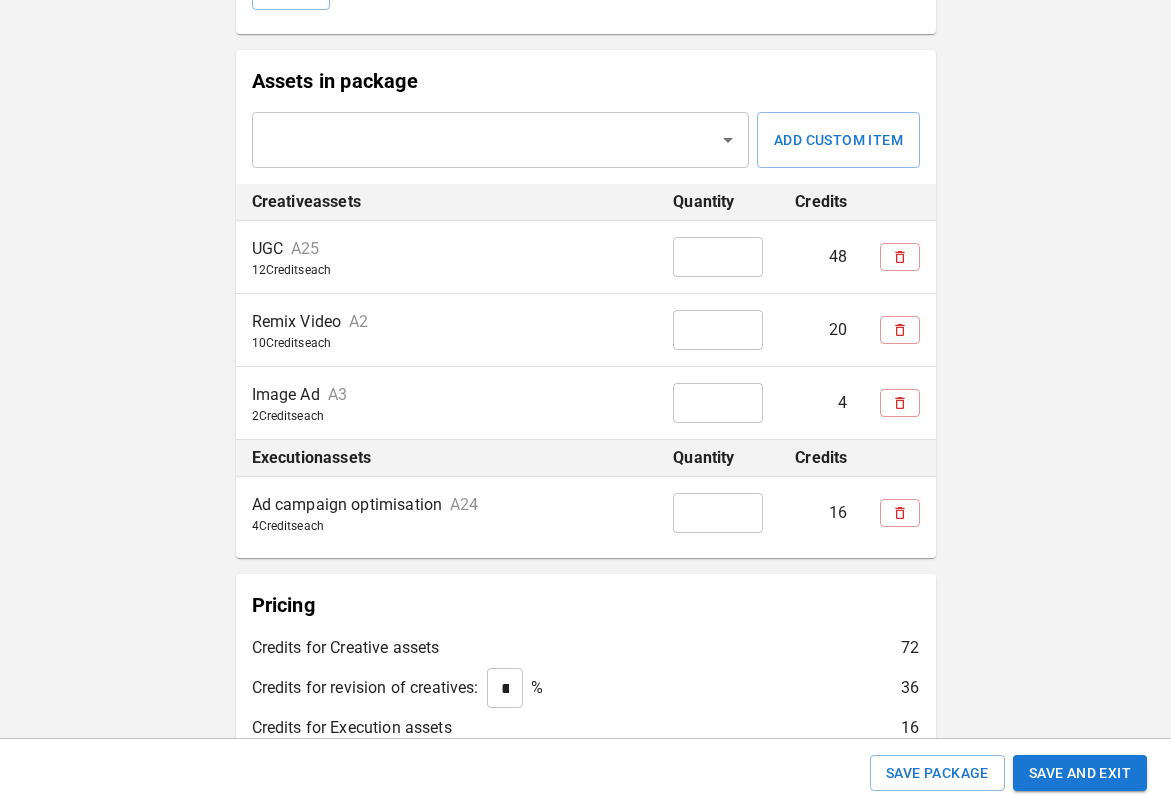 scroll, scrollTop: 956, scrollLeft: 0, axis: vertical 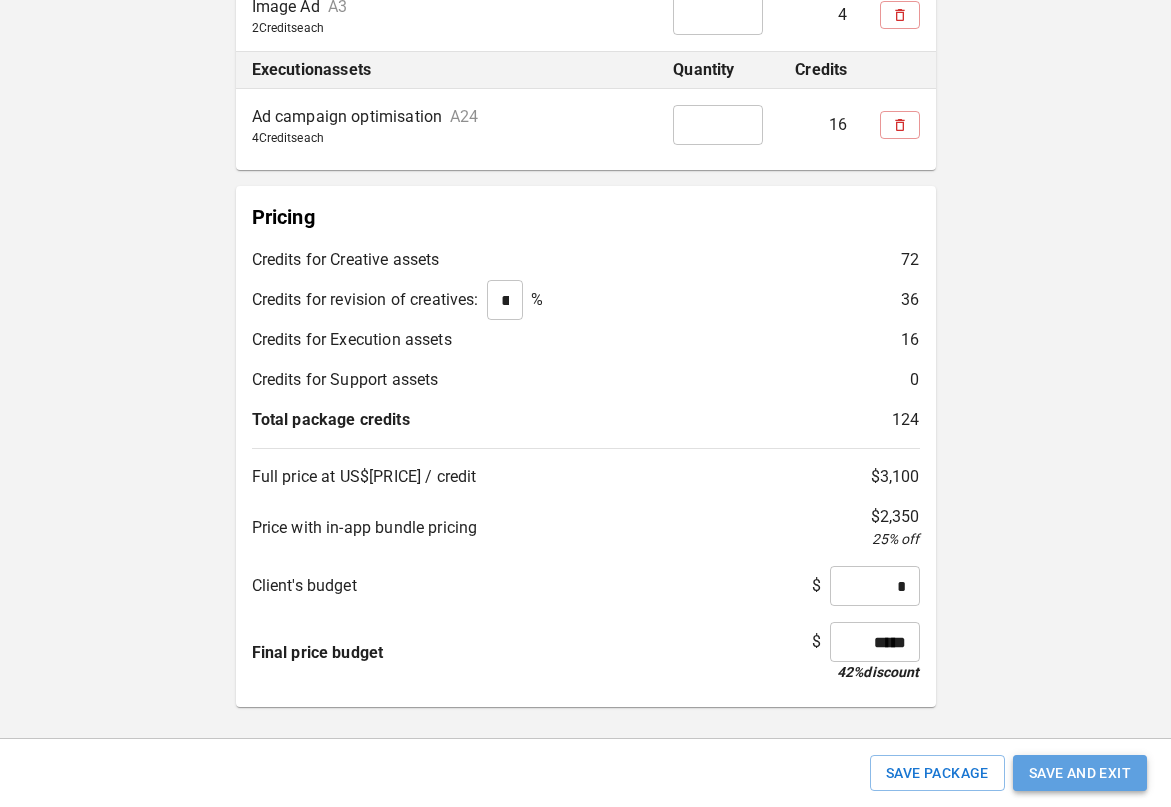 click on "Save and Exit" at bounding box center (1080, 773) 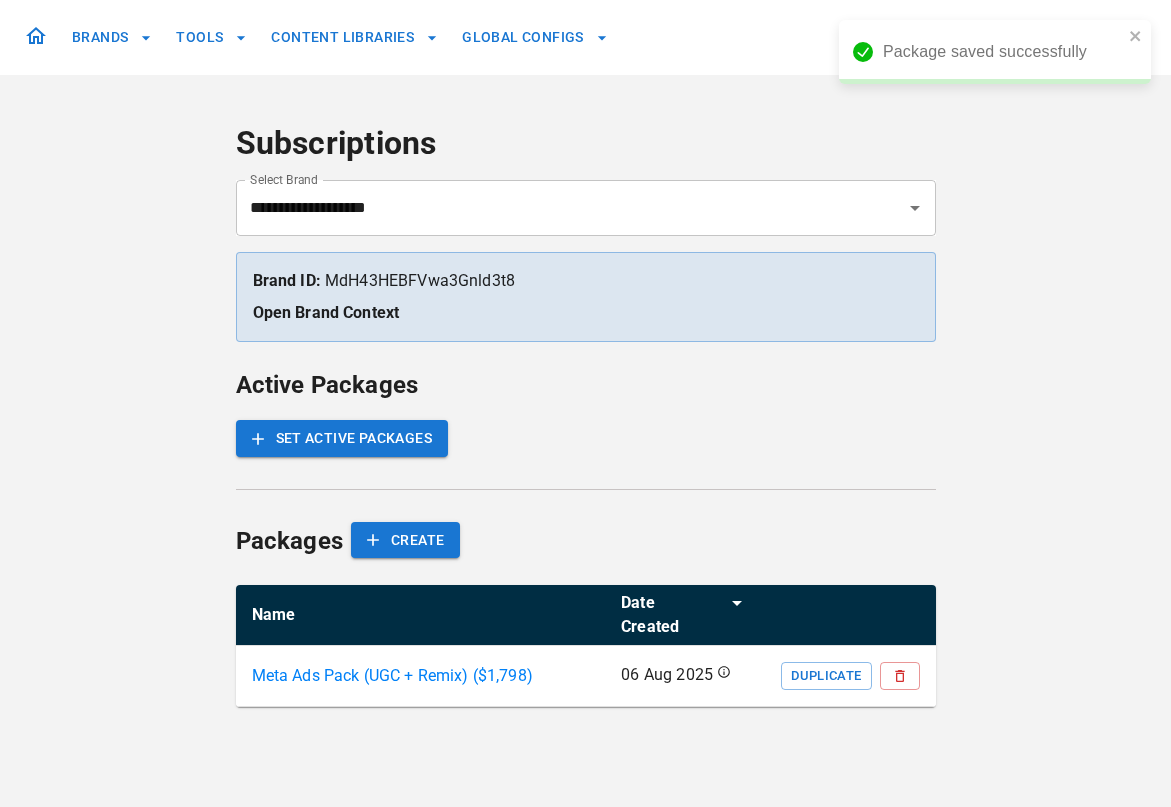 scroll, scrollTop: 0, scrollLeft: 0, axis: both 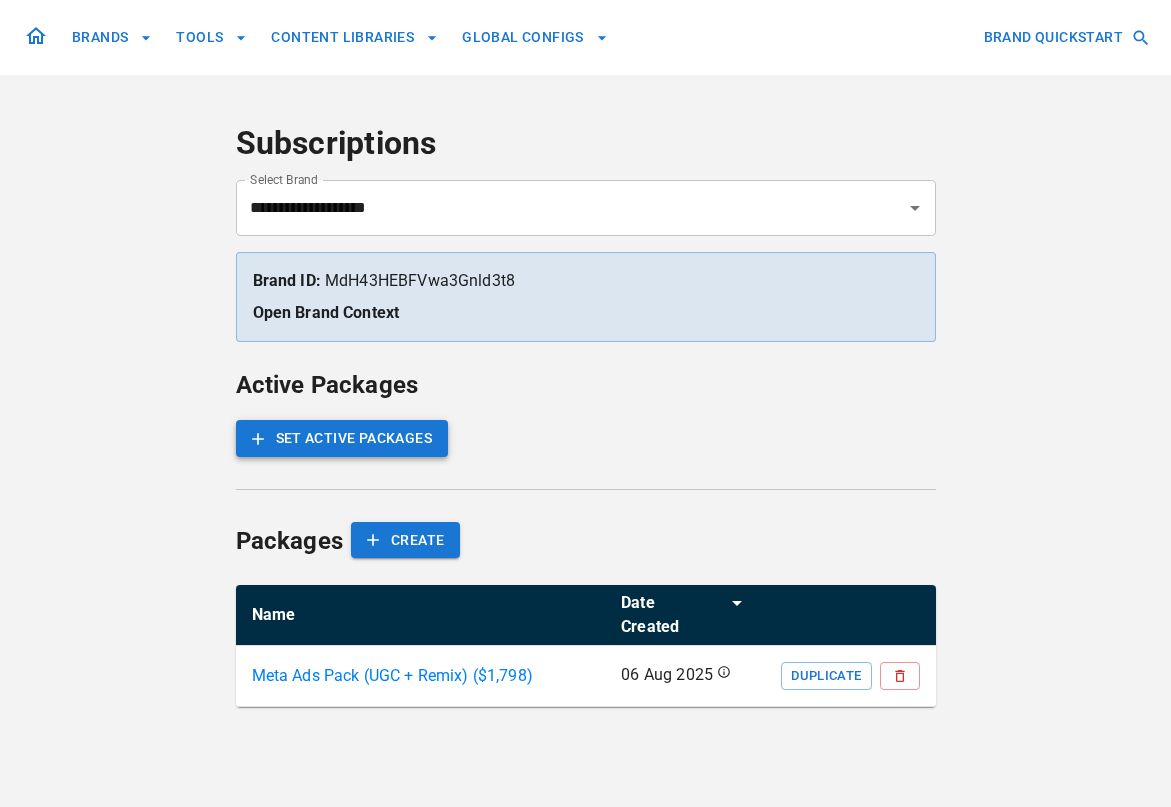 click on "SET ACTIVE PACKAGES" at bounding box center (342, 438) 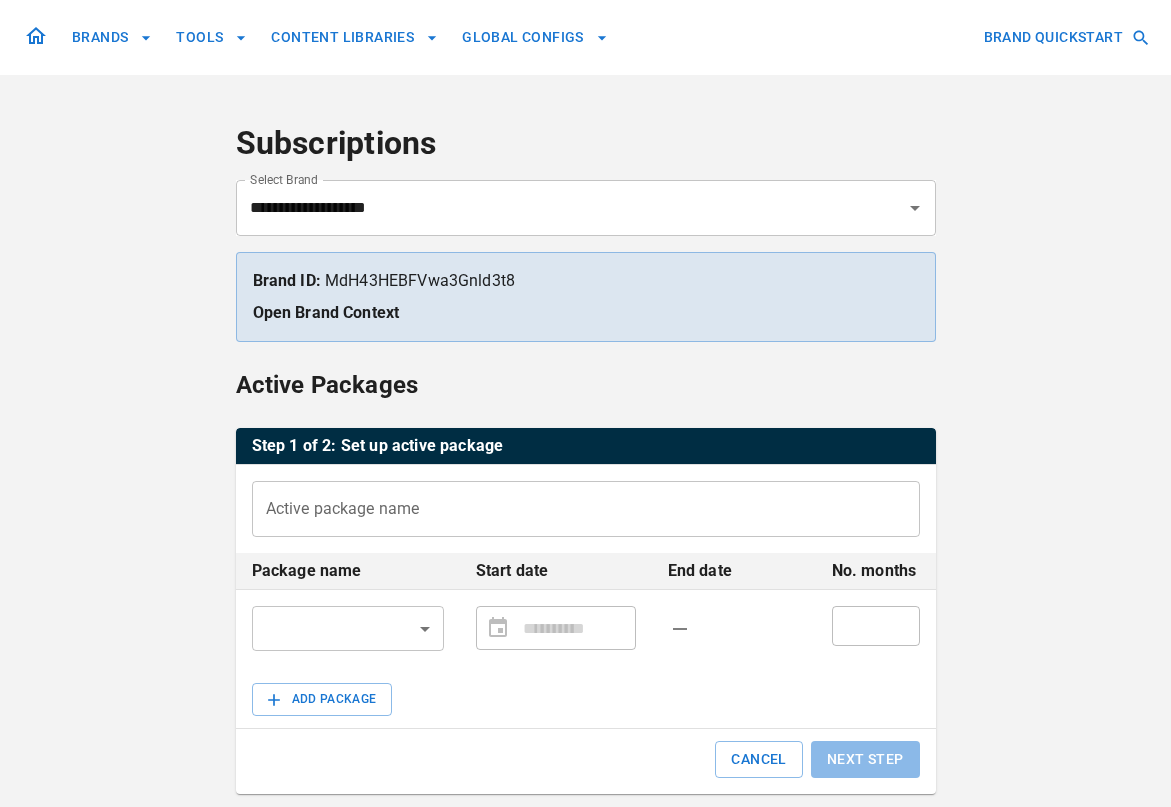 click on "Active package name" at bounding box center [586, 509] 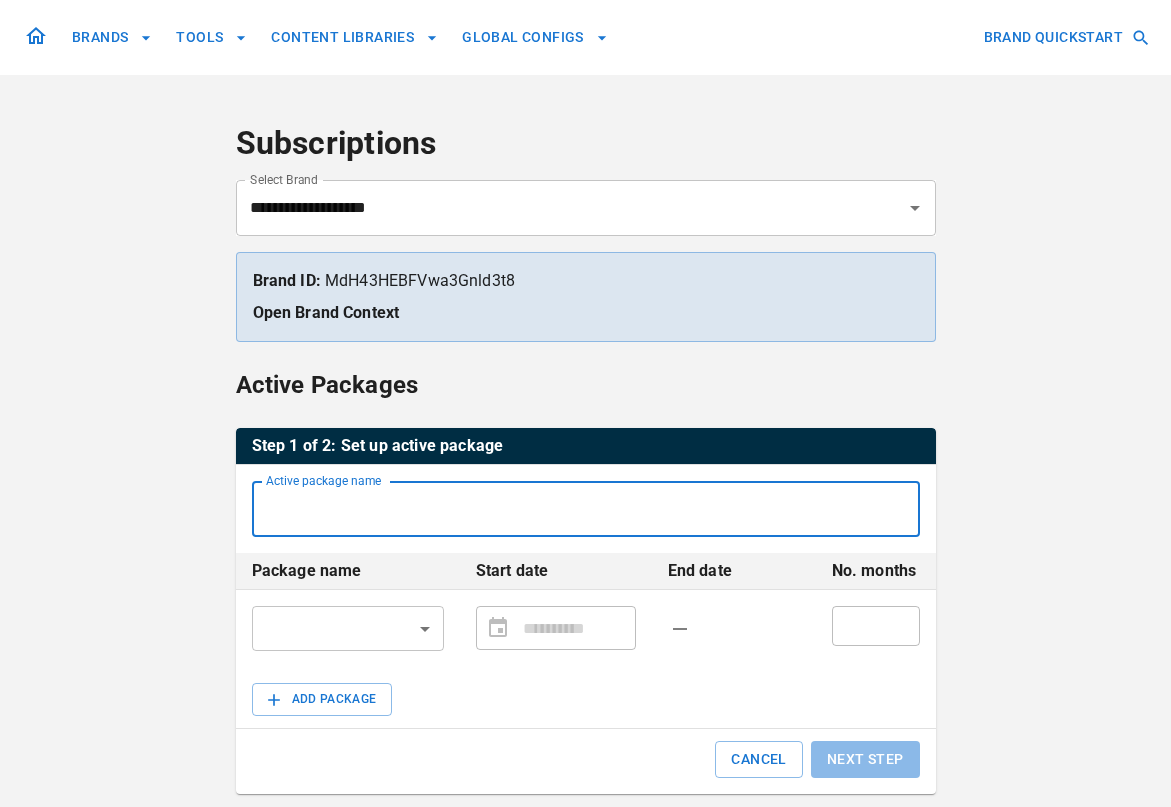 click on "**********" at bounding box center (585, 552) 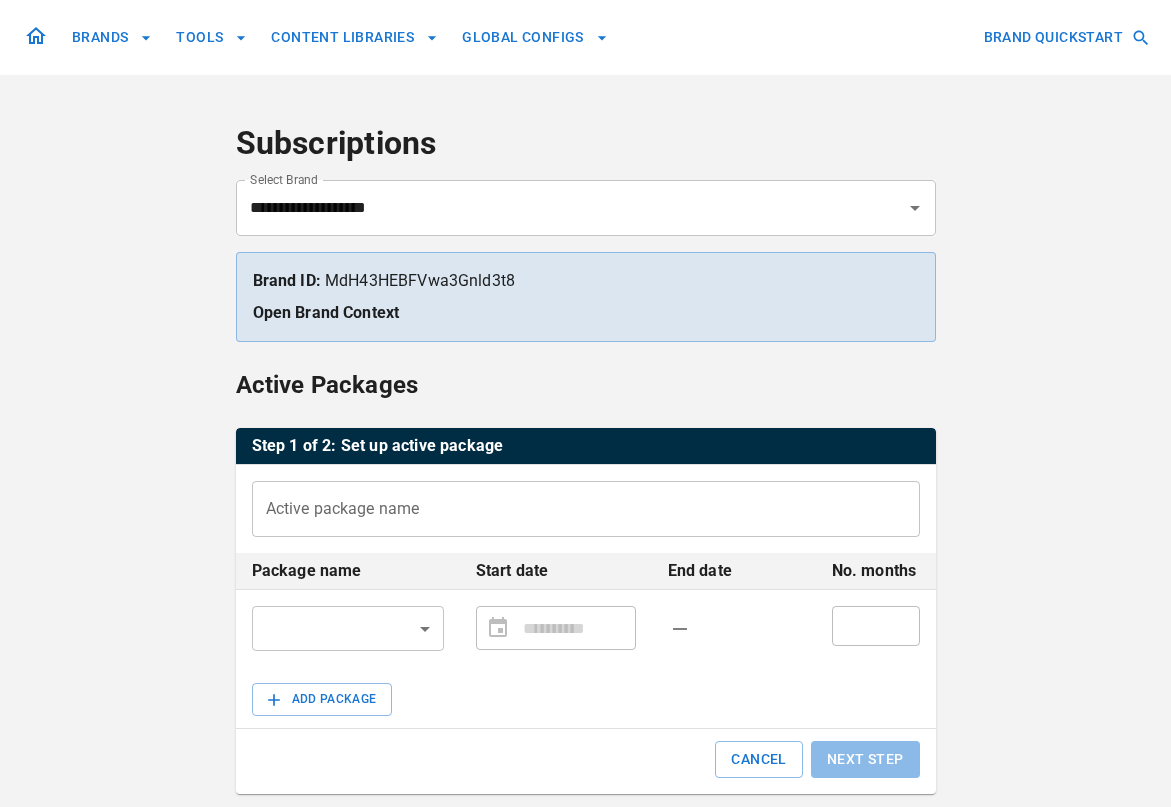click on "[BRAND]" at bounding box center (585, 552) 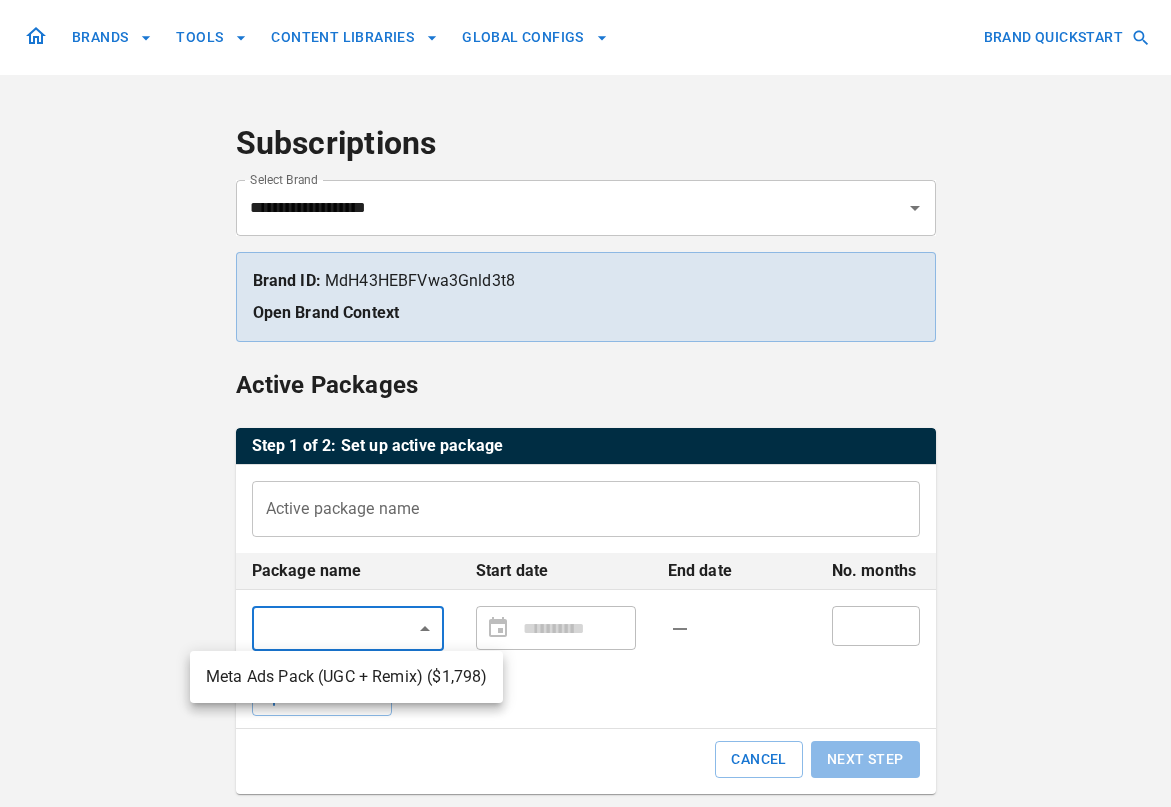 click on "Meta Ads Pack (UGC + Remix)   ($ 1,798 )" at bounding box center (346, 677) 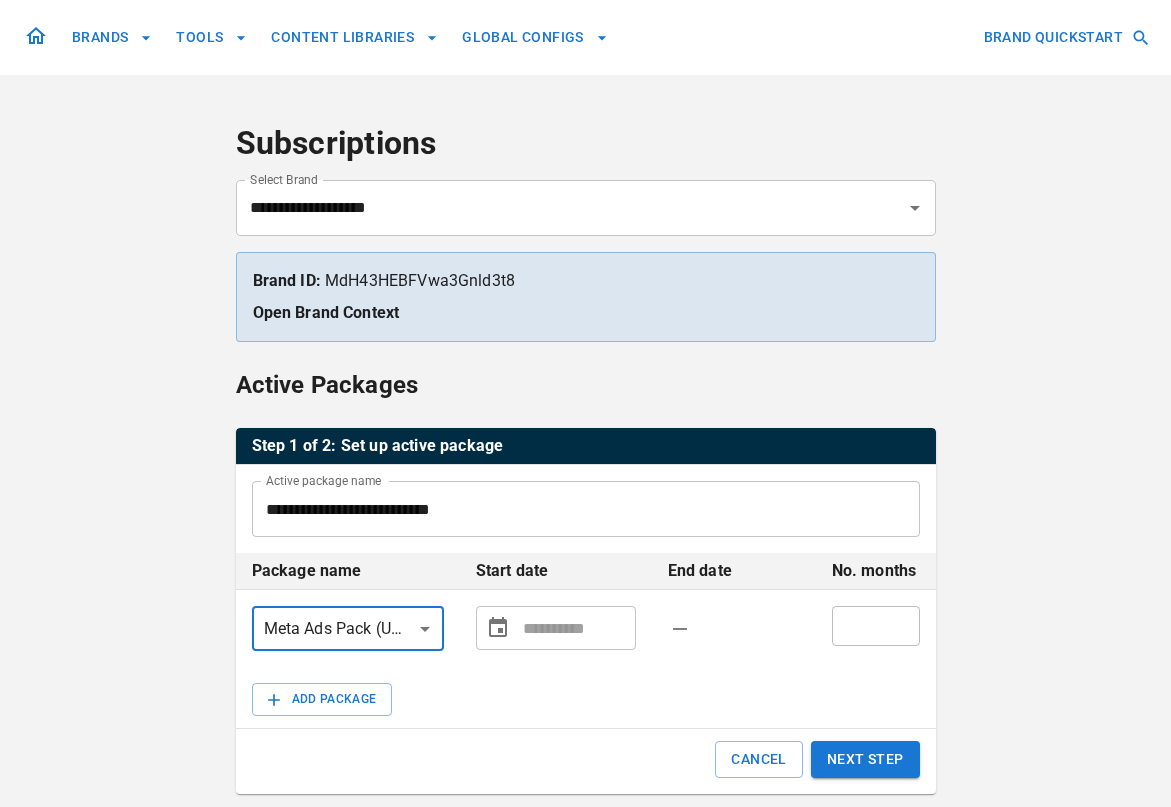 type on "**********" 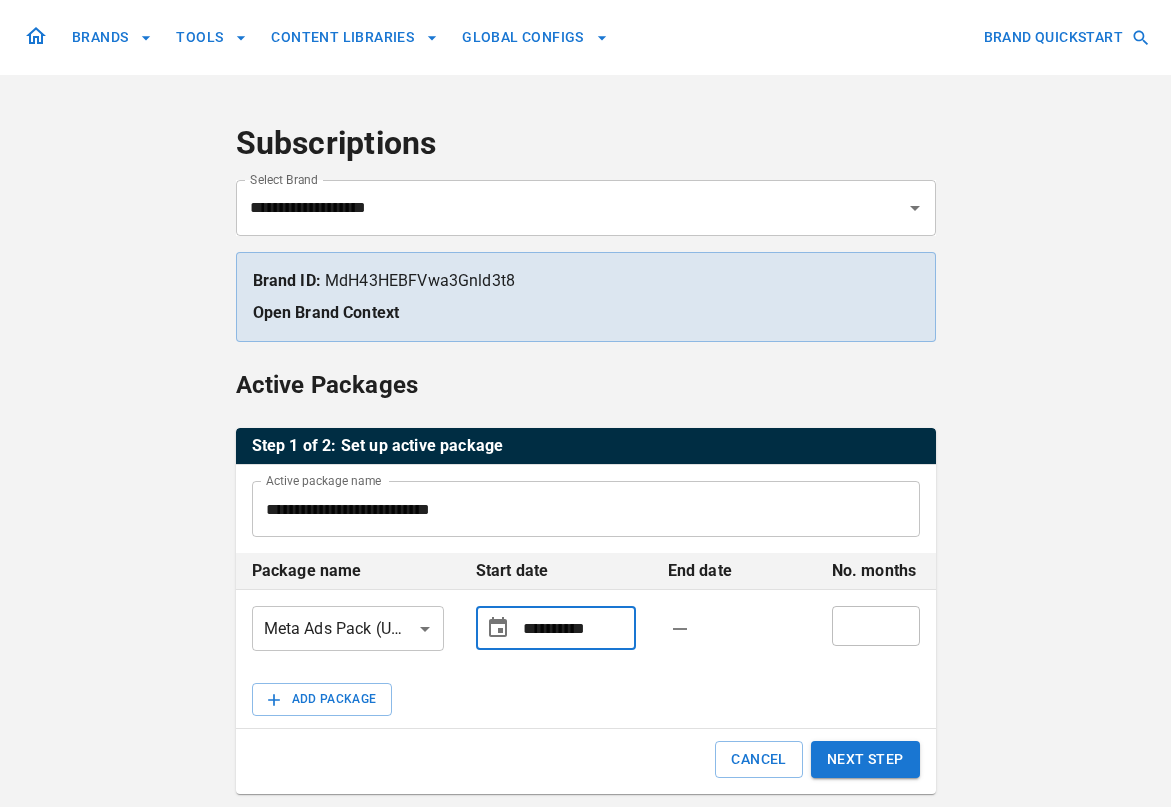click on "**********" at bounding box center (575, 628) 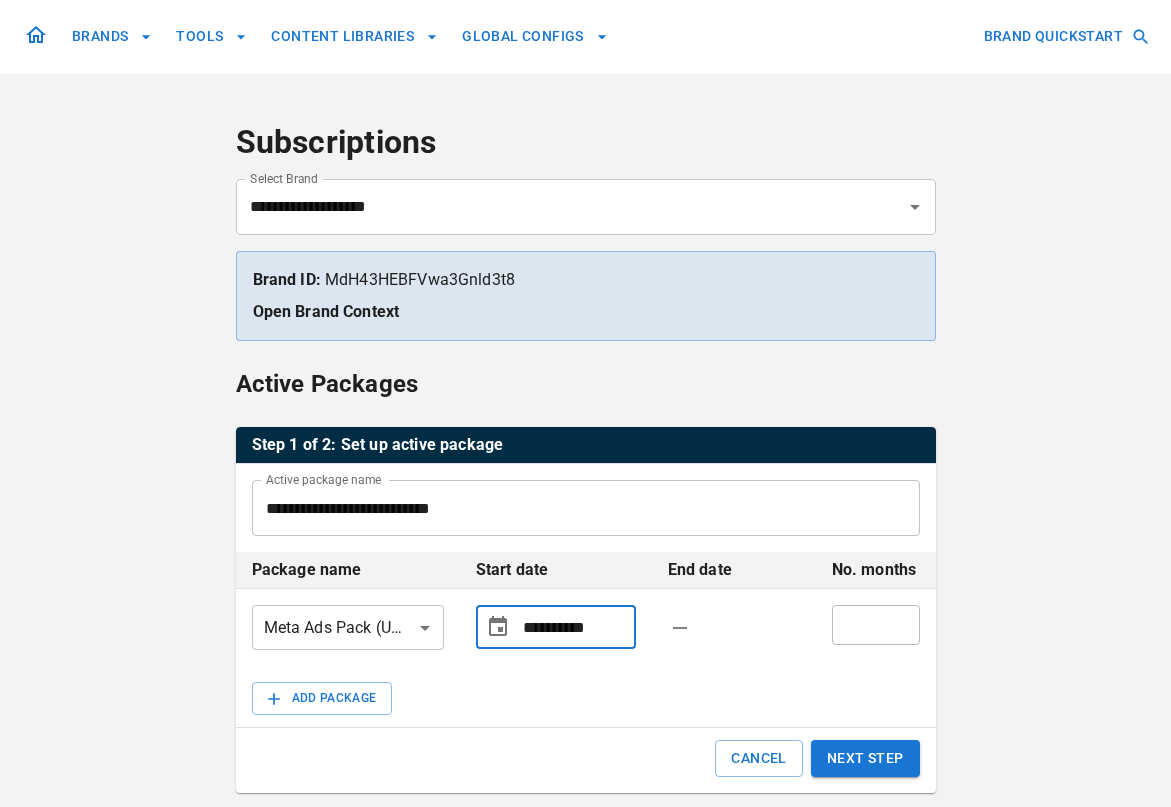 click on "**********" at bounding box center (575, 627) 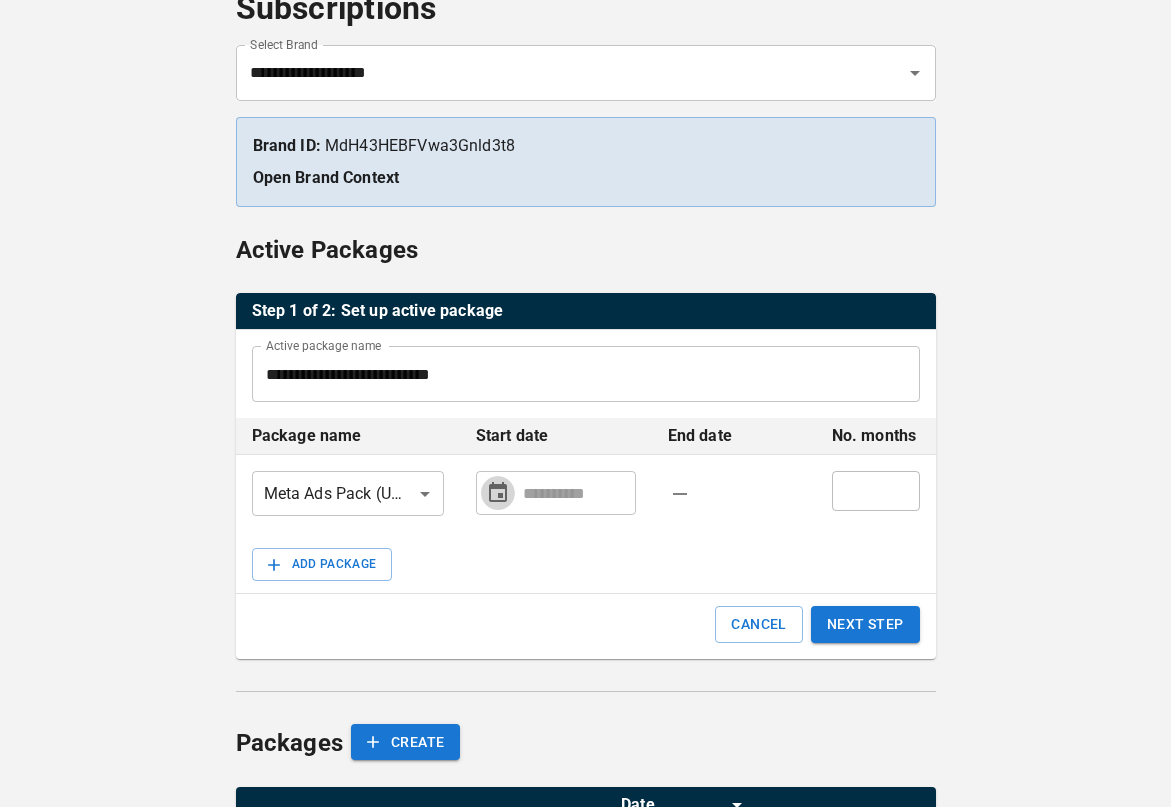 click 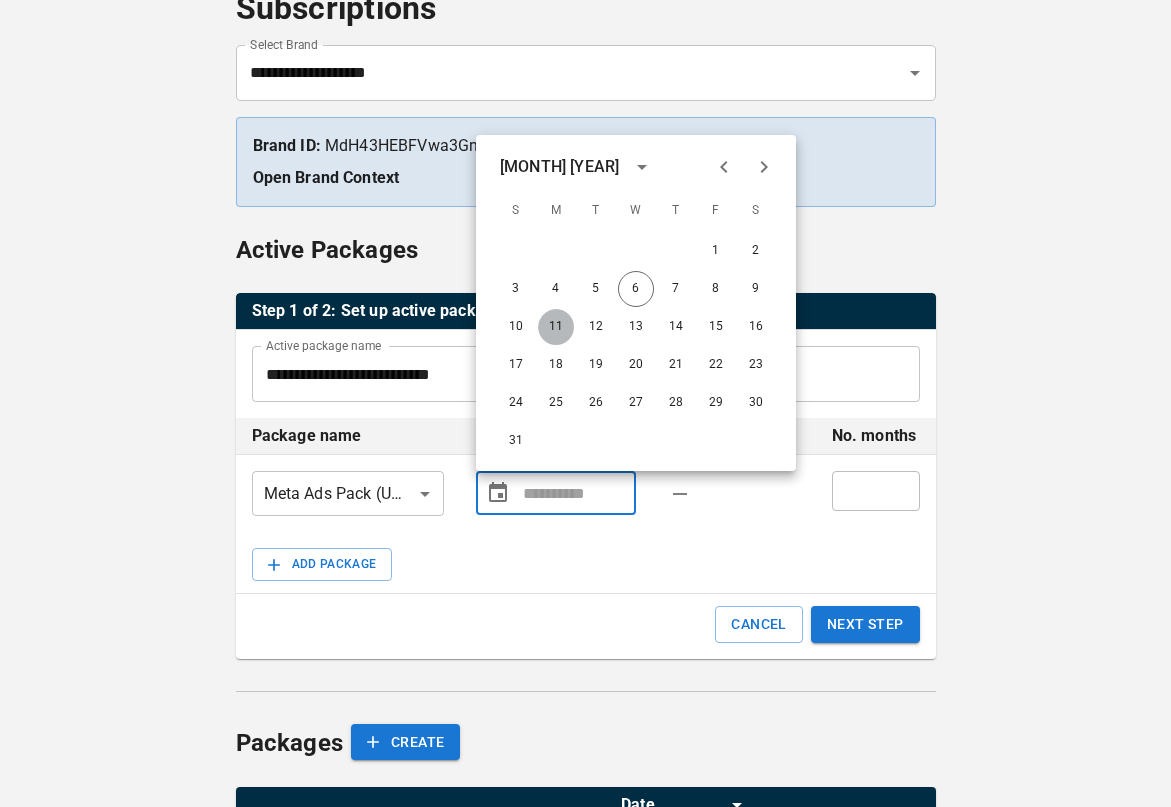 click on "11" at bounding box center (556, 327) 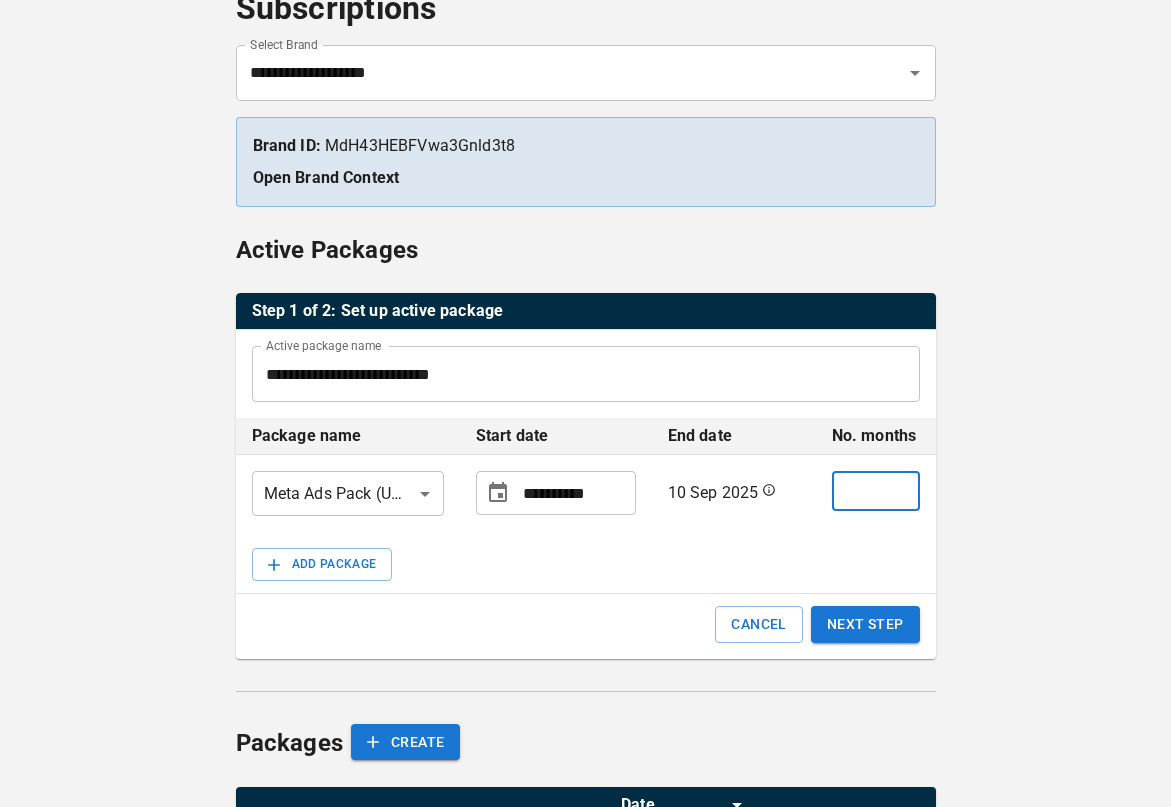 click on "*" at bounding box center [876, 491] 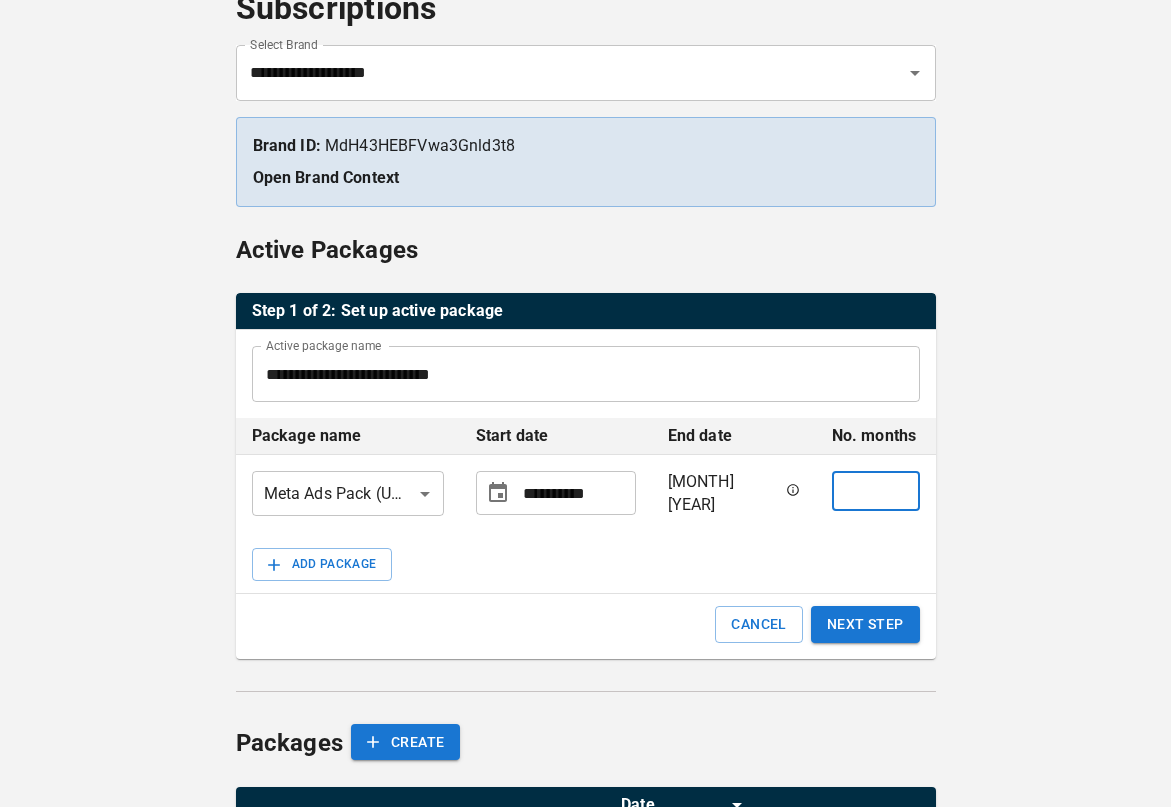 type on "**" 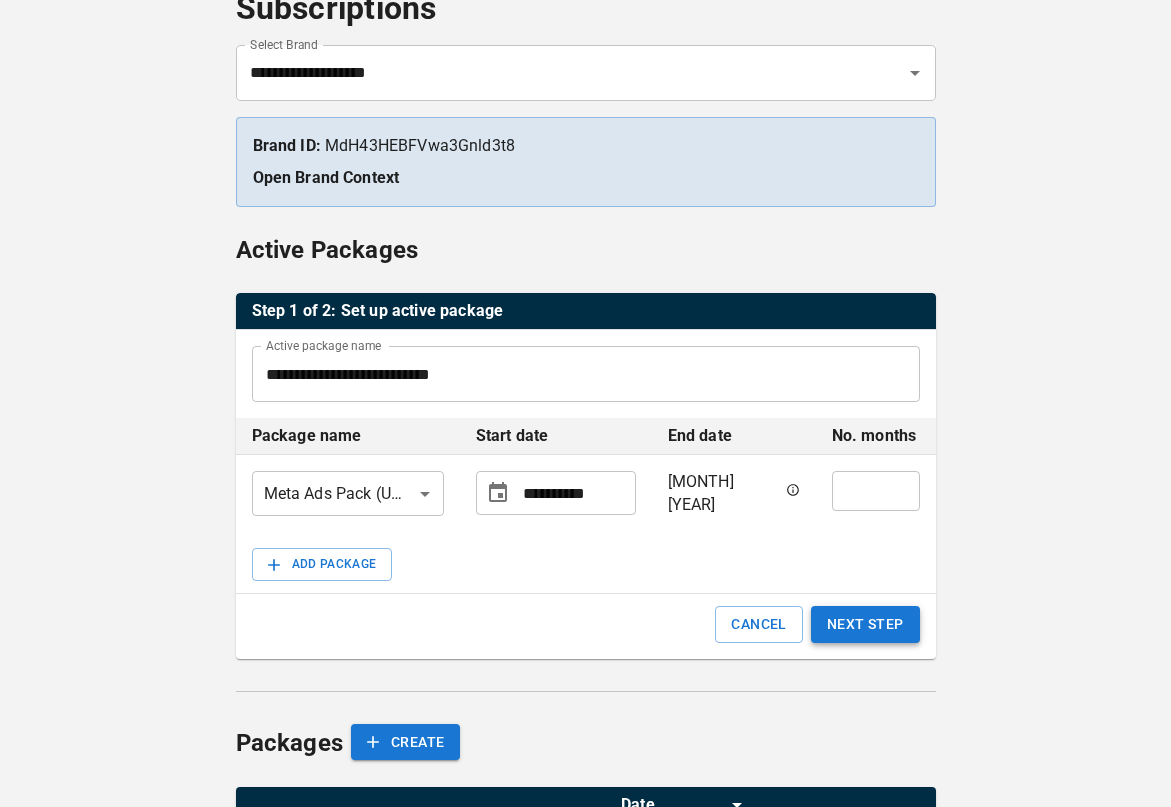 click on "NEXT STEP" at bounding box center (865, 624) 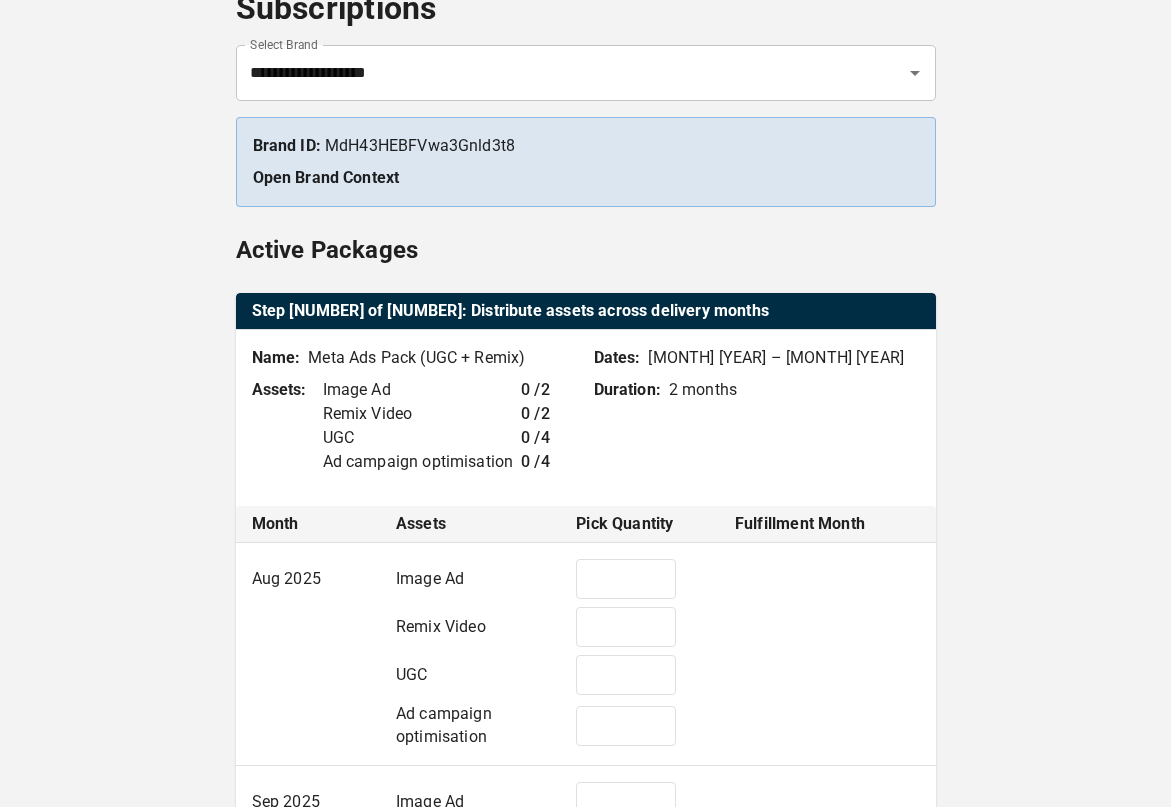 type on "*" 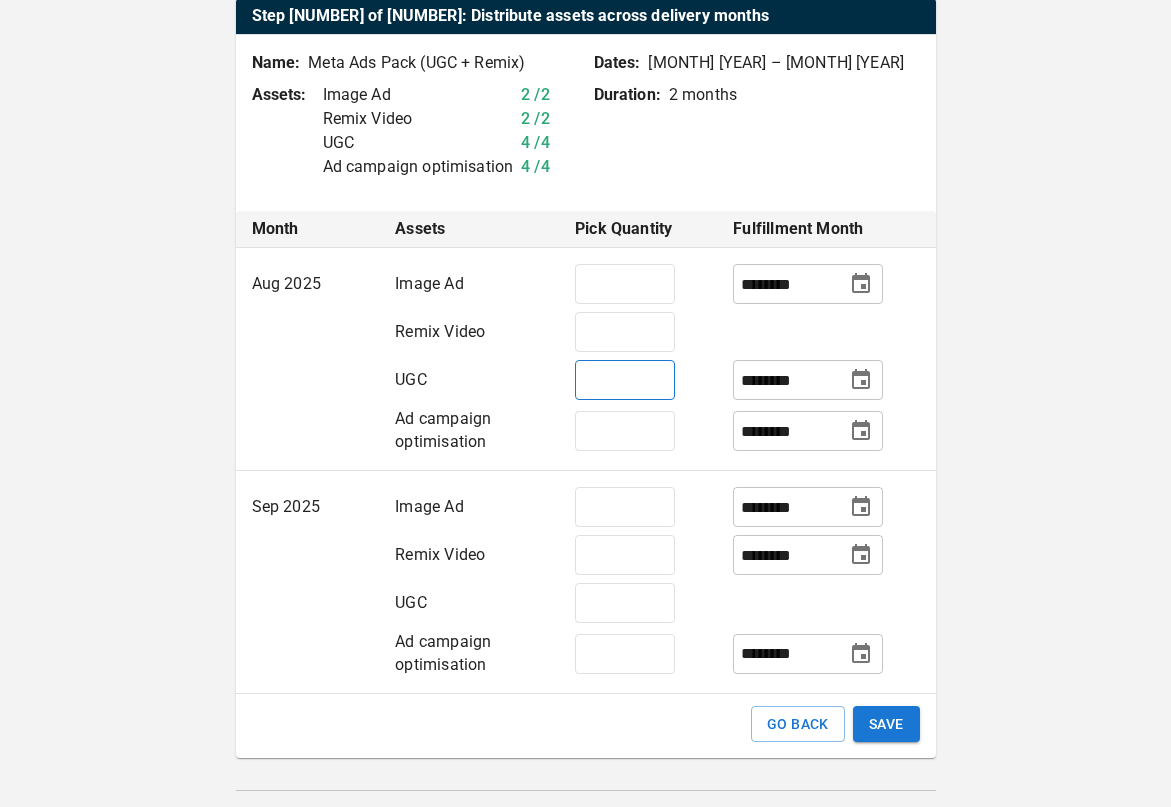 scroll, scrollTop: 431, scrollLeft: 0, axis: vertical 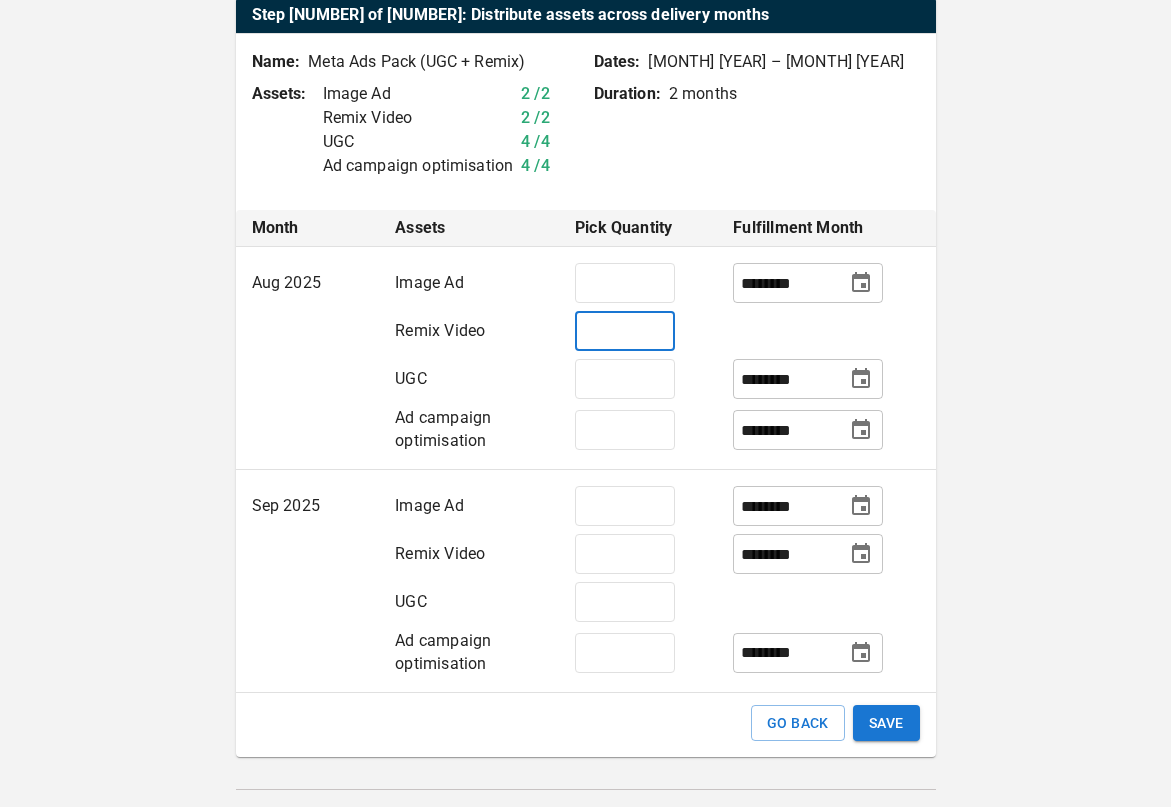 click on "*" at bounding box center (625, 331) 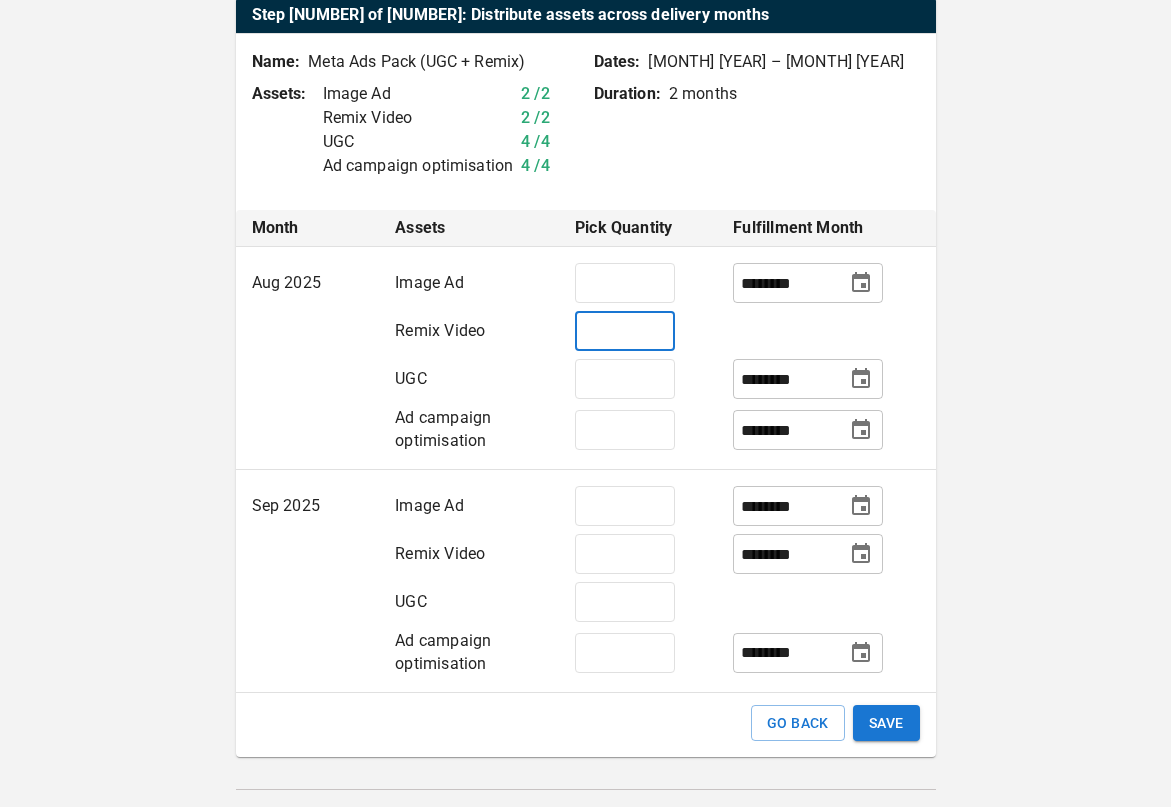 type on "*" 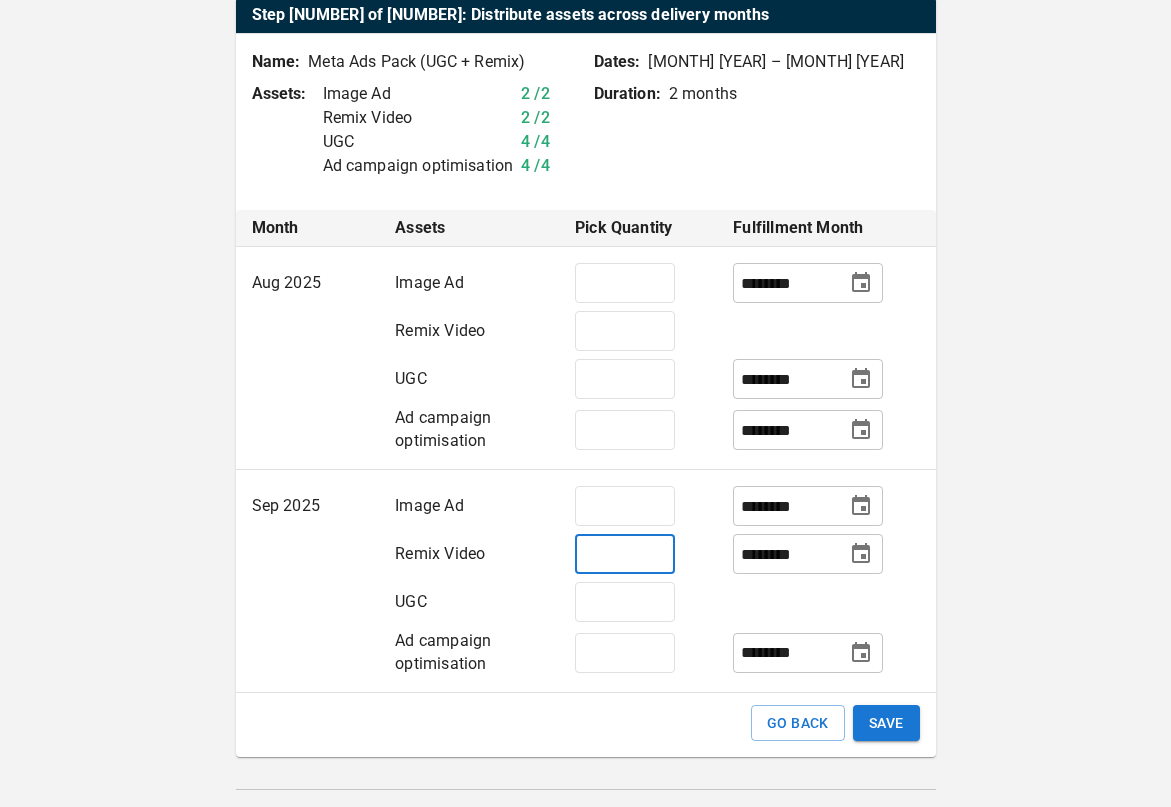 click on "*" at bounding box center [625, 554] 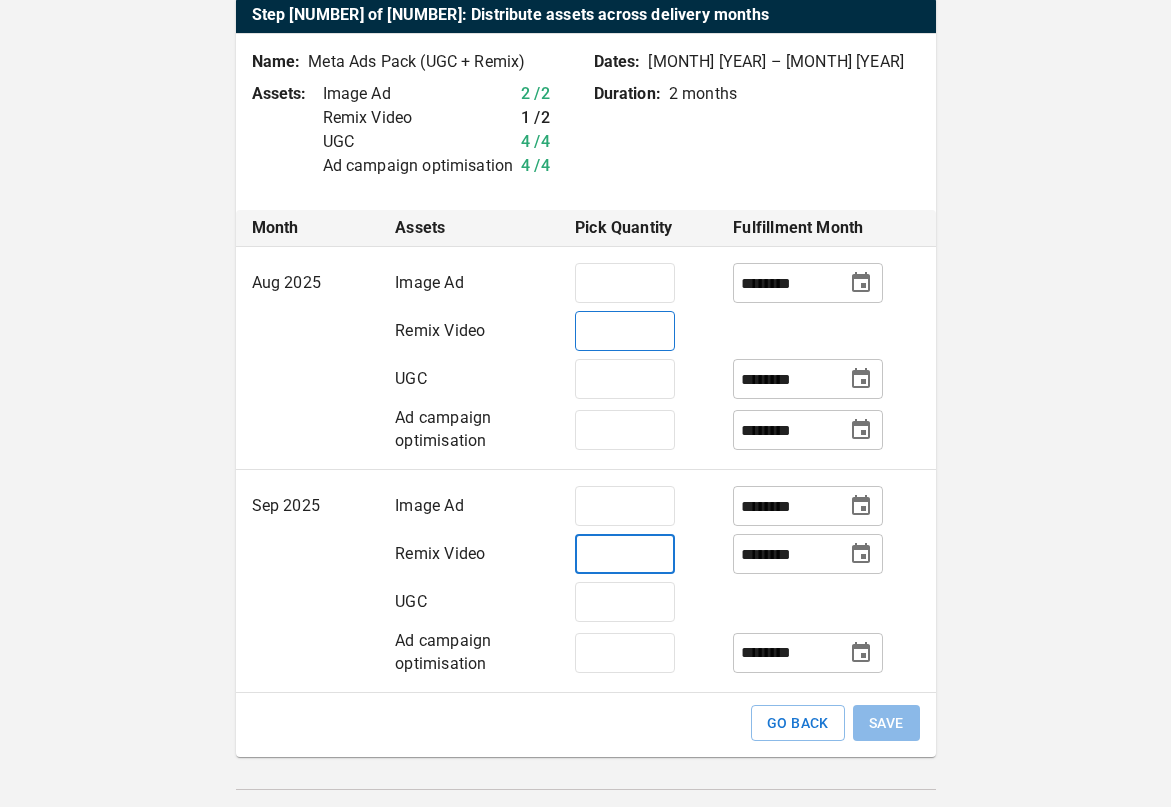 type on "*" 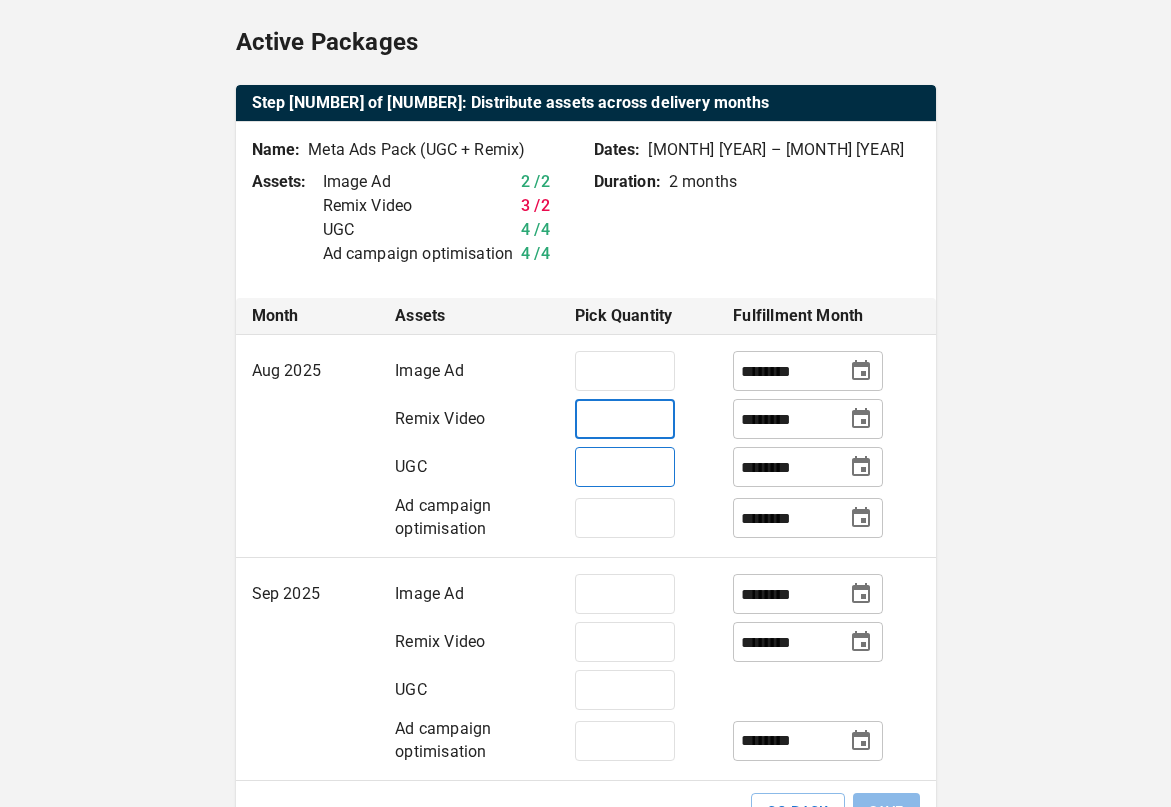scroll, scrollTop: 345, scrollLeft: 0, axis: vertical 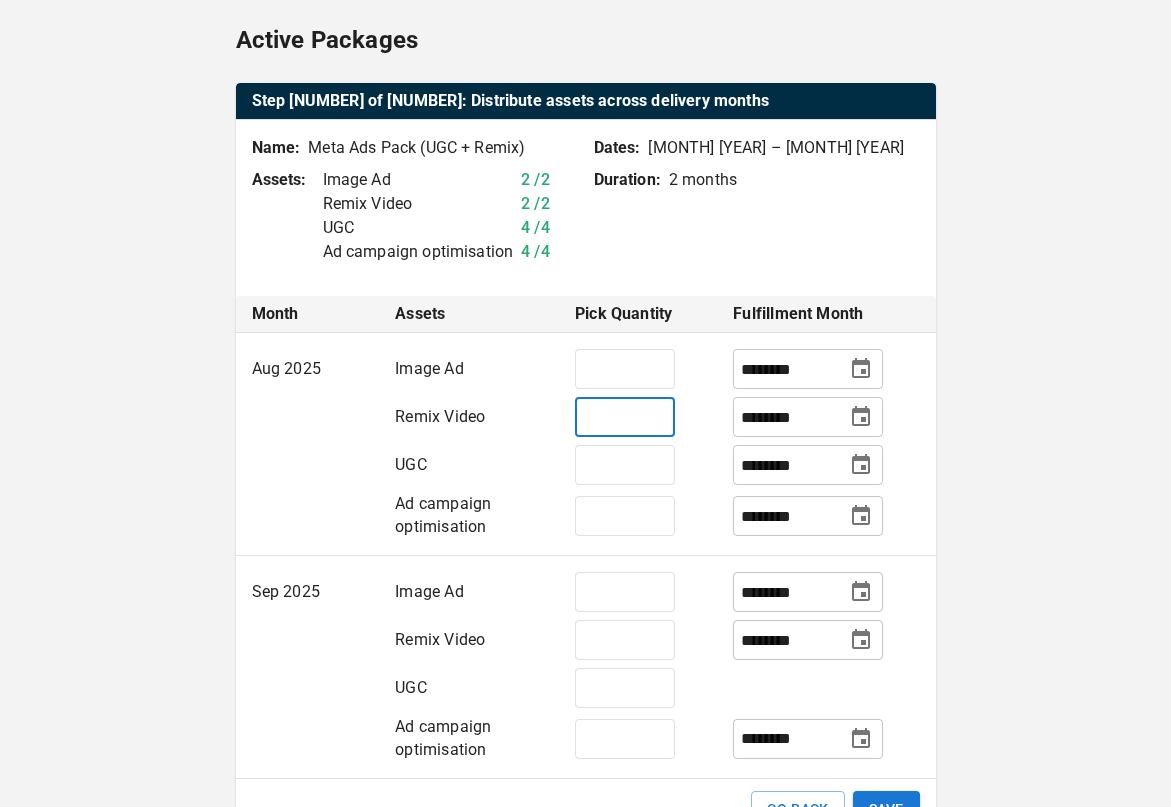 type on "*" 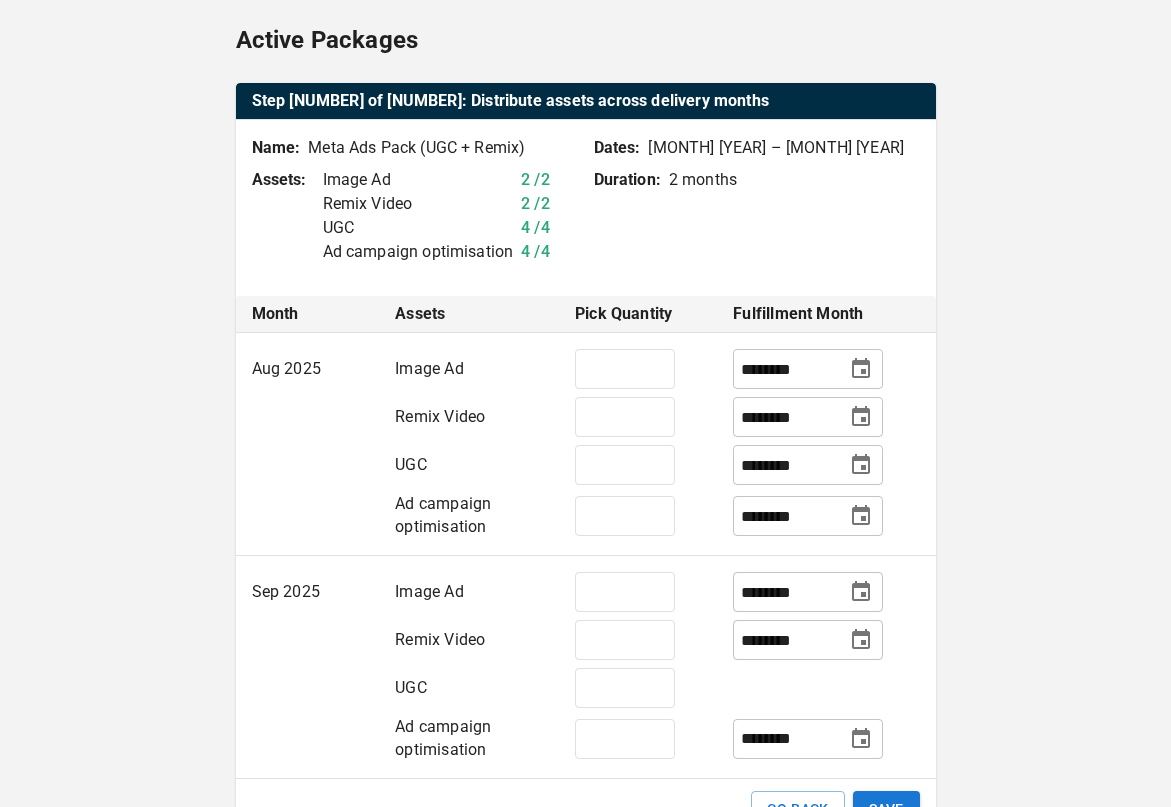 click on "********" at bounding box center (788, 417) 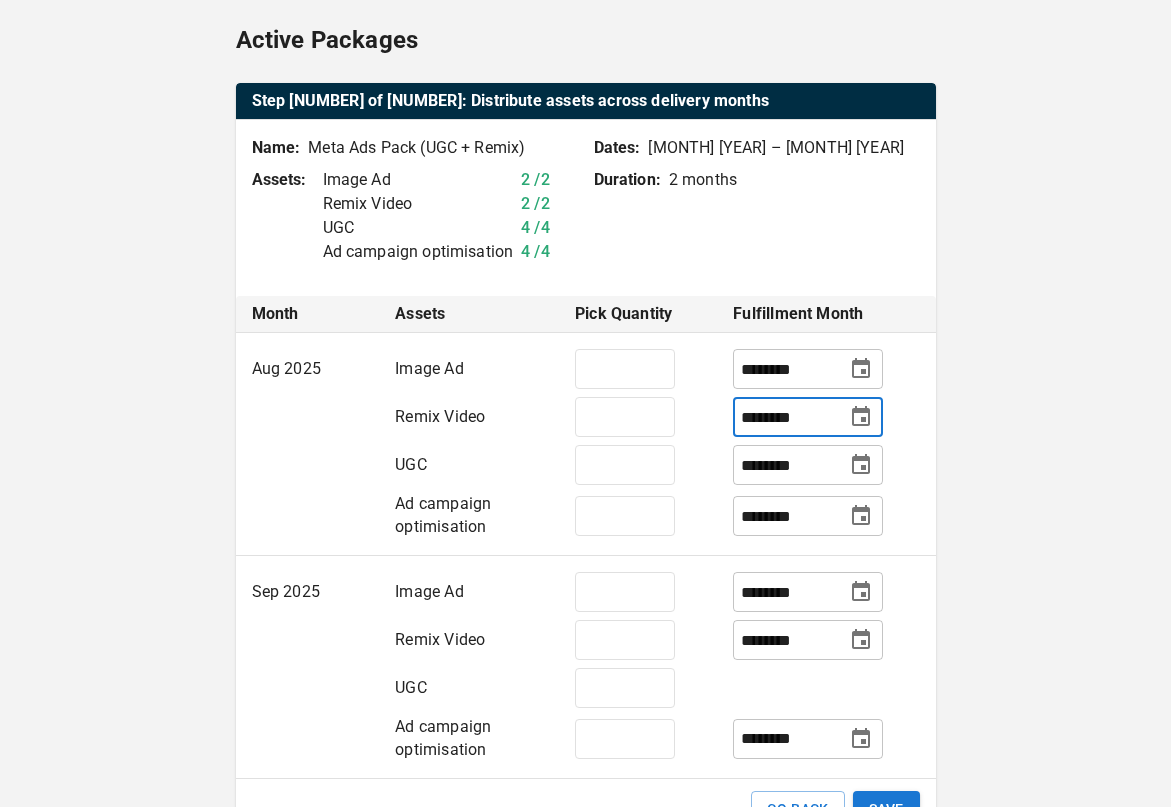 type on "********" 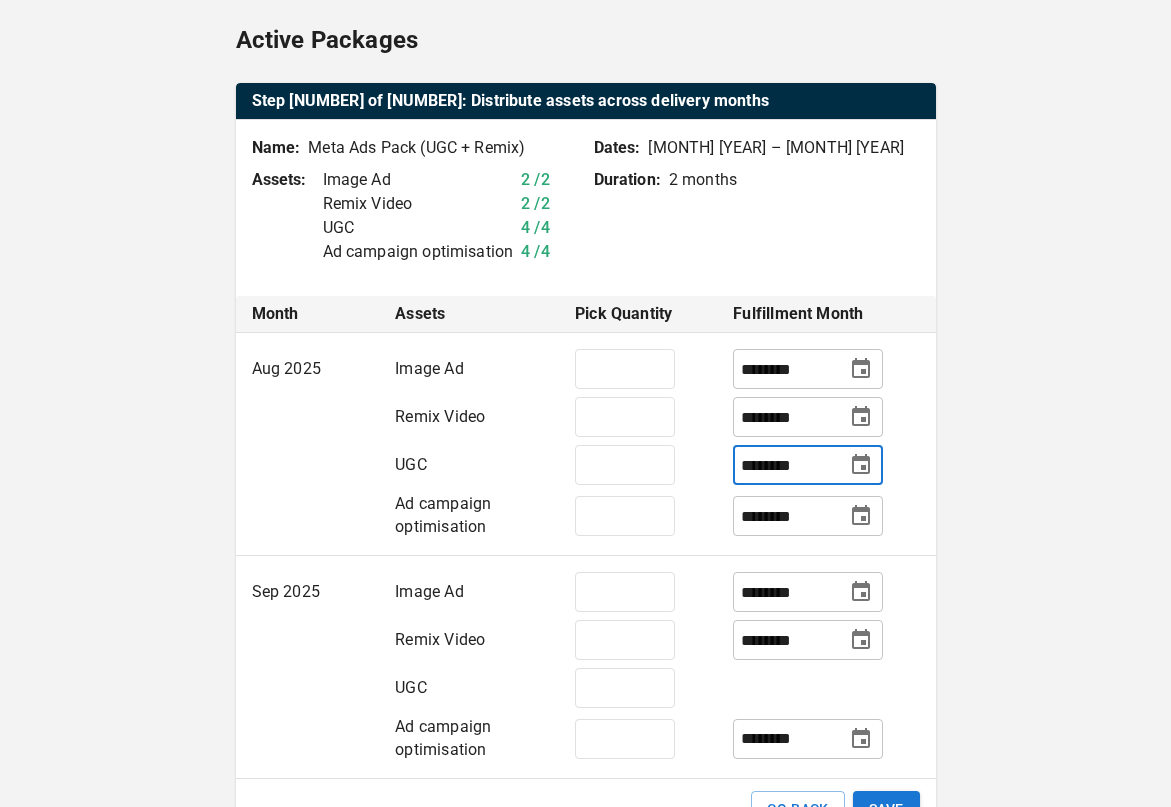 type on "********" 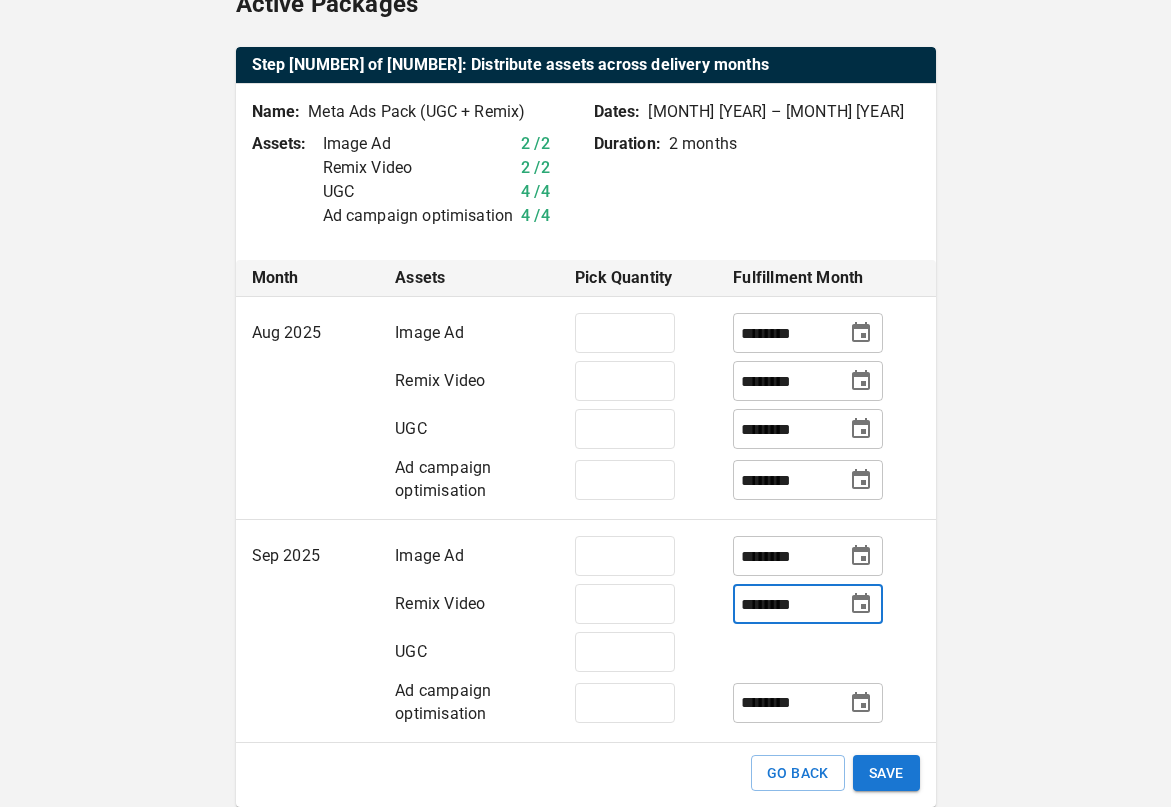 scroll, scrollTop: 399, scrollLeft: 0, axis: vertical 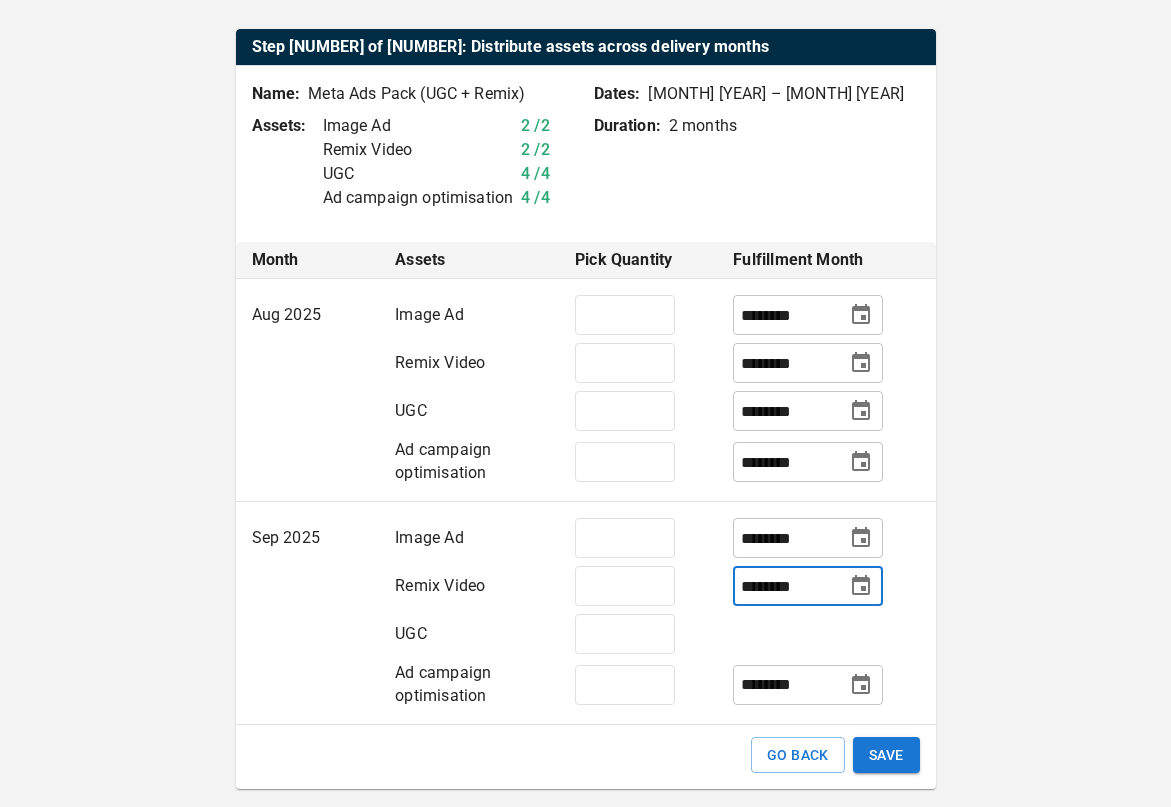 type on "********" 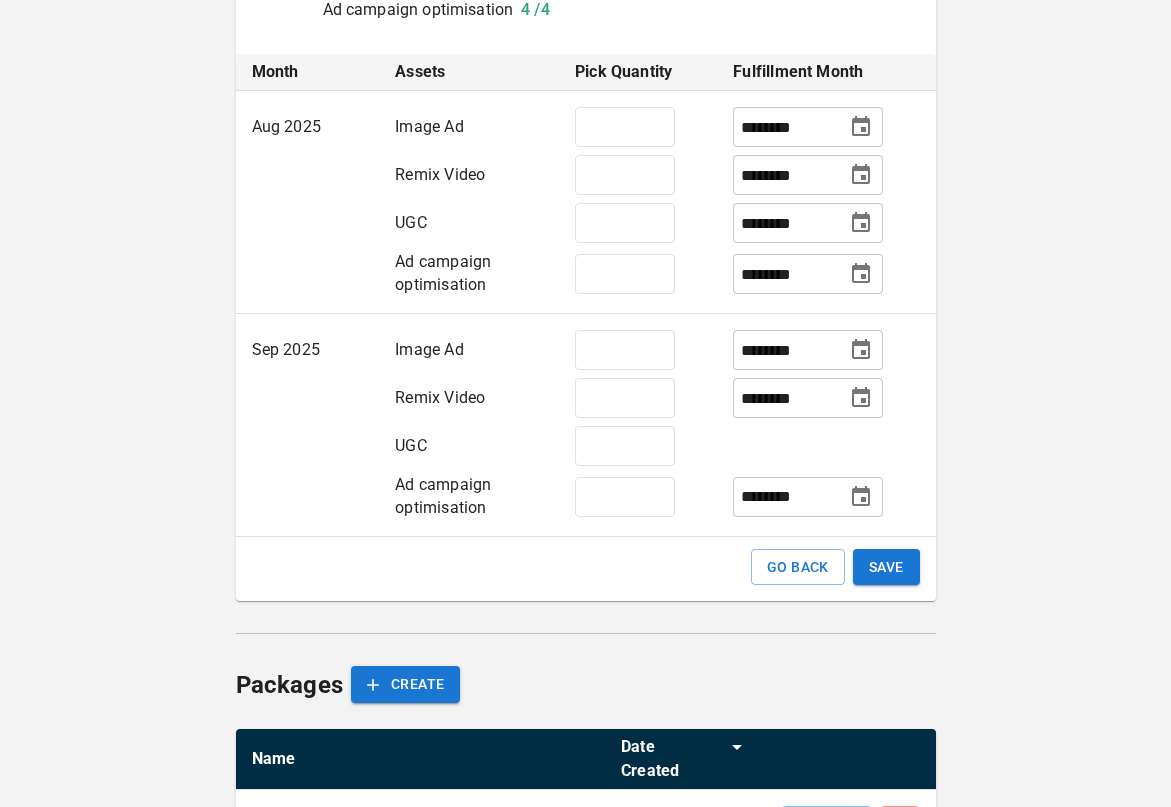 scroll, scrollTop: 585, scrollLeft: 0, axis: vertical 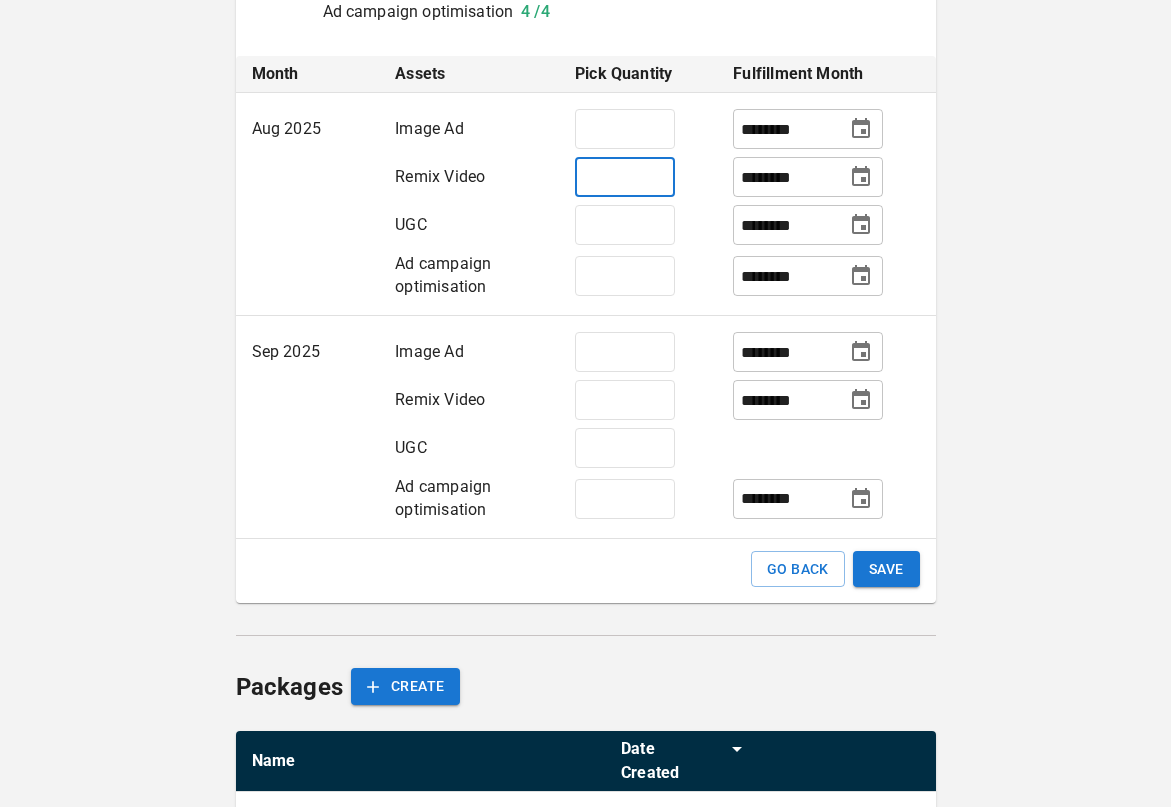 click on "*" at bounding box center [625, 177] 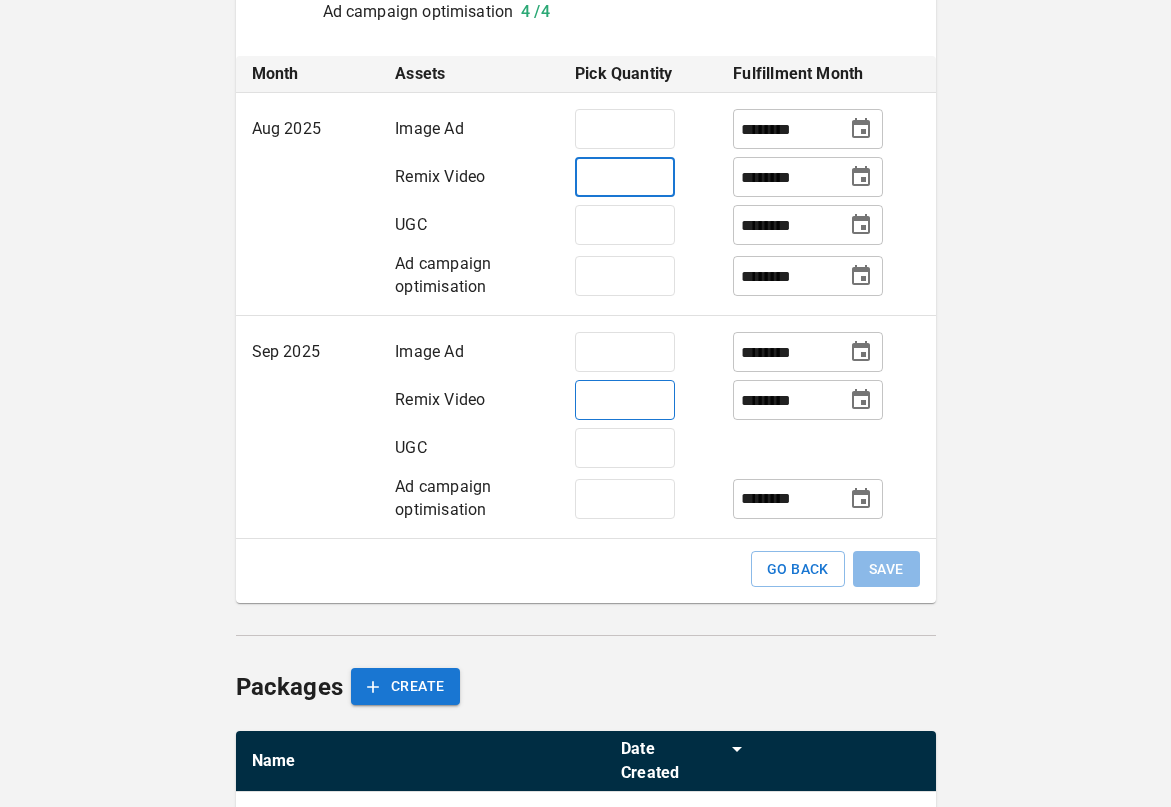type on "*" 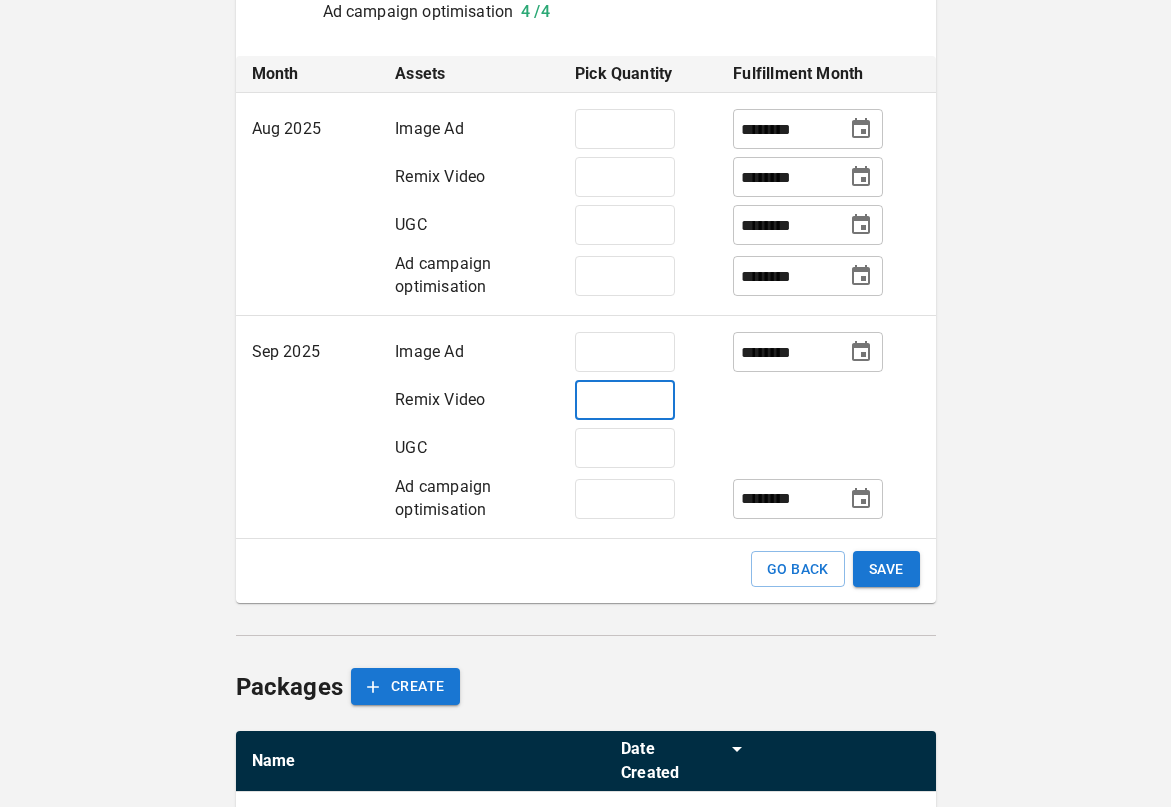 scroll, scrollTop: 527, scrollLeft: 0, axis: vertical 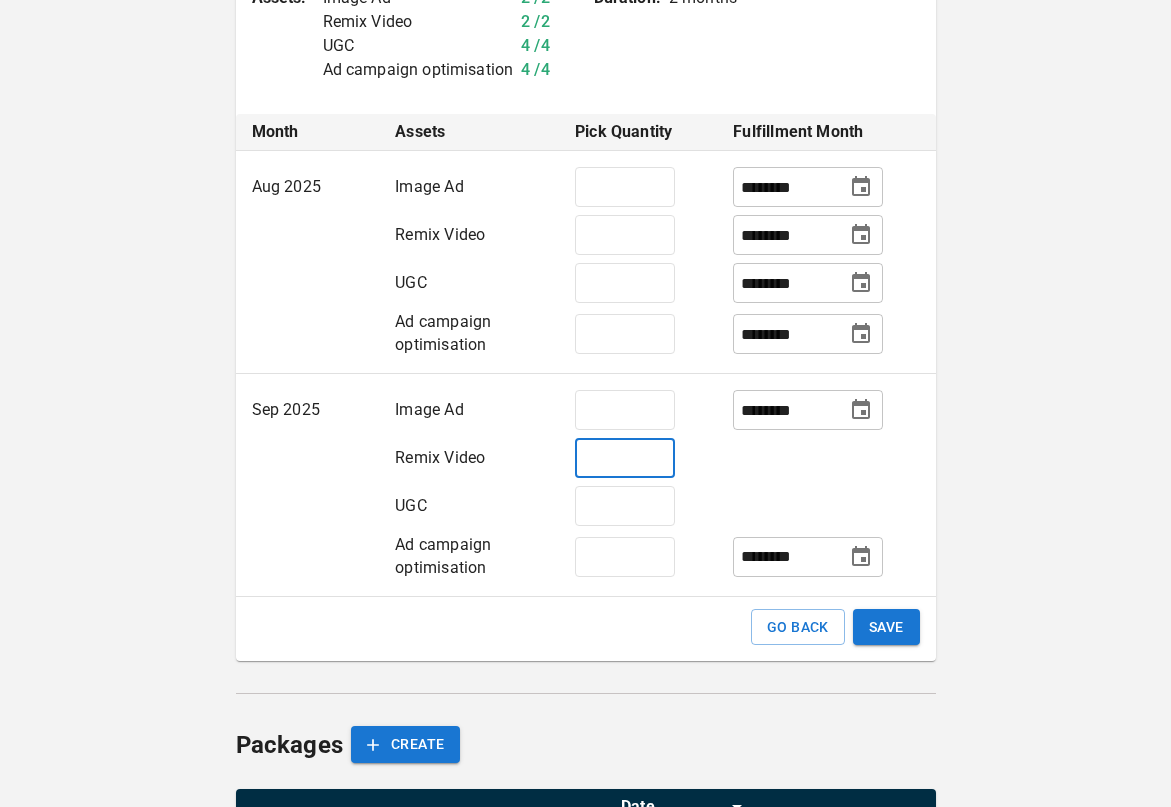 type on "*" 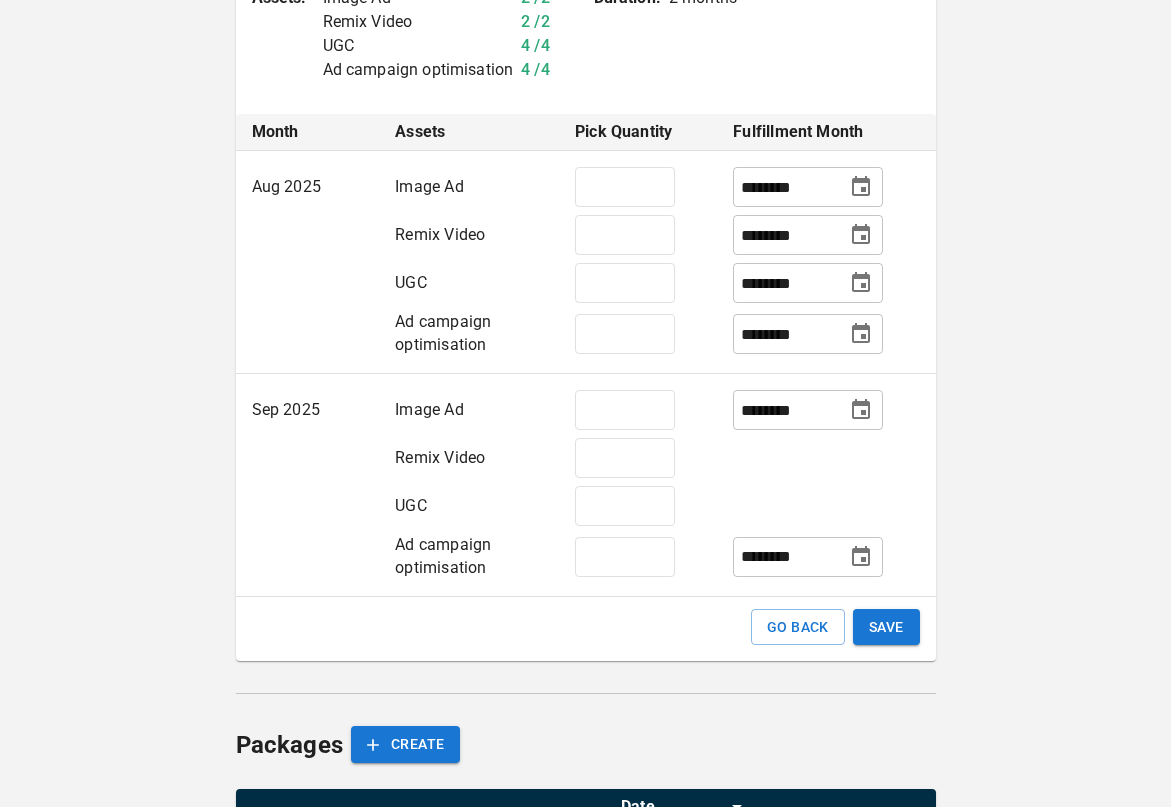 click on "*" at bounding box center [638, 506] 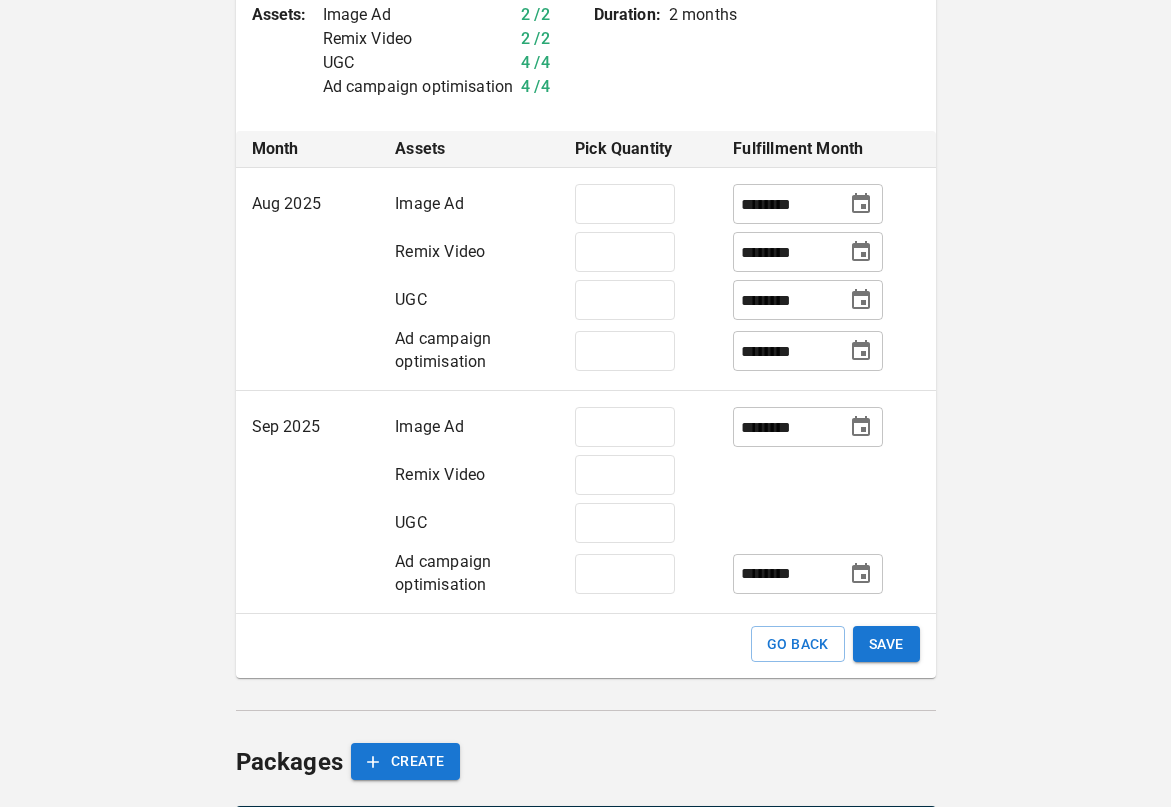 scroll, scrollTop: 517, scrollLeft: 0, axis: vertical 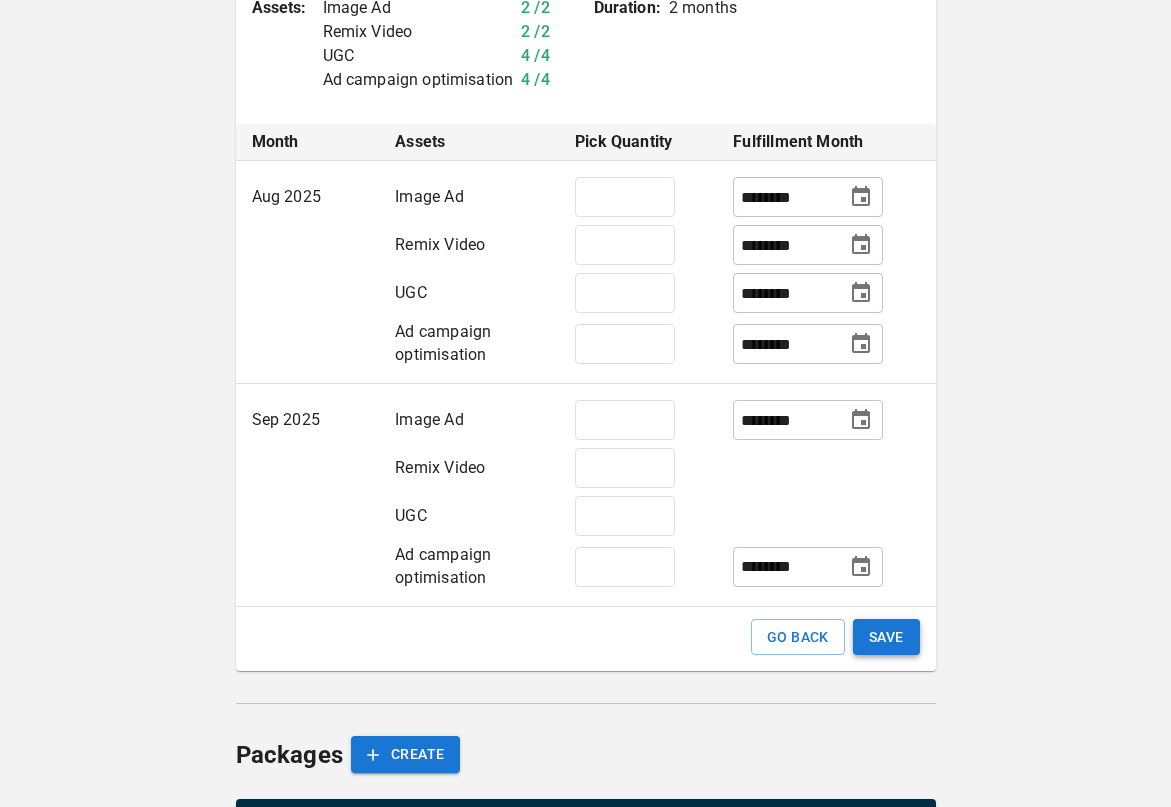 click on "SAVE" at bounding box center (886, 637) 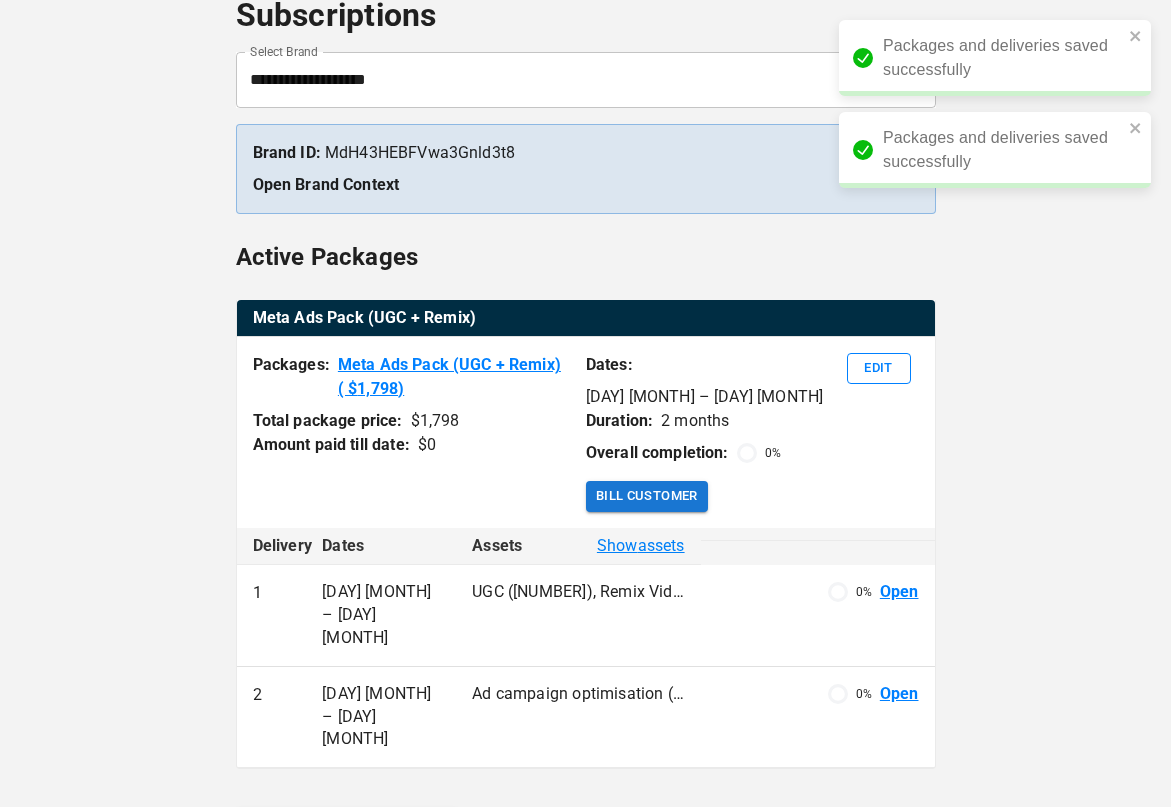 scroll, scrollTop: 172, scrollLeft: 0, axis: vertical 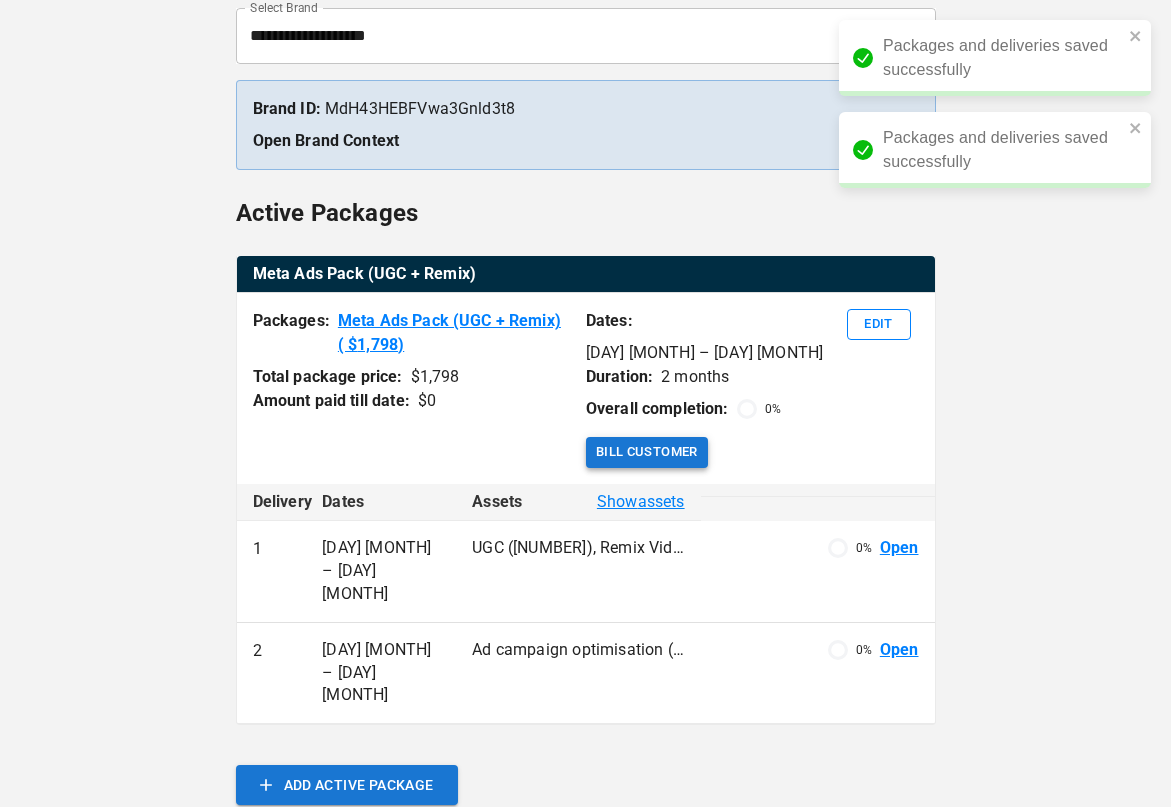click on "Bill Customer" at bounding box center [647, 452] 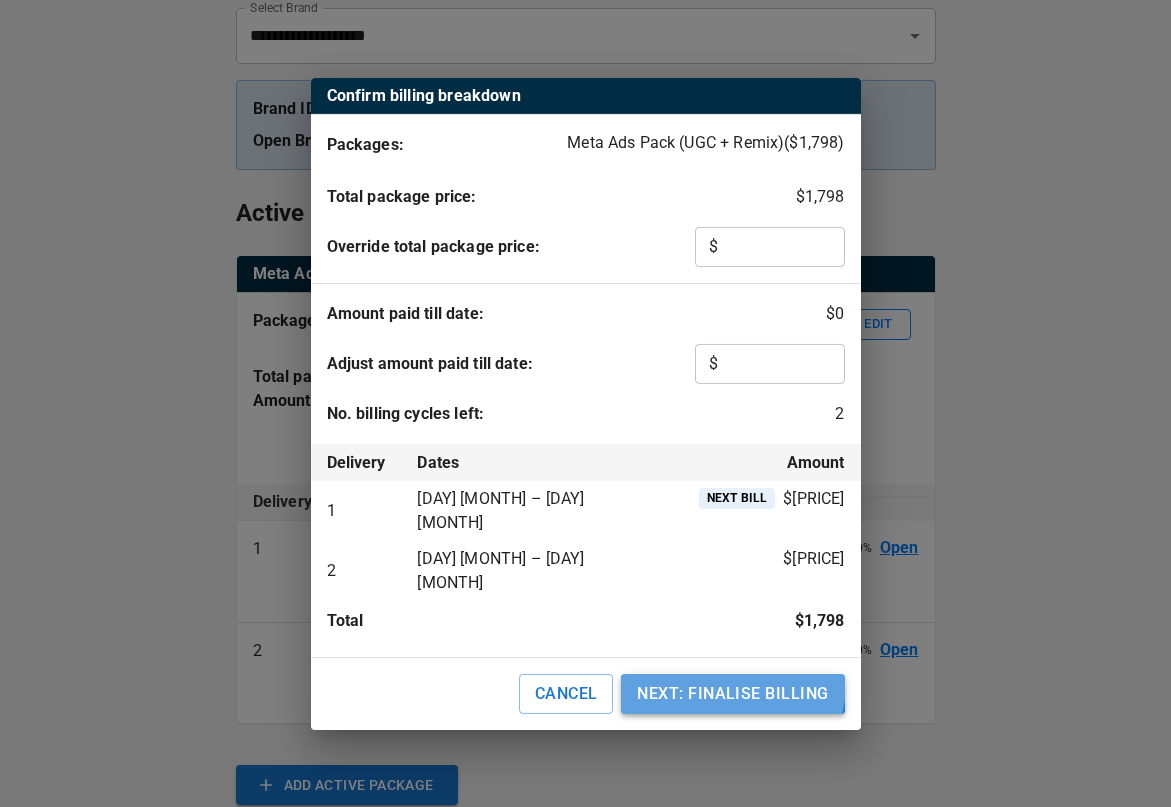click on "NEXT: FINALISE BILLING" at bounding box center [732, 694] 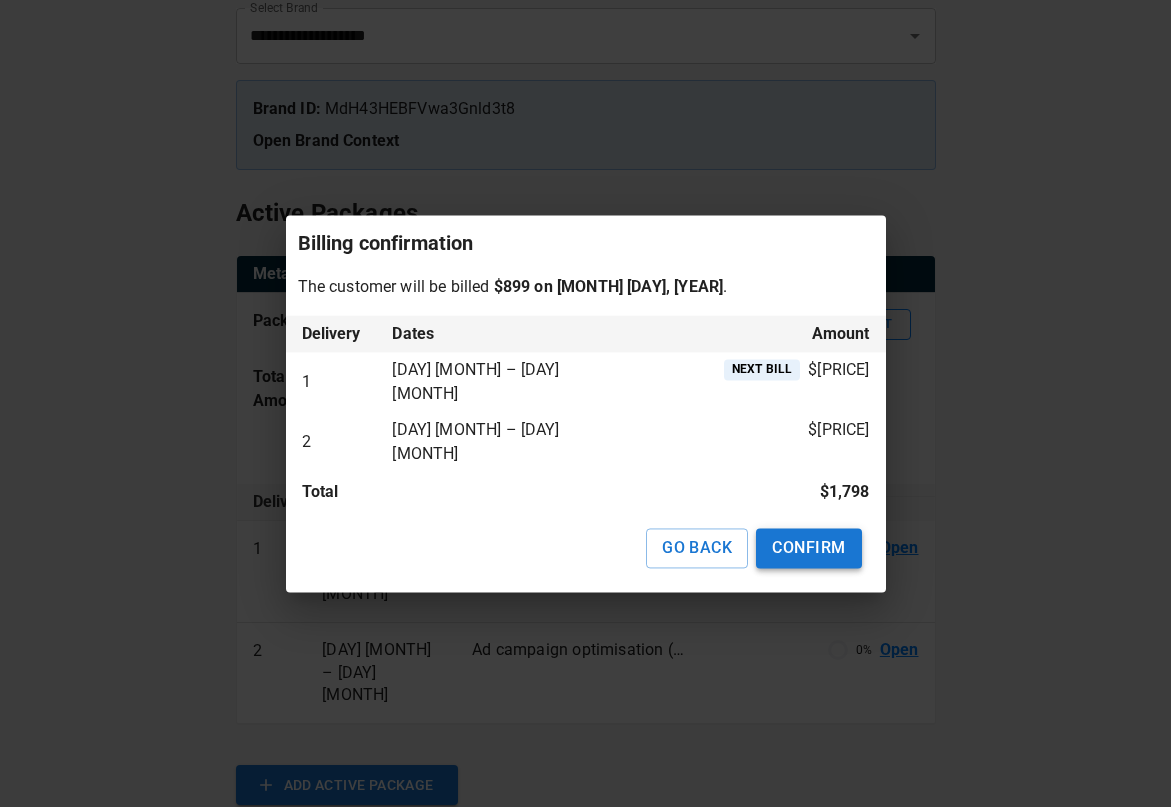 click on "CONFIRM" at bounding box center [808, 548] 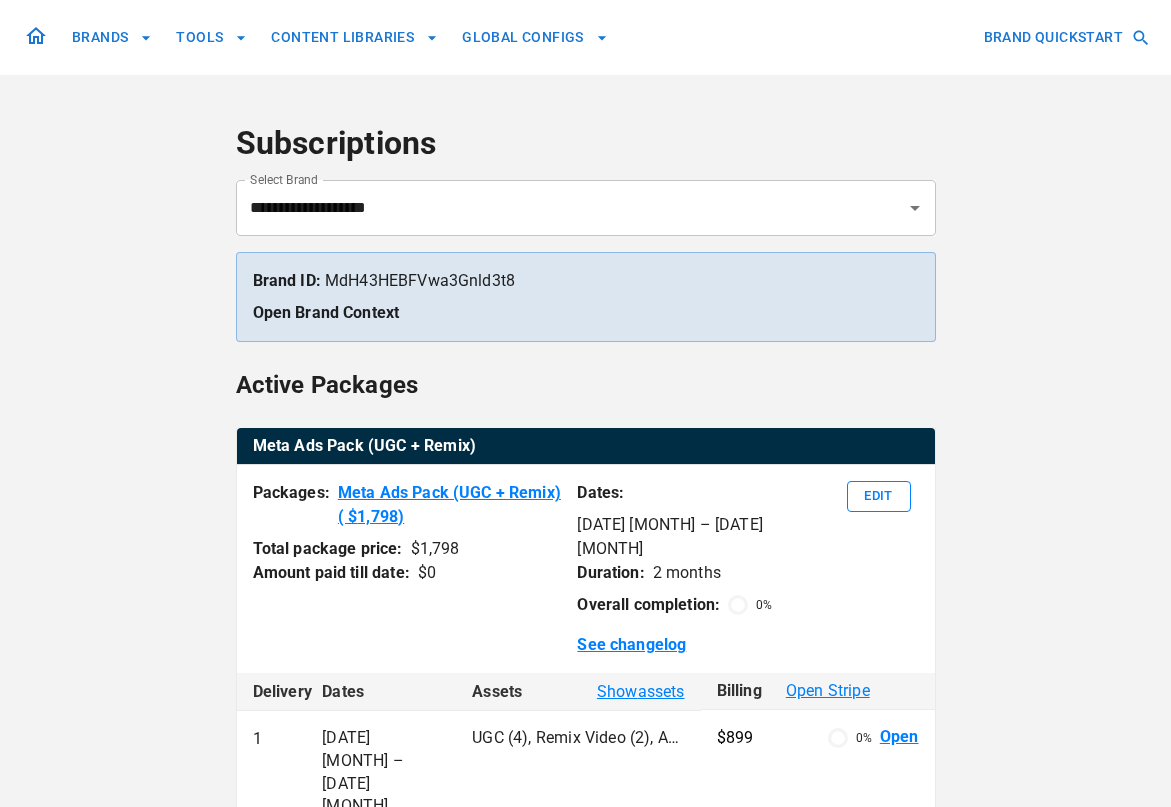 scroll, scrollTop: 143, scrollLeft: 0, axis: vertical 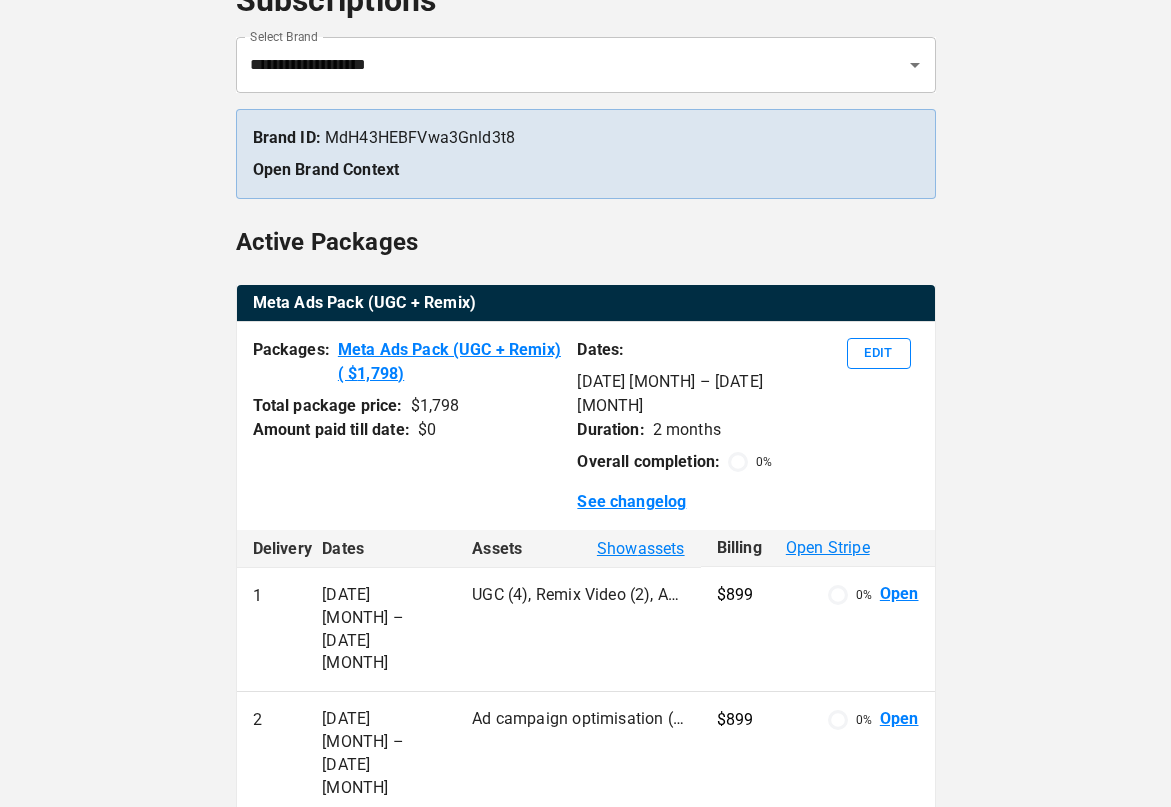 click on "Open" at bounding box center [899, 594] 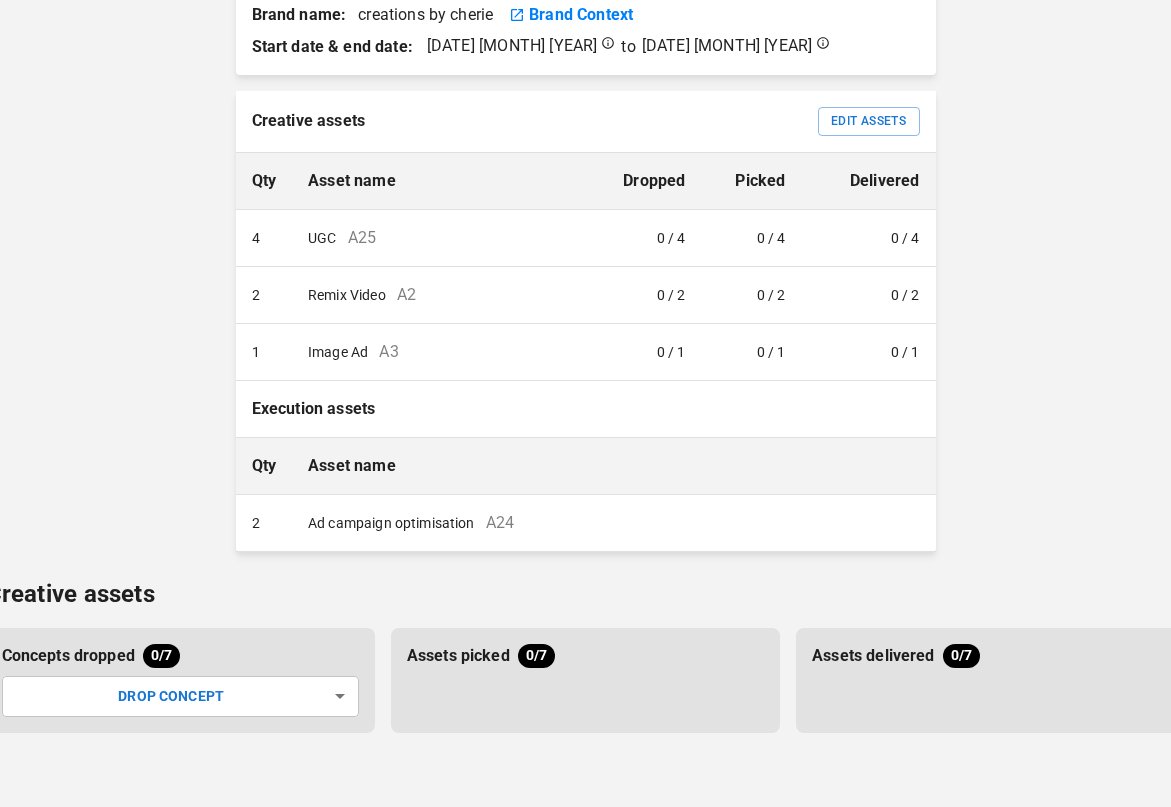 scroll, scrollTop: 0, scrollLeft: 0, axis: both 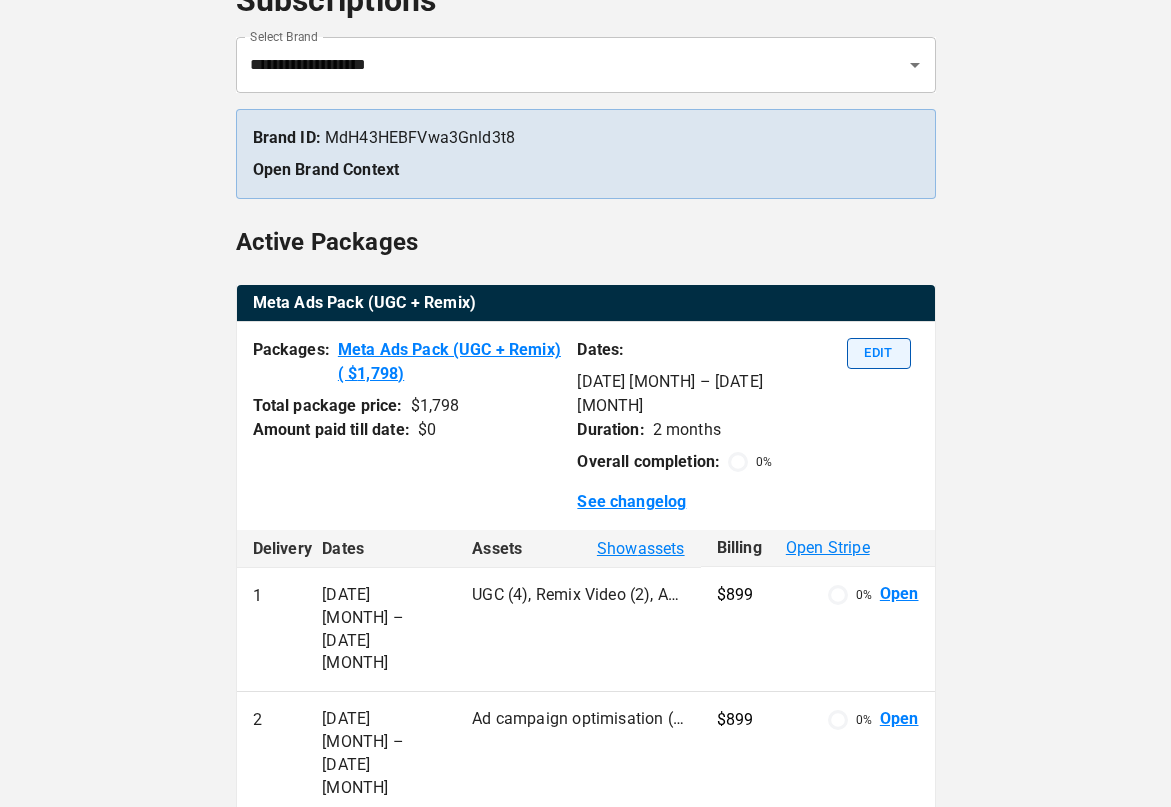 click on "Edit" at bounding box center (879, 353) 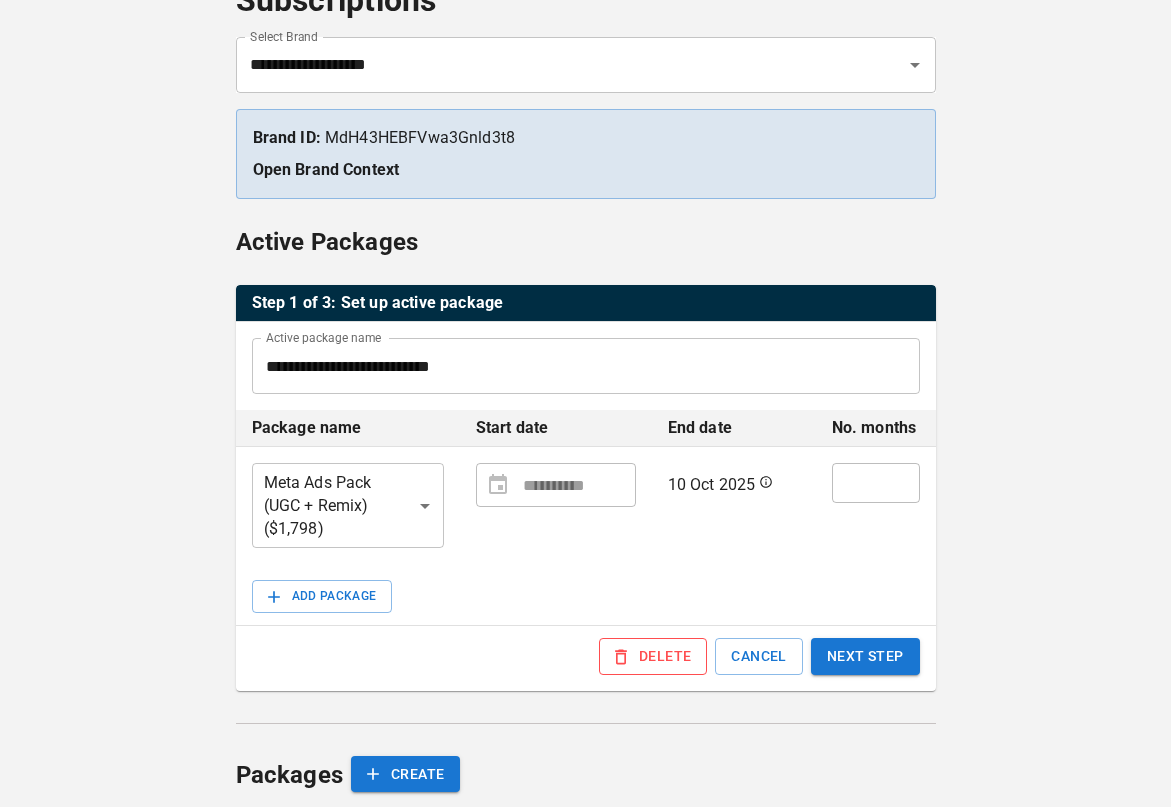 click on "**********" at bounding box center (585, 449) 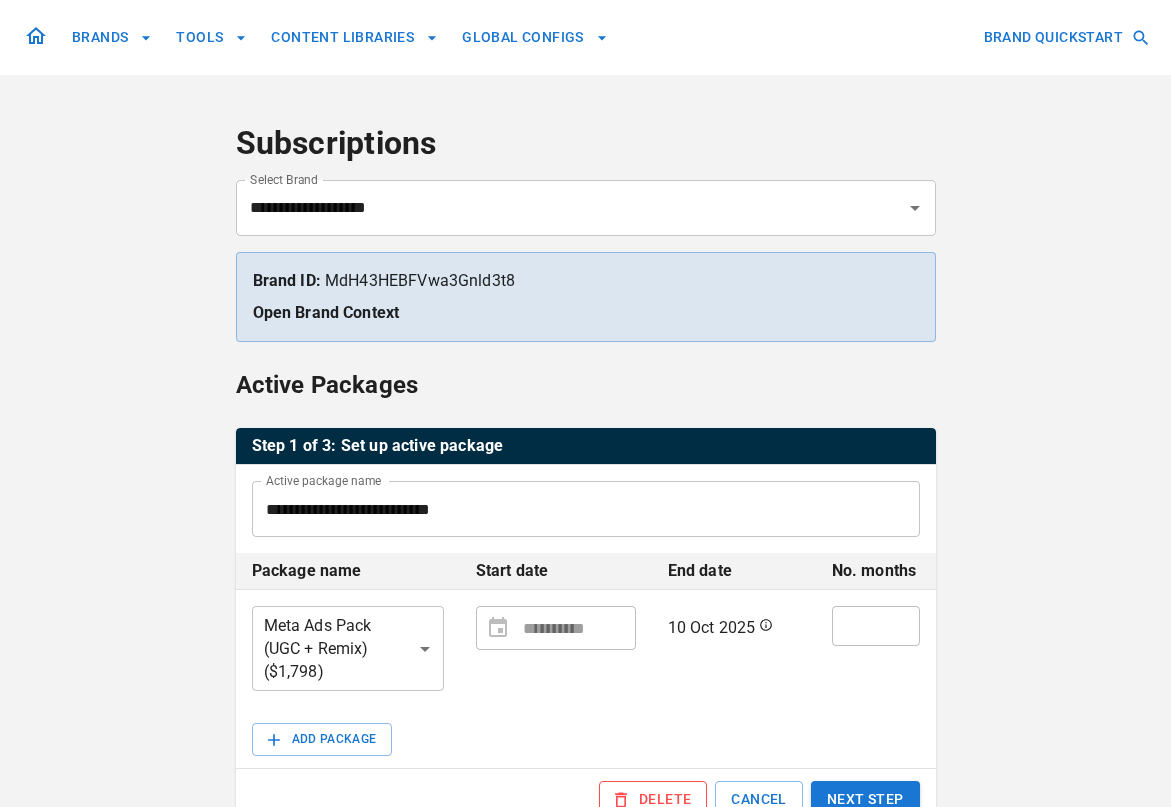 scroll, scrollTop: 313, scrollLeft: 0, axis: vertical 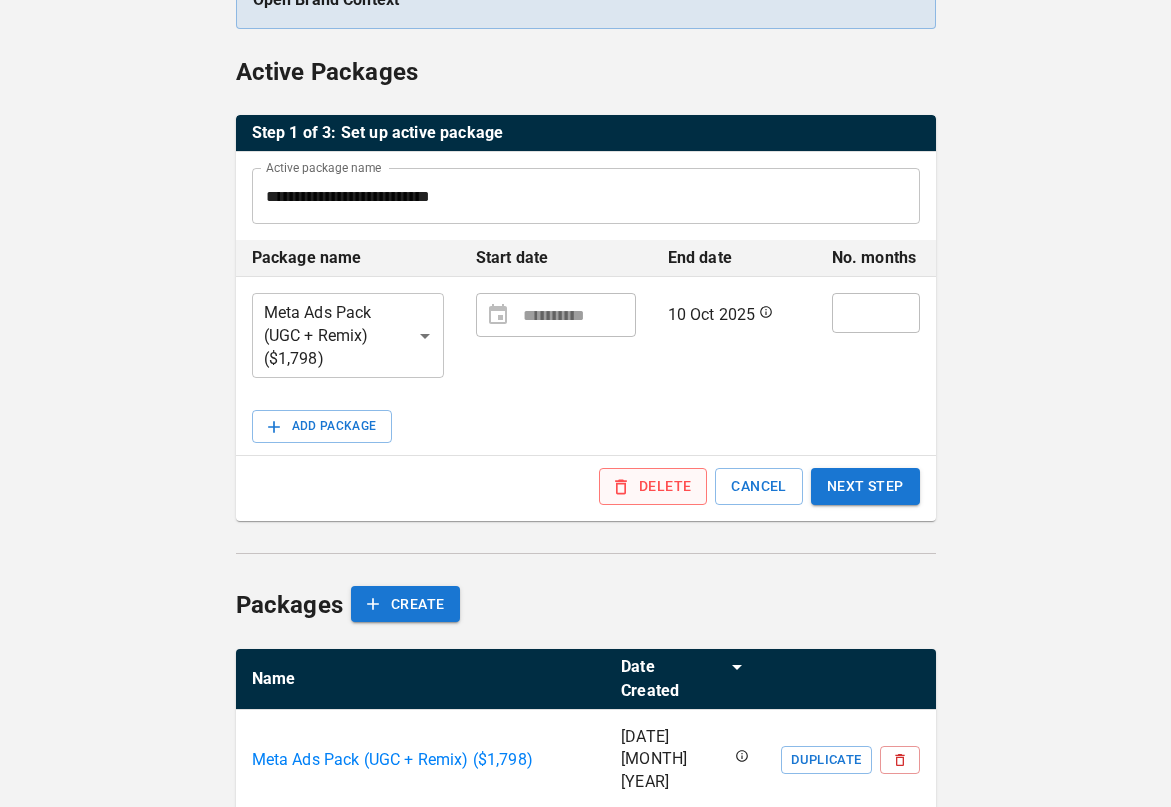 click on "DELETE" at bounding box center [653, 486] 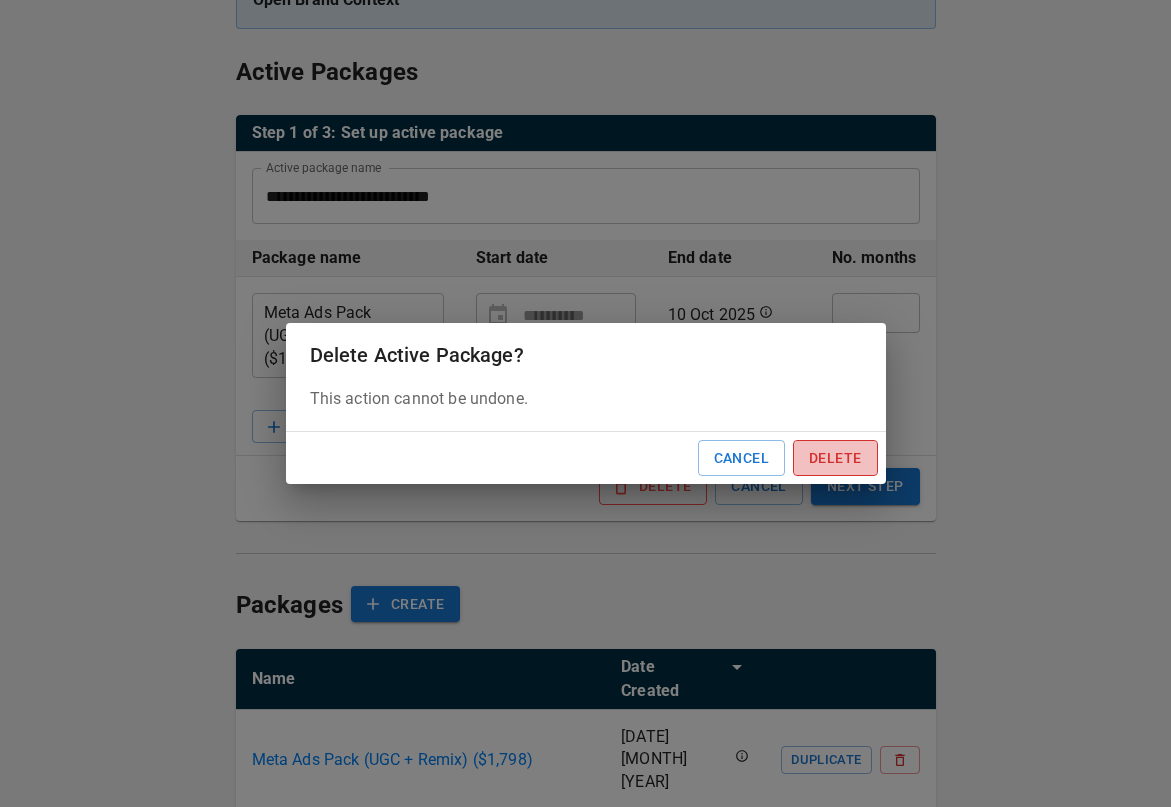 click on "Delete" at bounding box center (835, 458) 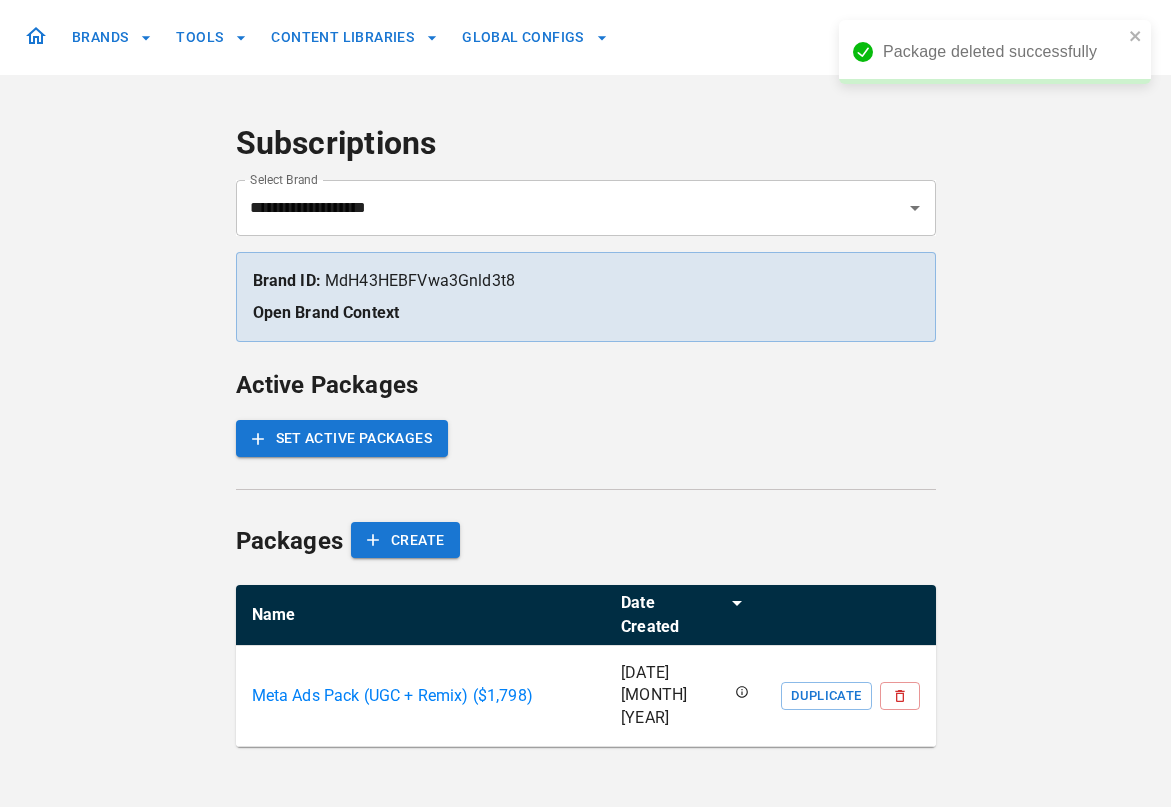 scroll, scrollTop: 0, scrollLeft: 0, axis: both 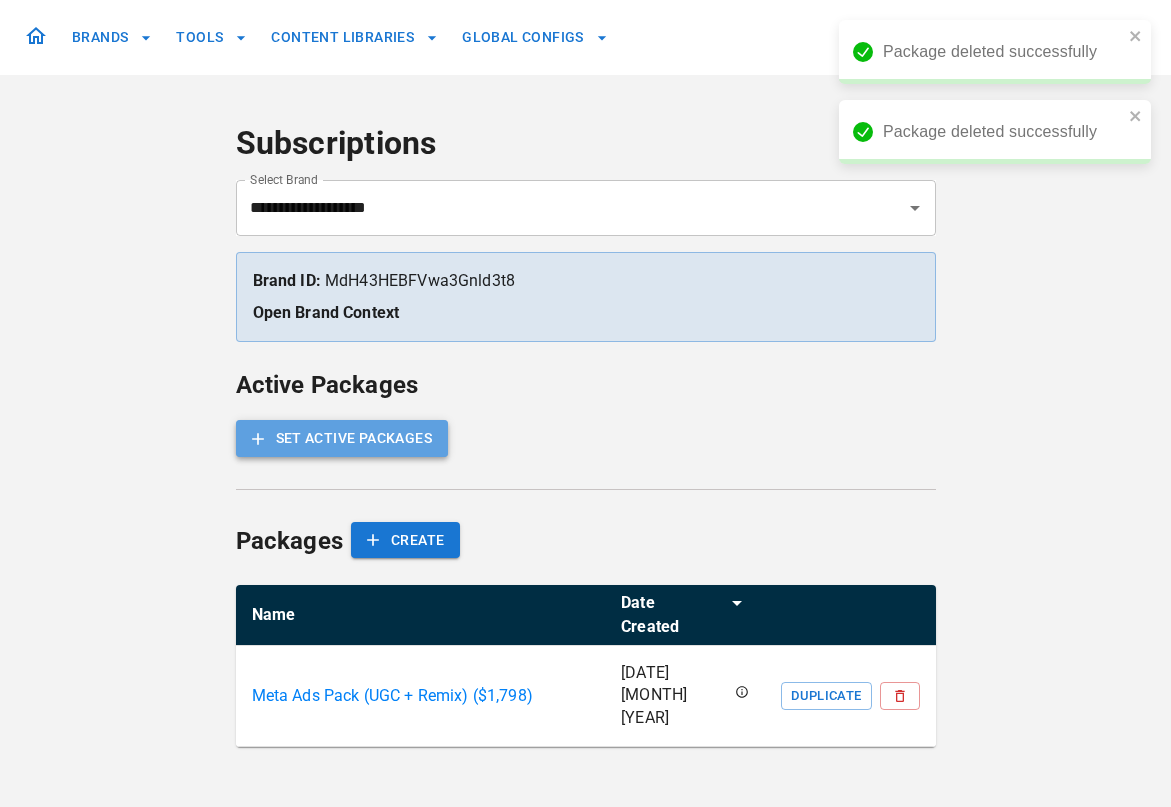 click on "SET ACTIVE PACKAGES" at bounding box center [342, 438] 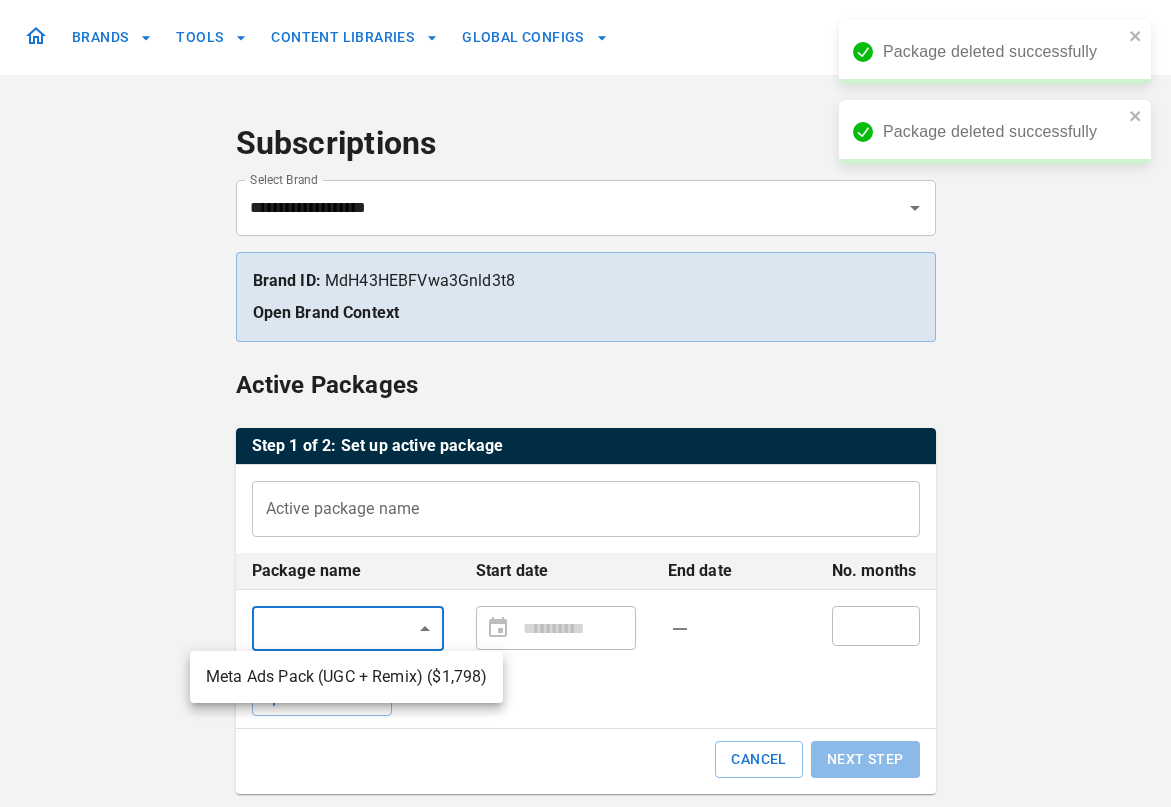 click on "**********" at bounding box center [585, 572] 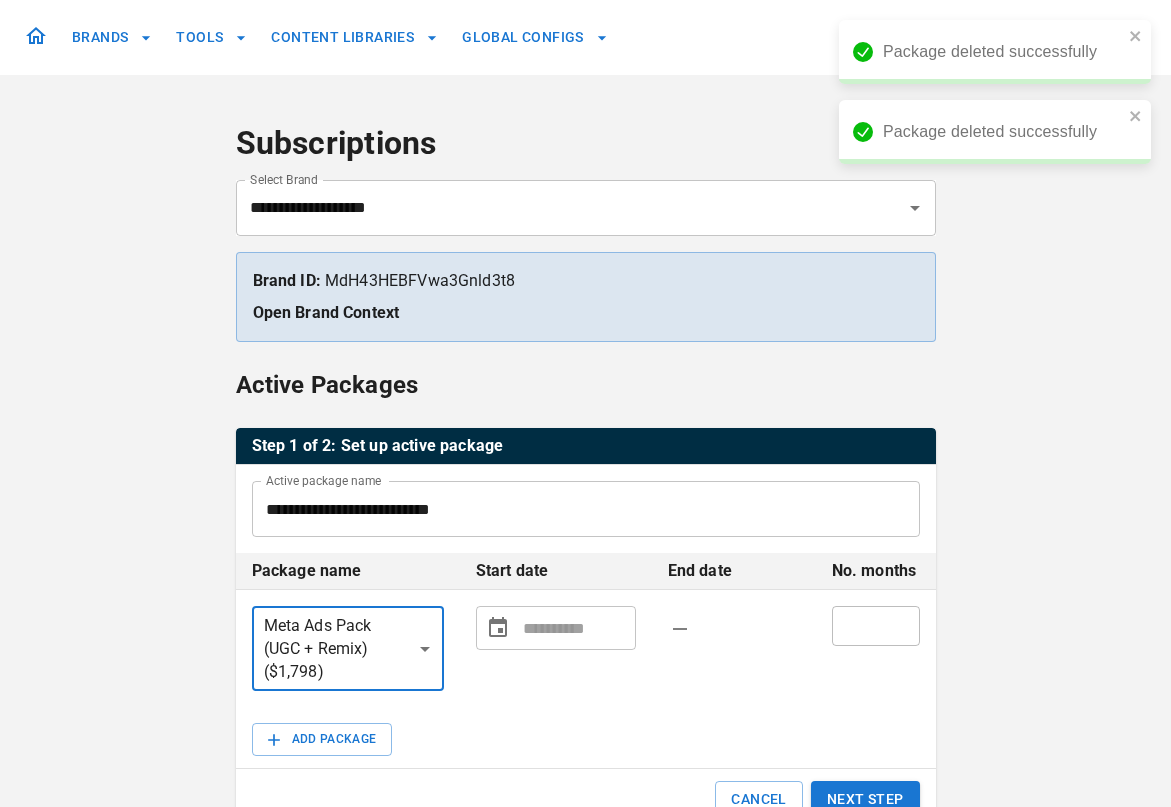 type on "**********" 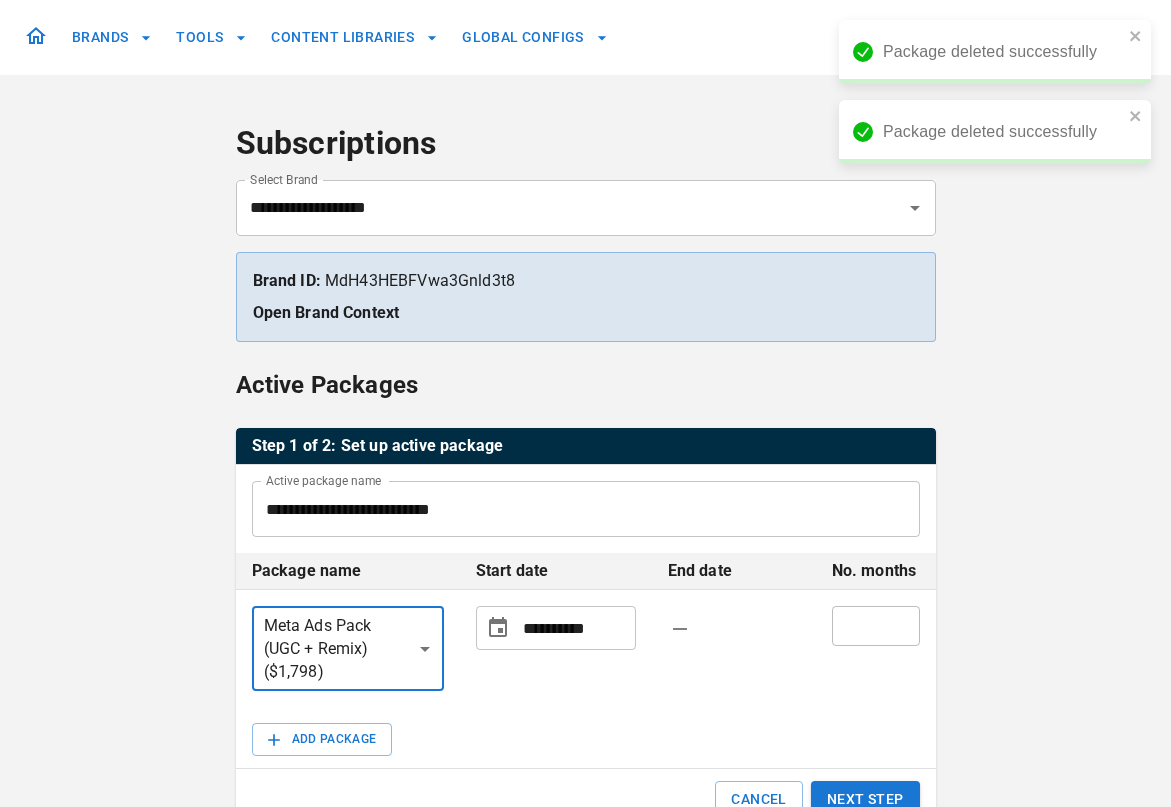 click on "**********" at bounding box center [575, 628] 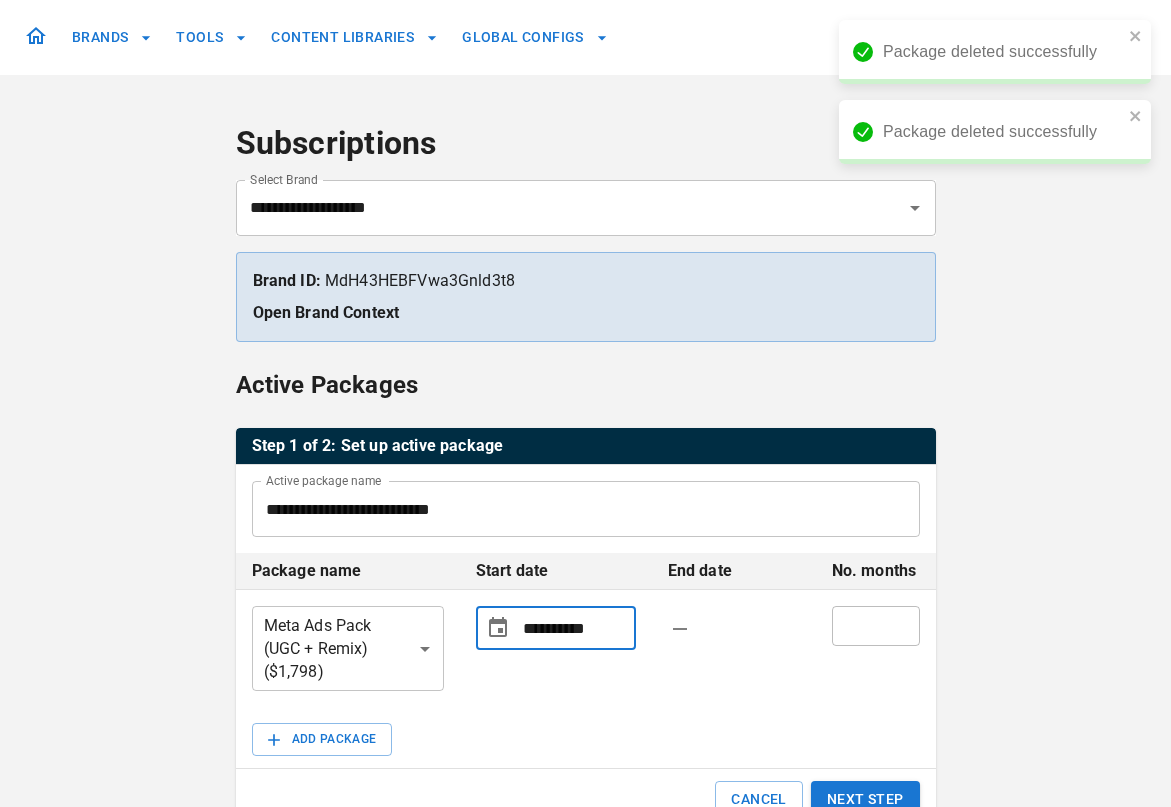 scroll, scrollTop: 100, scrollLeft: 0, axis: vertical 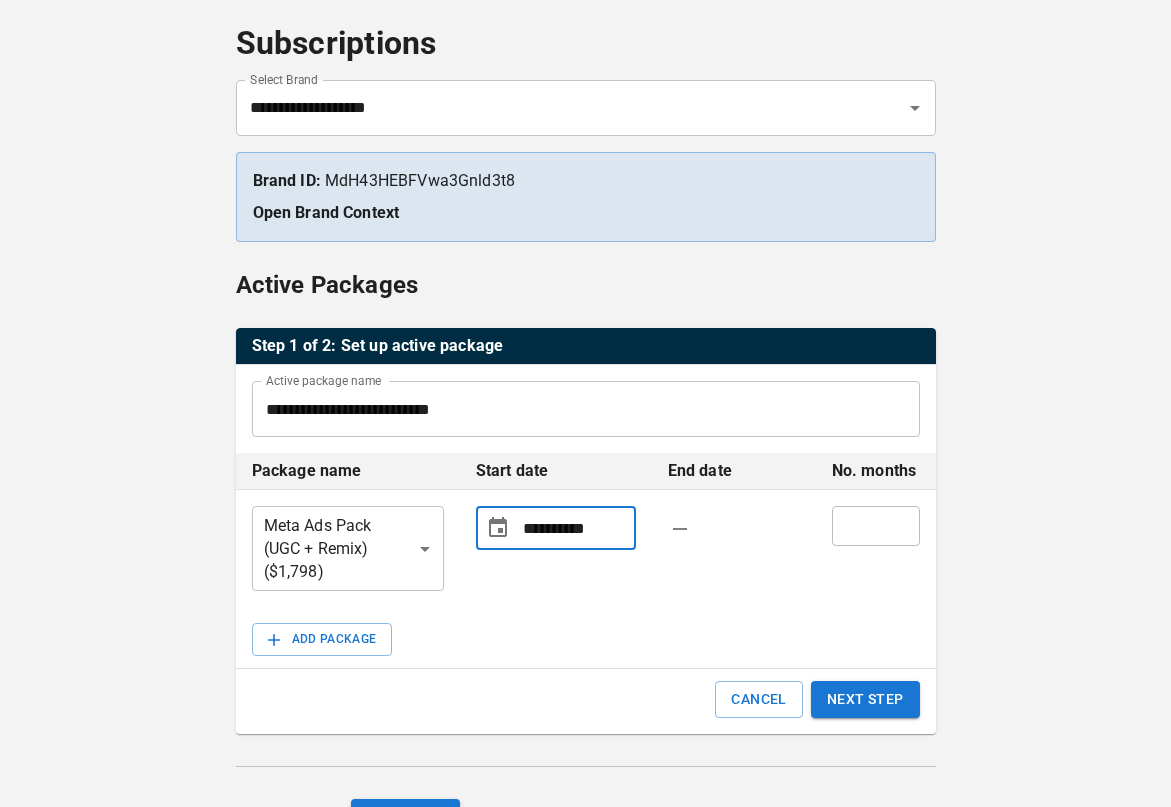 click on "**********" at bounding box center (575, 528) 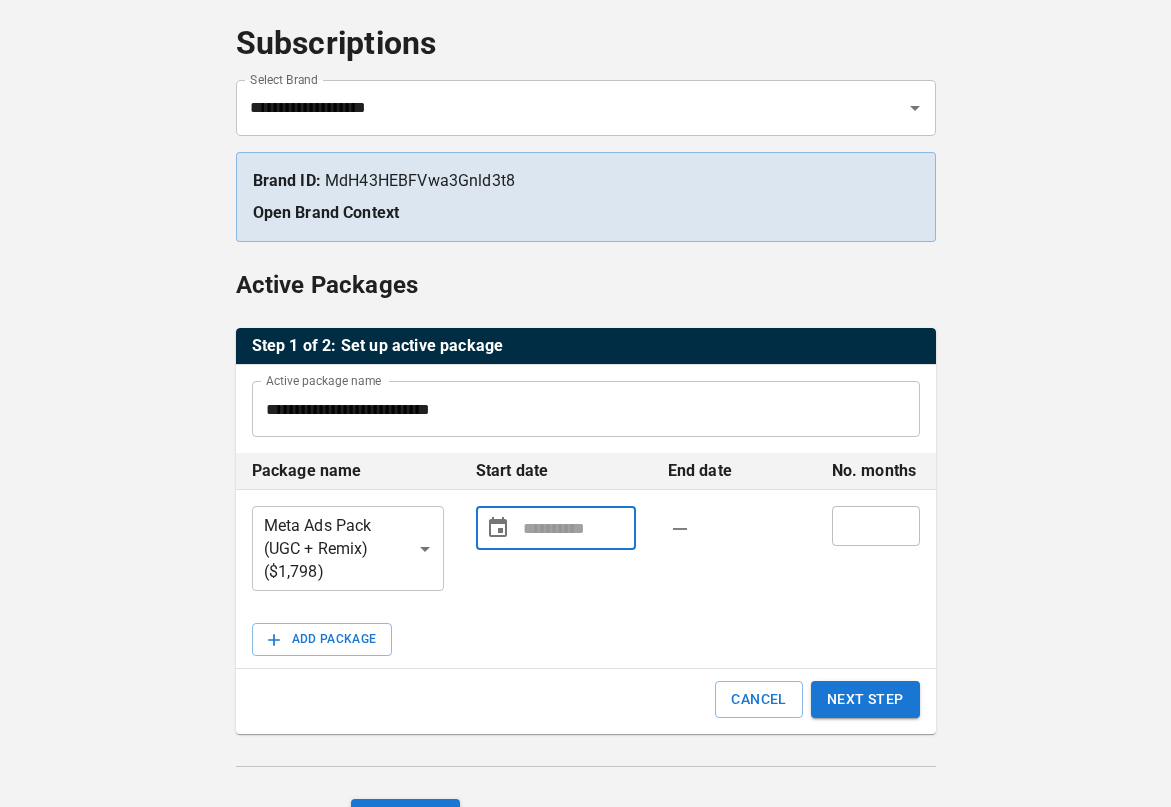 click 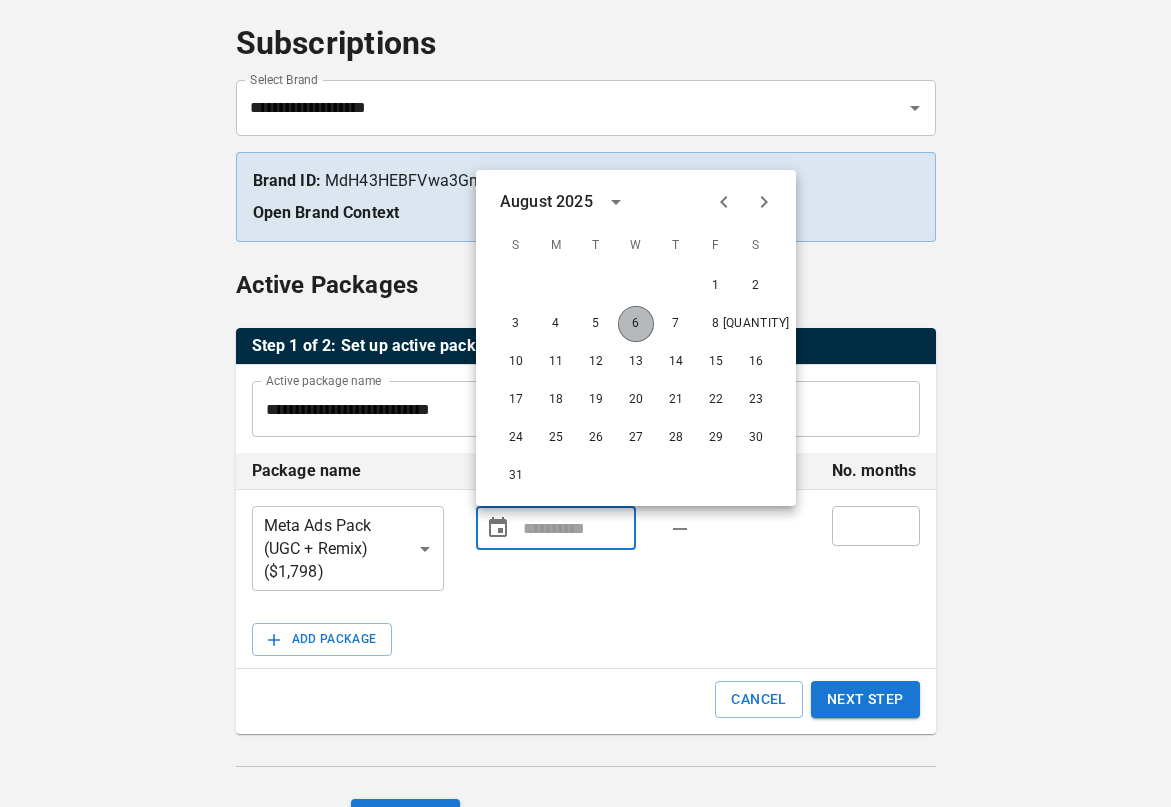 click on "6" at bounding box center [636, 324] 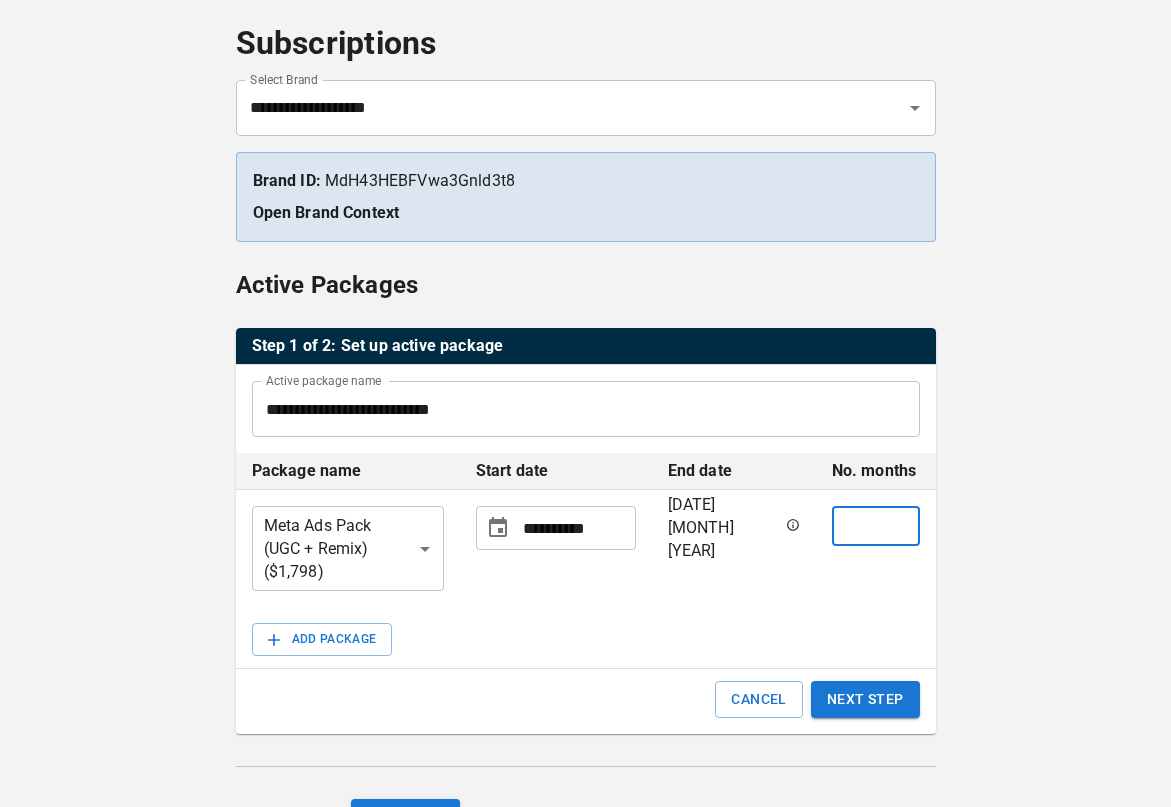 click on "*" at bounding box center [876, 526] 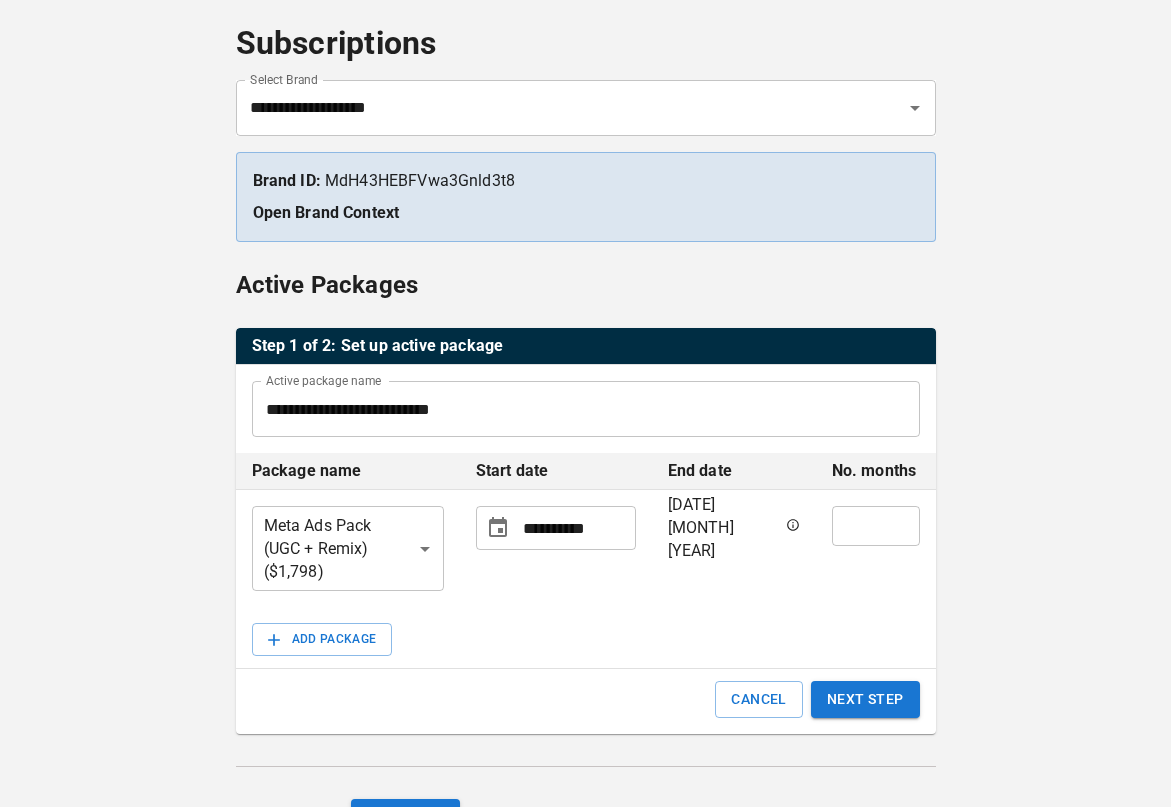 click on "** ​" at bounding box center [876, 549] 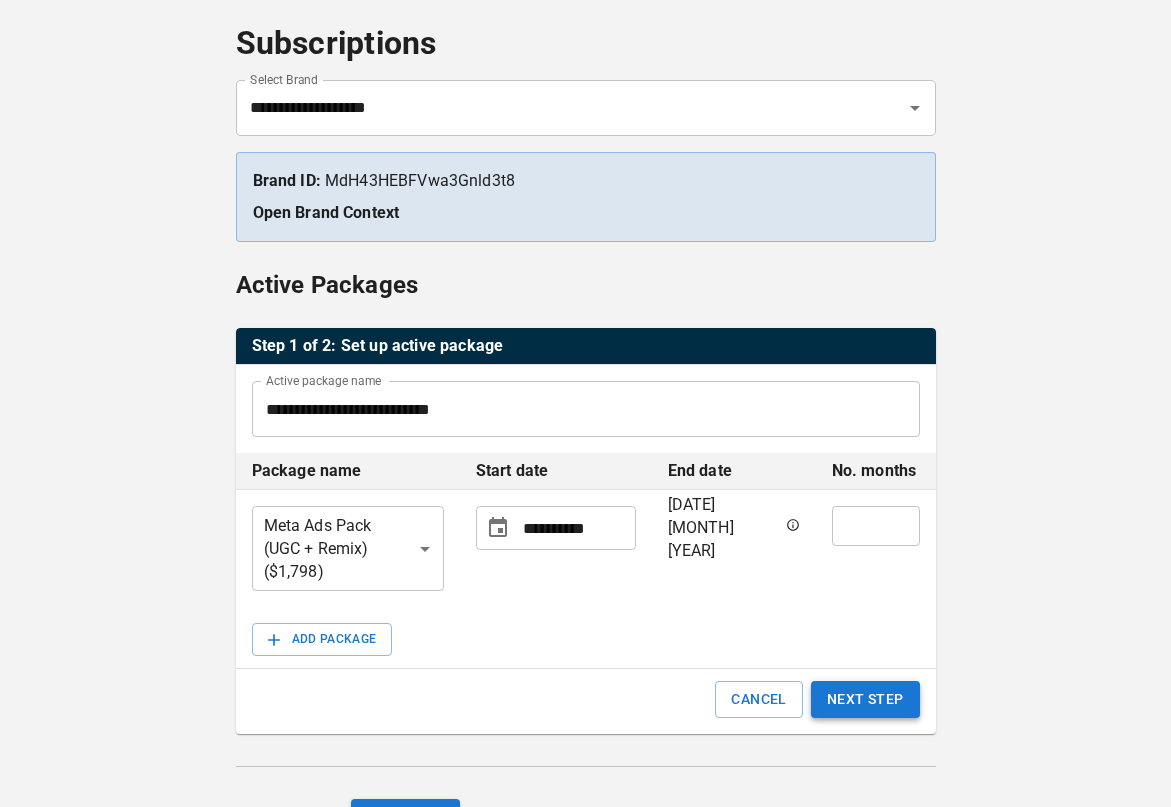 click on "NEXT STEP" at bounding box center (865, 699) 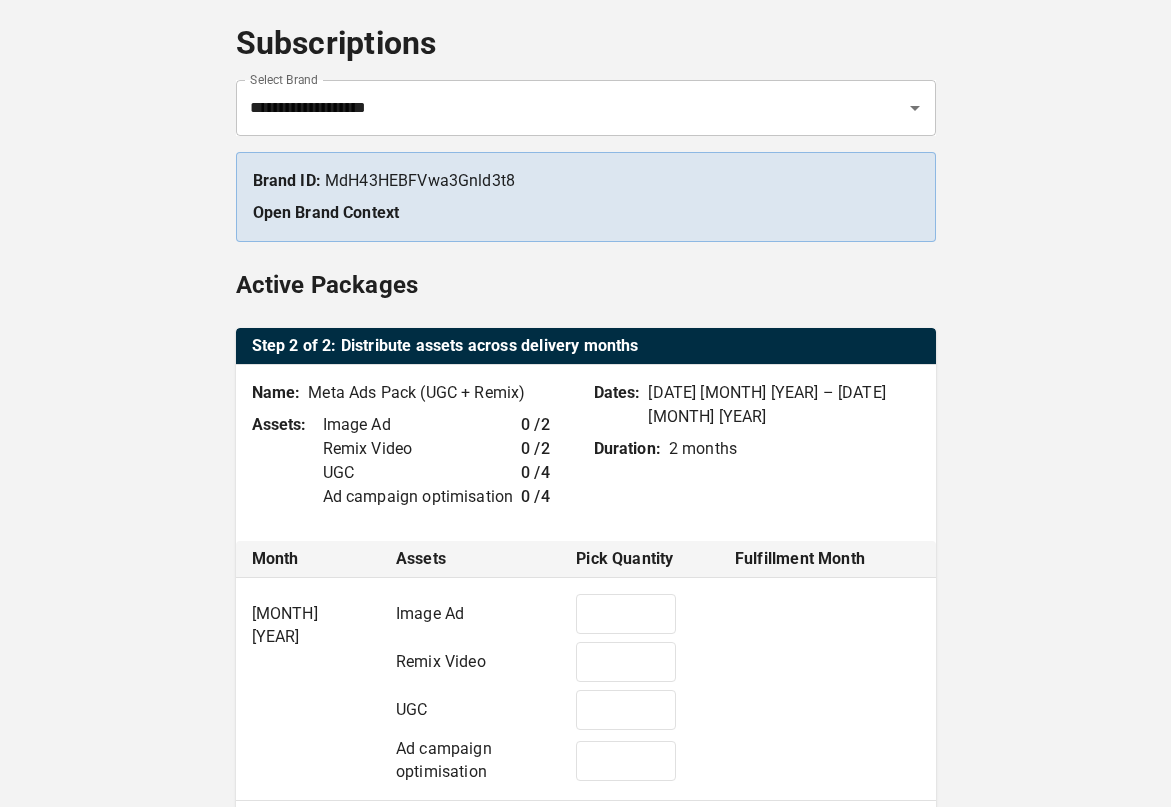 type on "*" 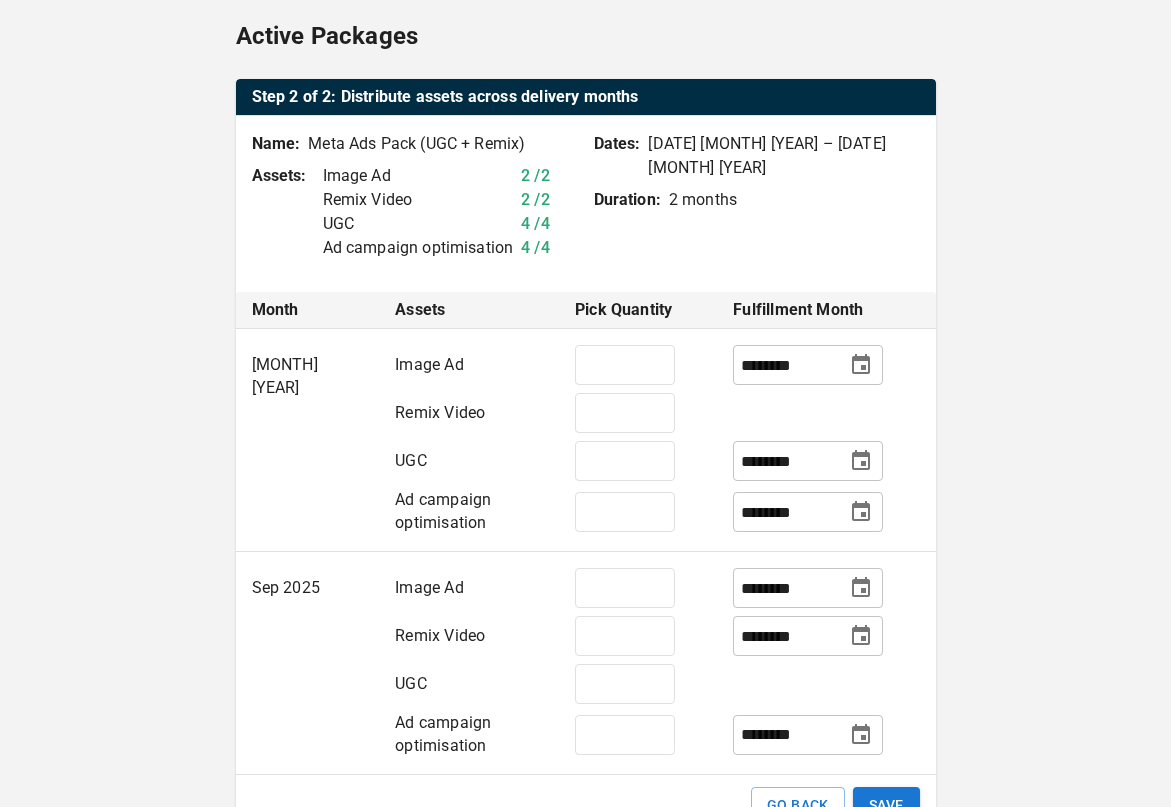 scroll, scrollTop: 355, scrollLeft: 0, axis: vertical 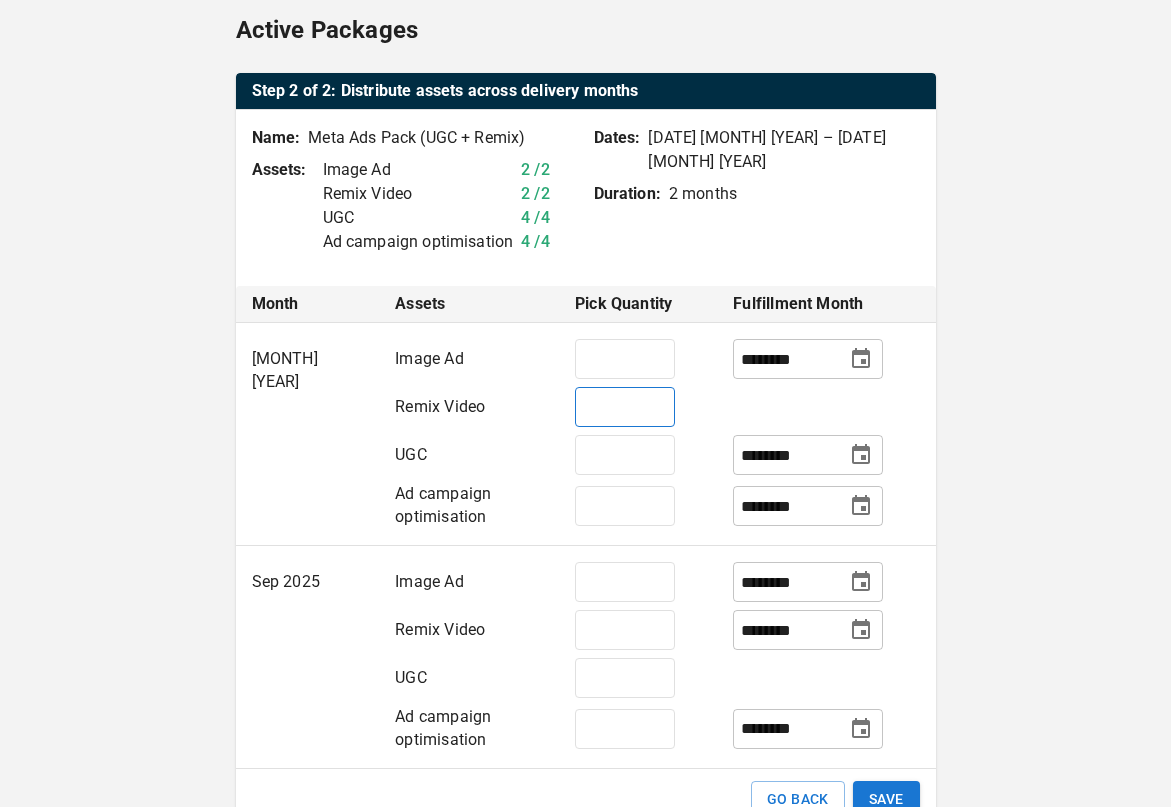 click on "*" at bounding box center [625, 407] 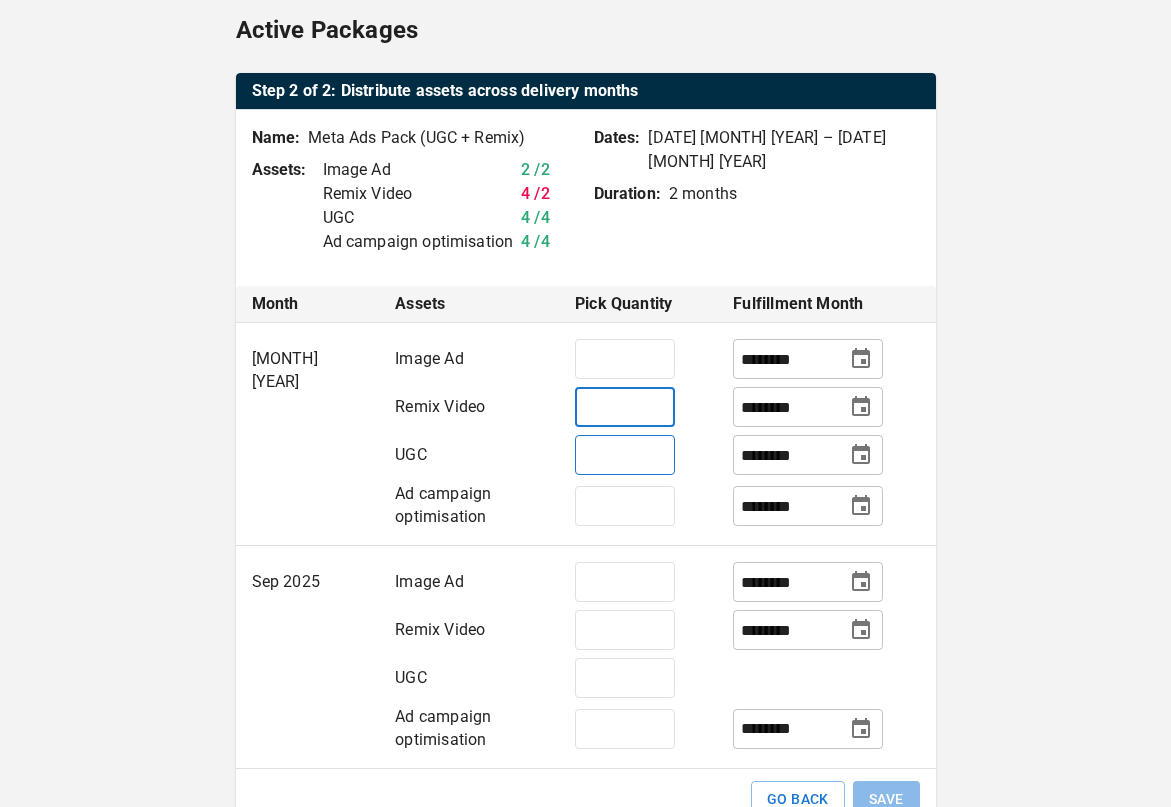 type on "*" 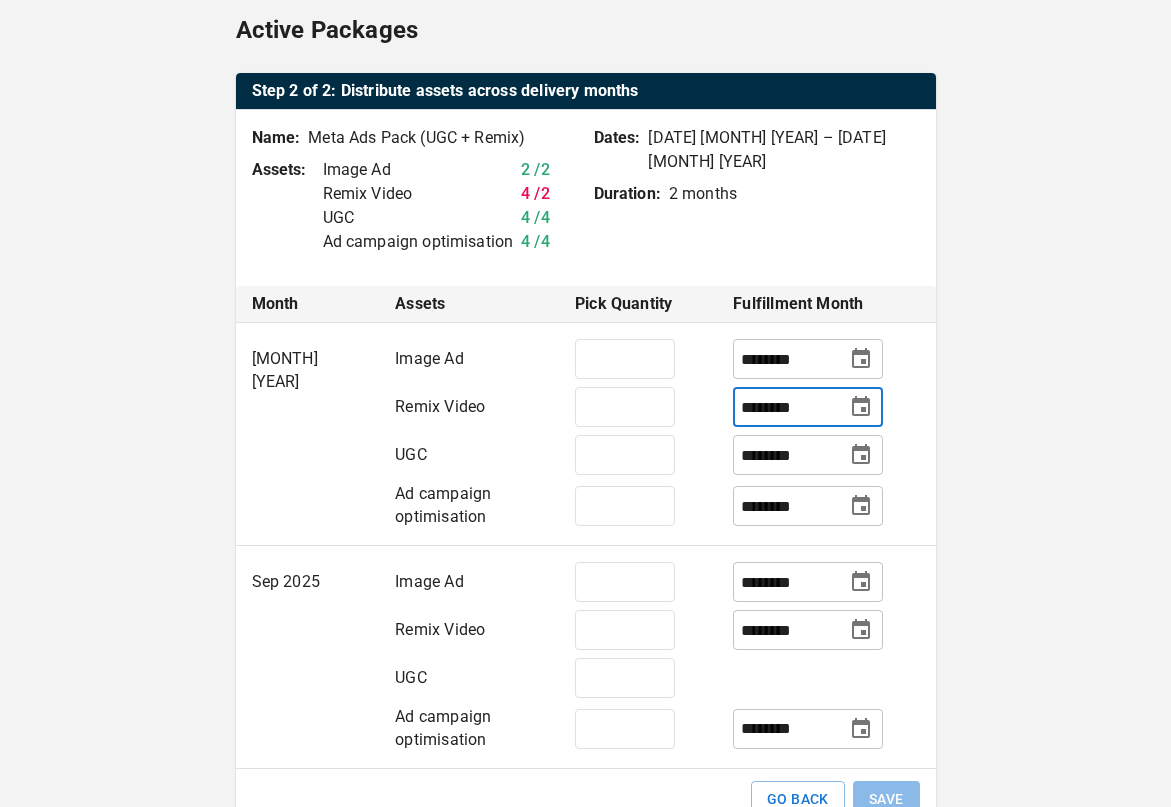 click on "********" at bounding box center [788, 407] 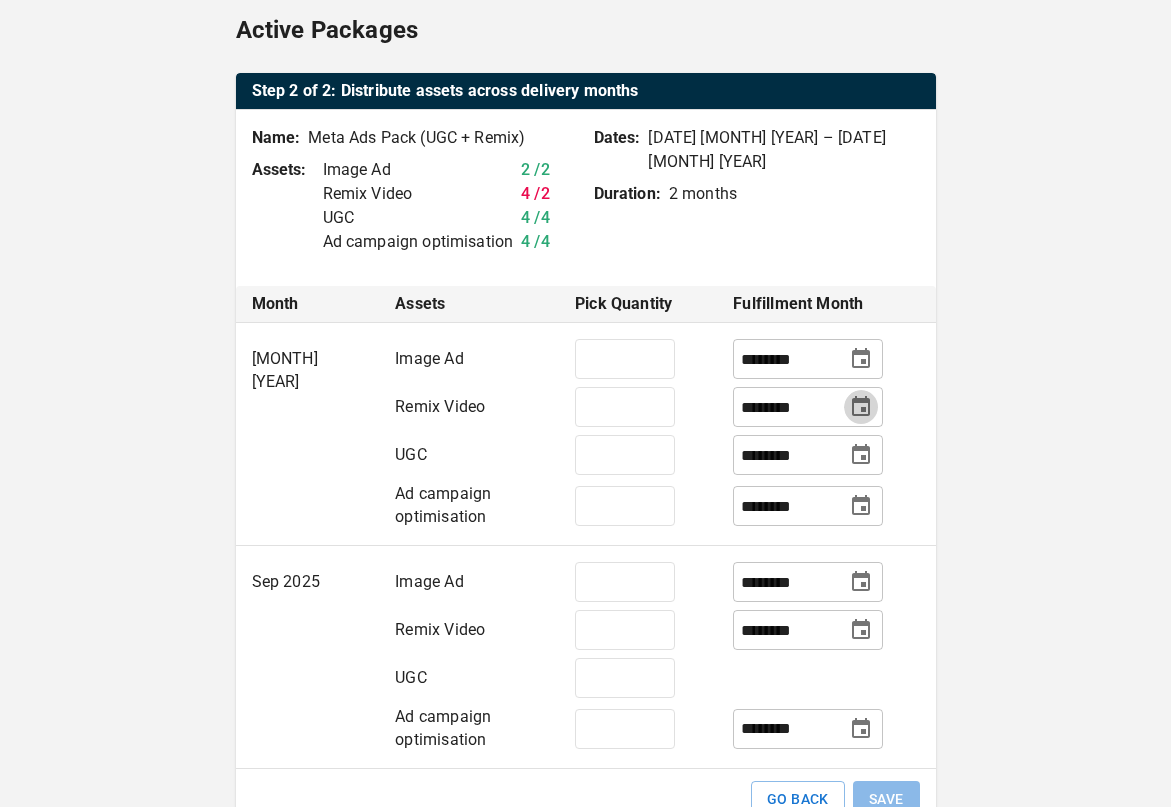 click 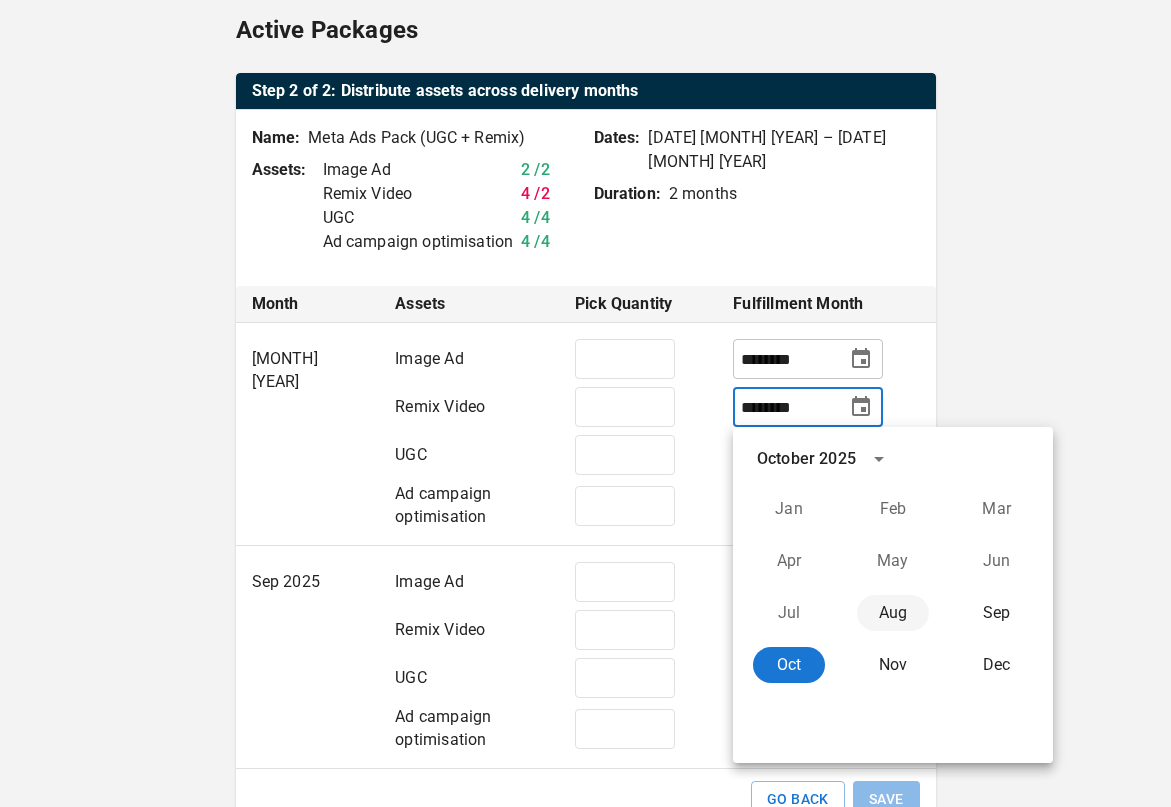 click on "Aug" at bounding box center (893, 613) 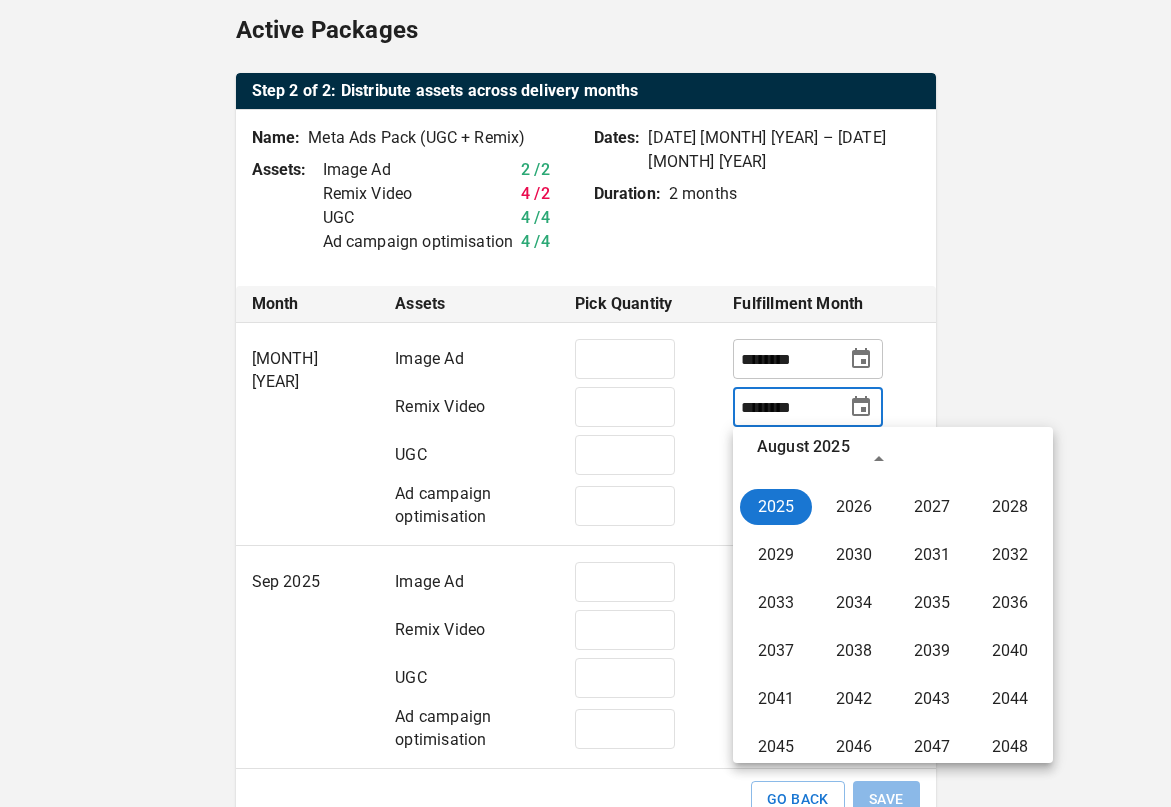 type on "********" 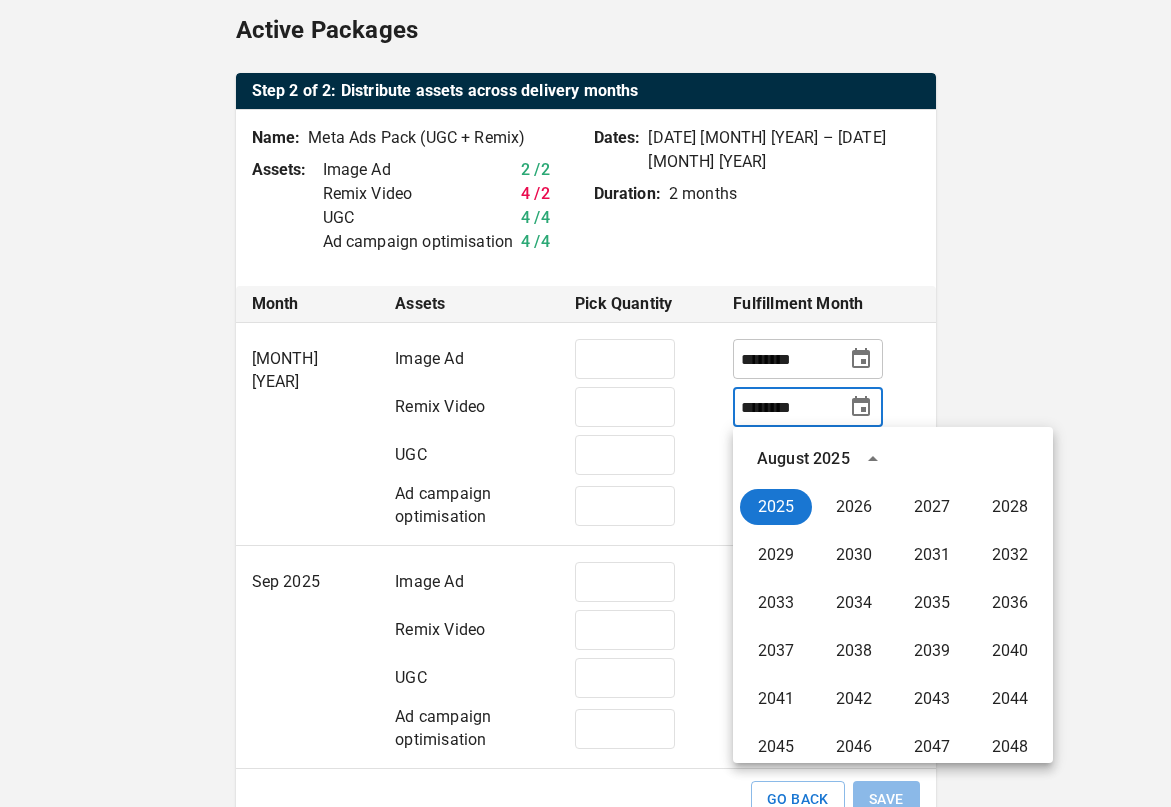click on "*" at bounding box center (638, 455) 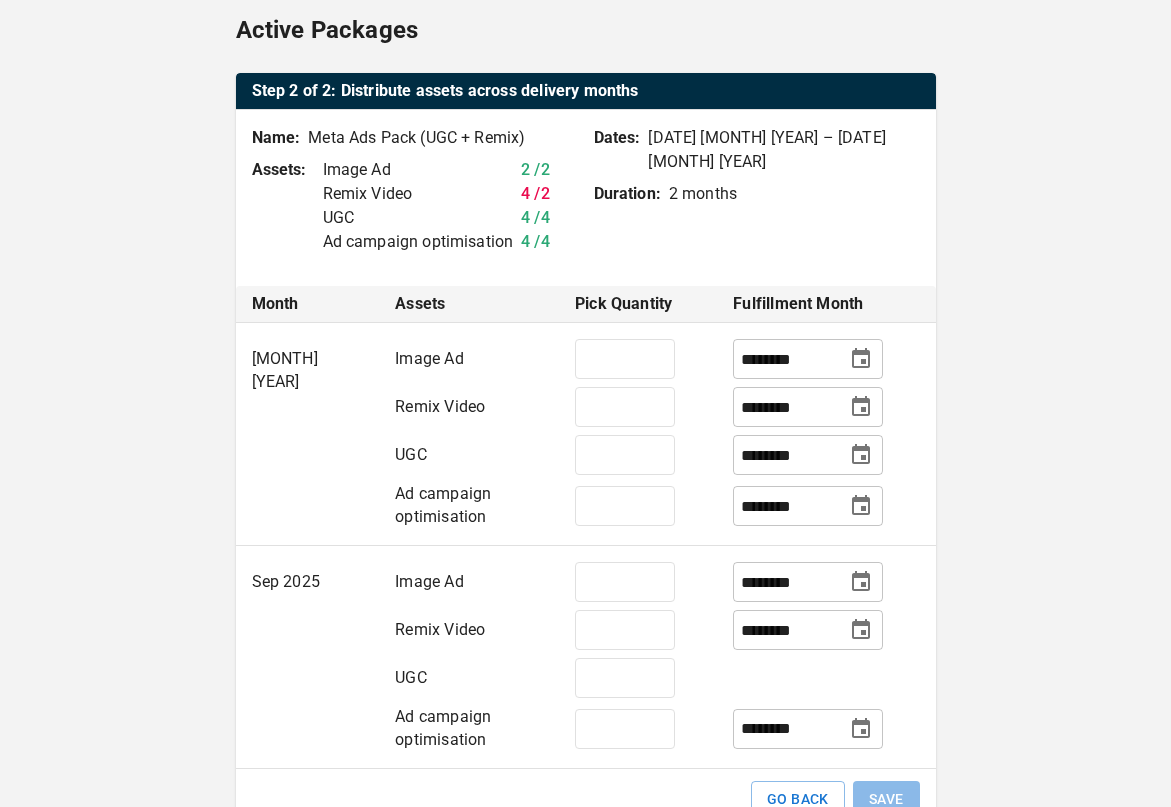 click 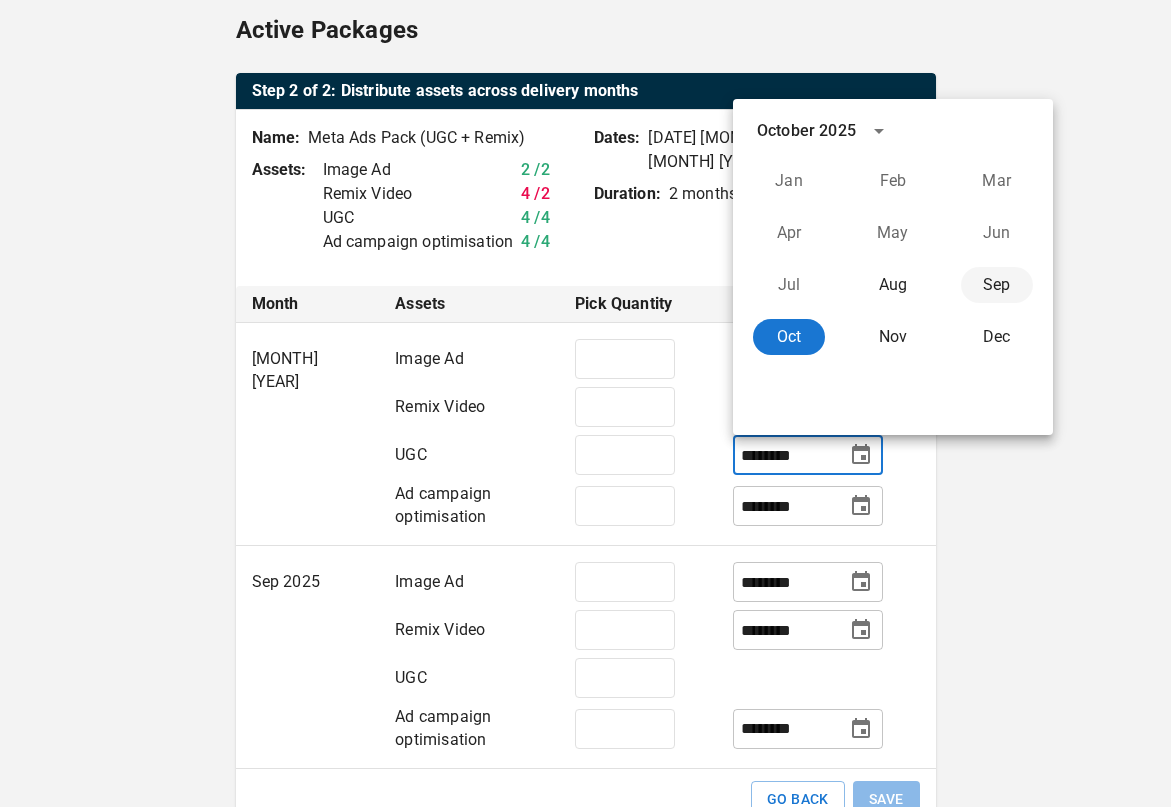 click on "Sep" at bounding box center [997, 285] 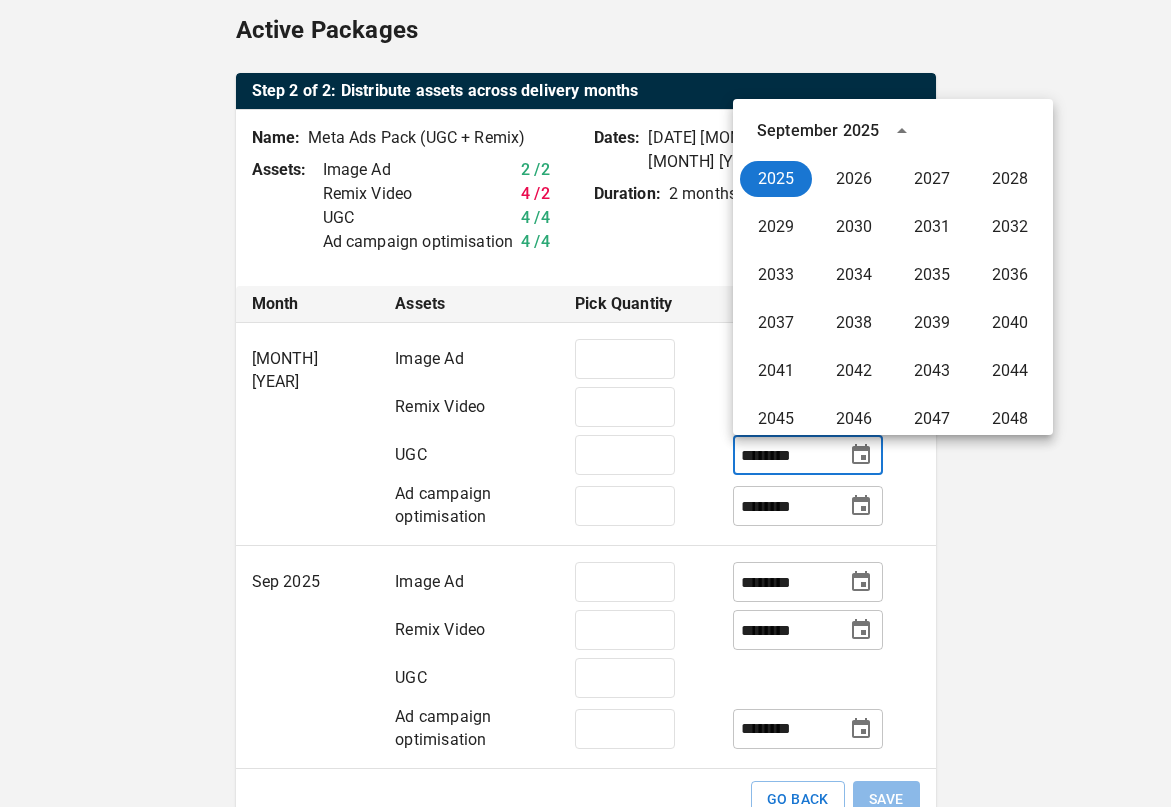 click on "*" at bounding box center (638, 512) 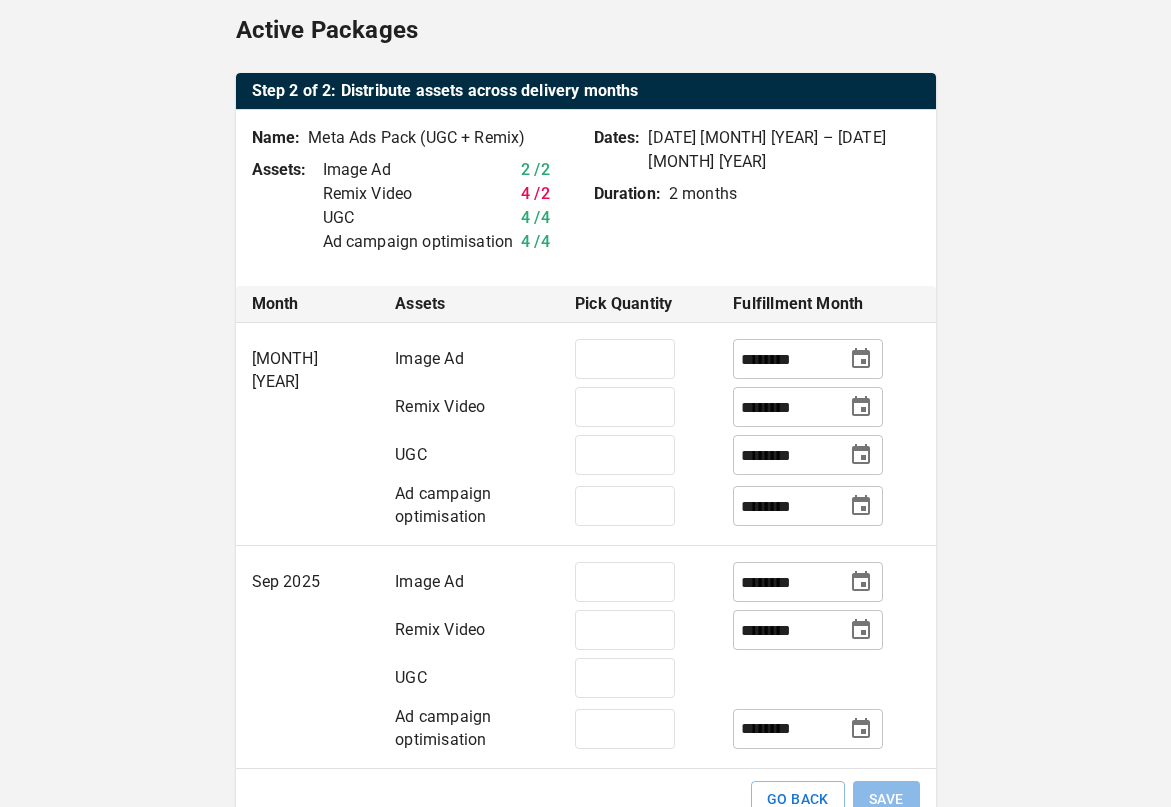 click on "********" at bounding box center [788, 630] 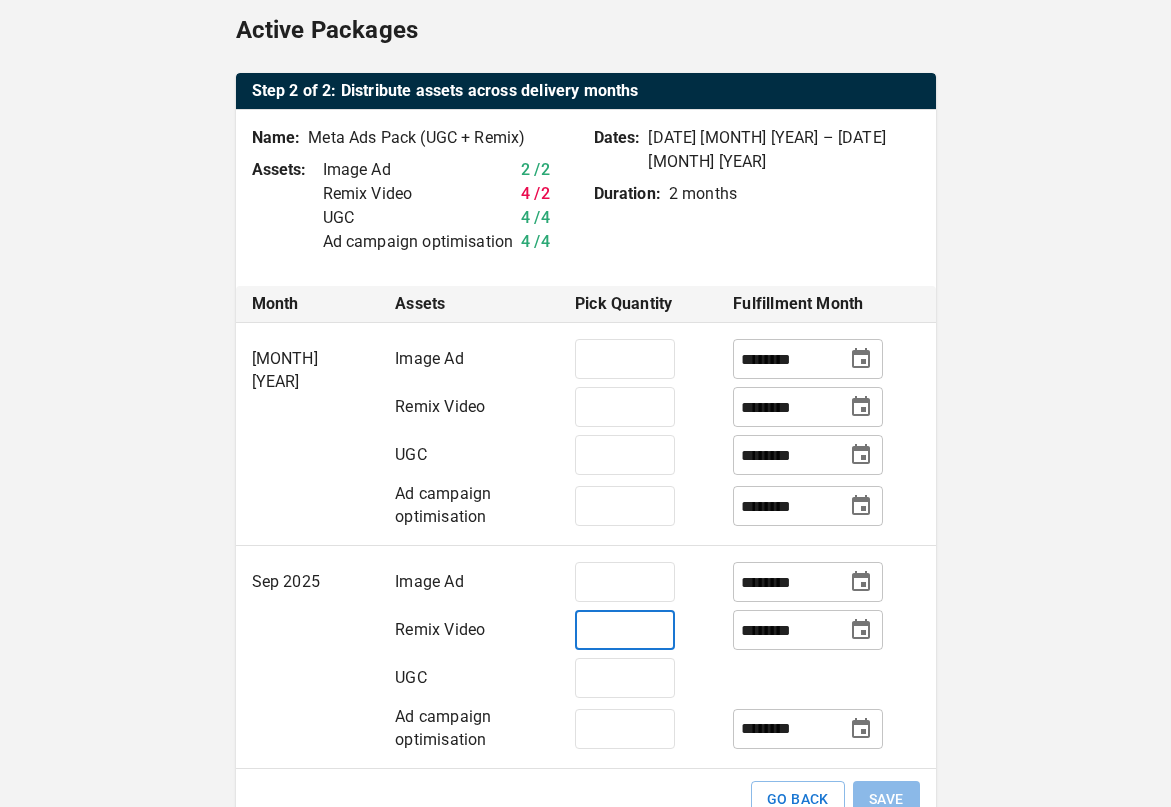 click on "*" at bounding box center [625, 630] 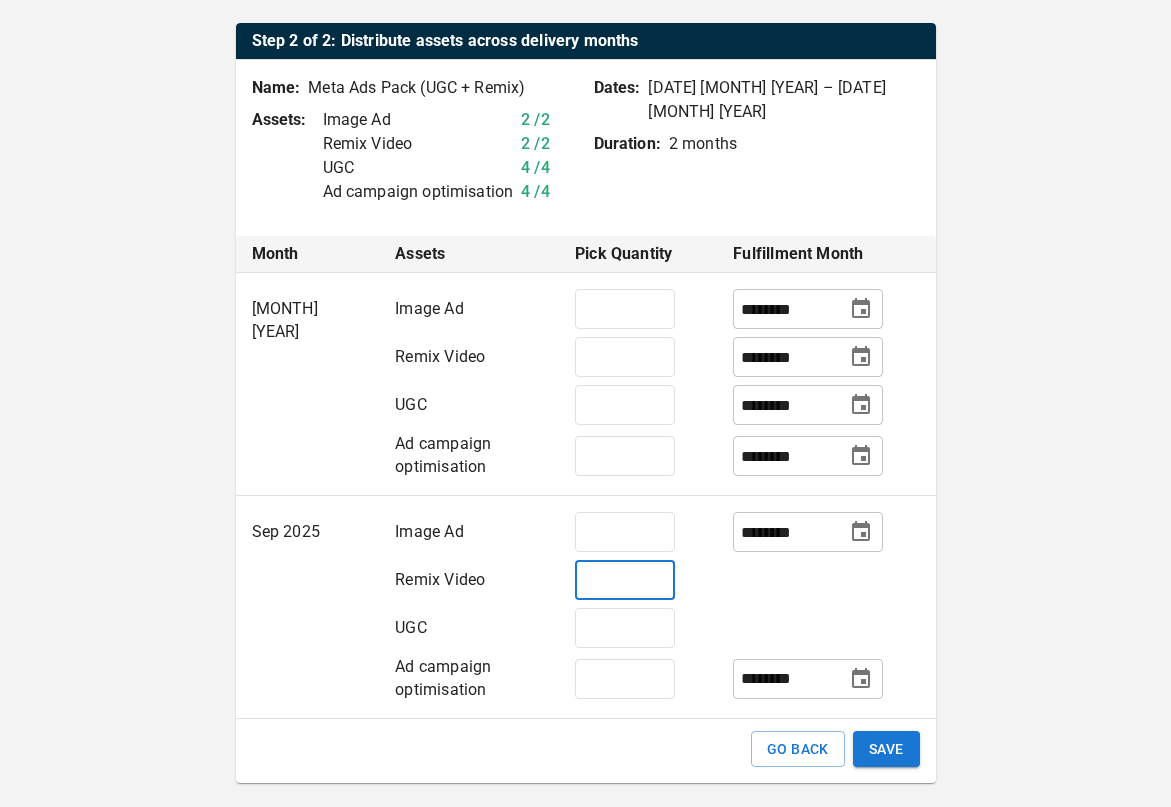 scroll, scrollTop: 413, scrollLeft: 0, axis: vertical 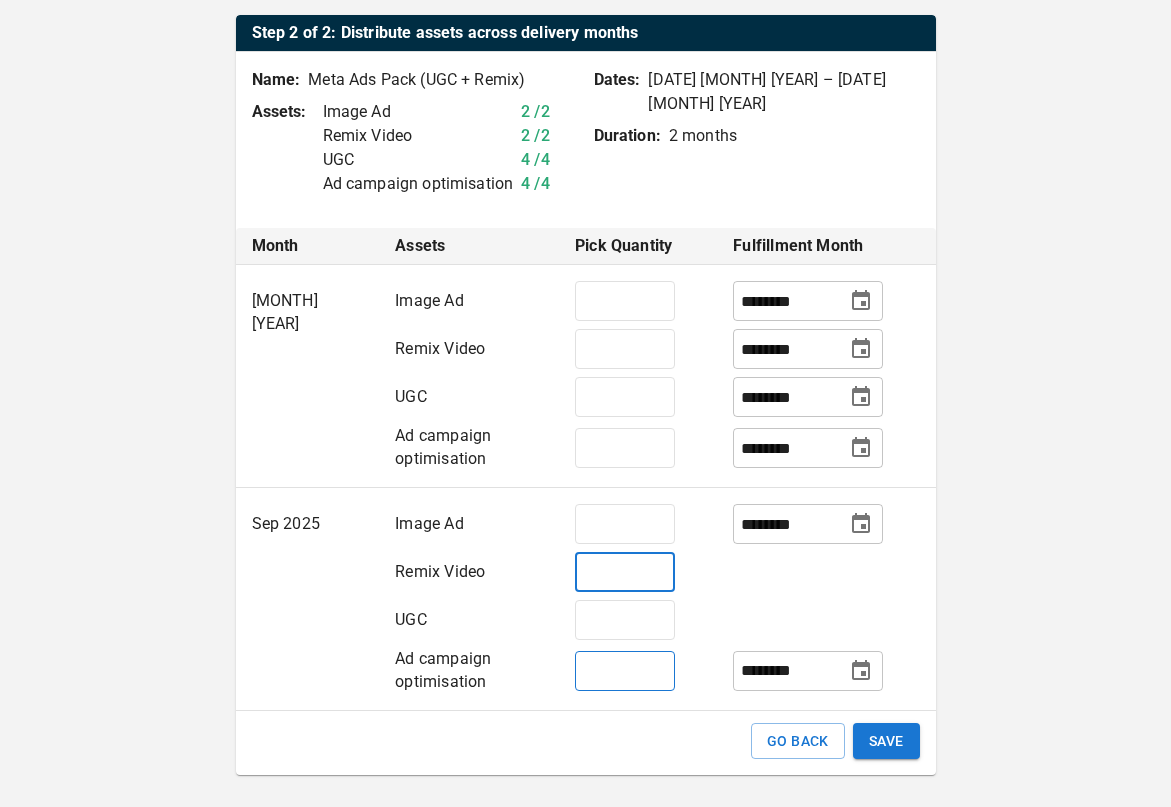 type on "*" 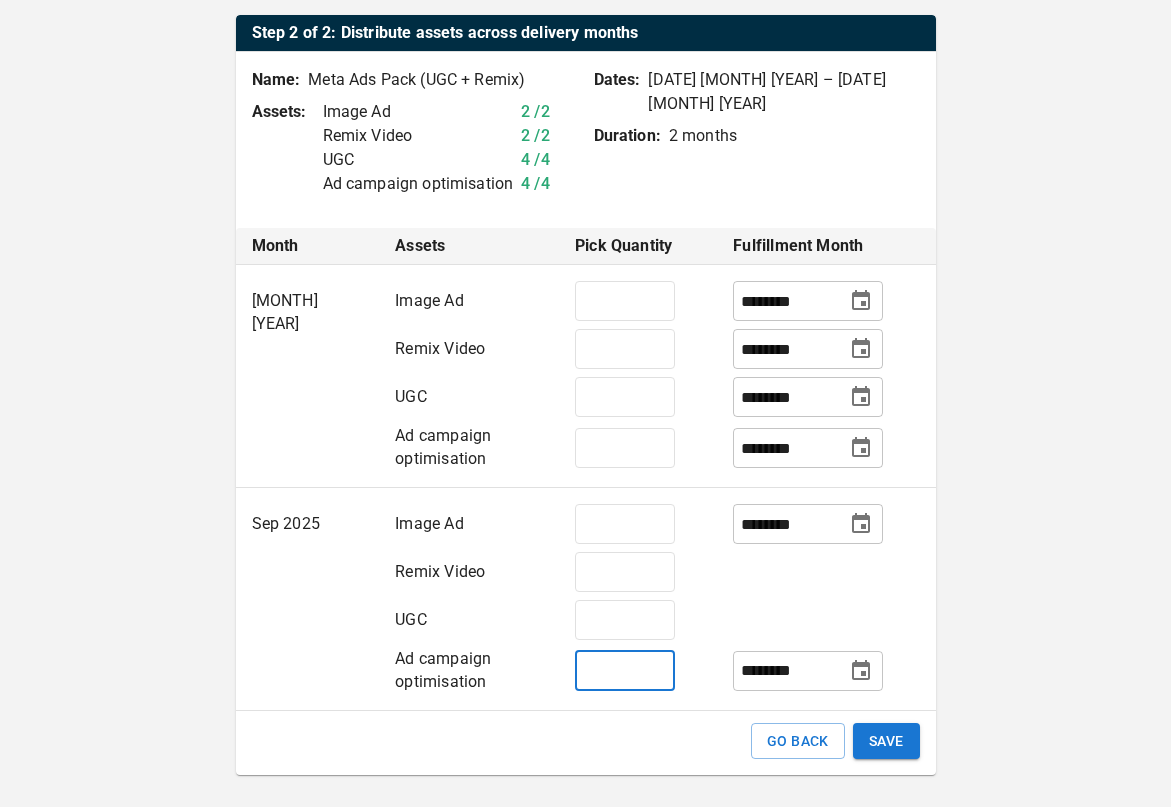 click on "*" at bounding box center (625, 671) 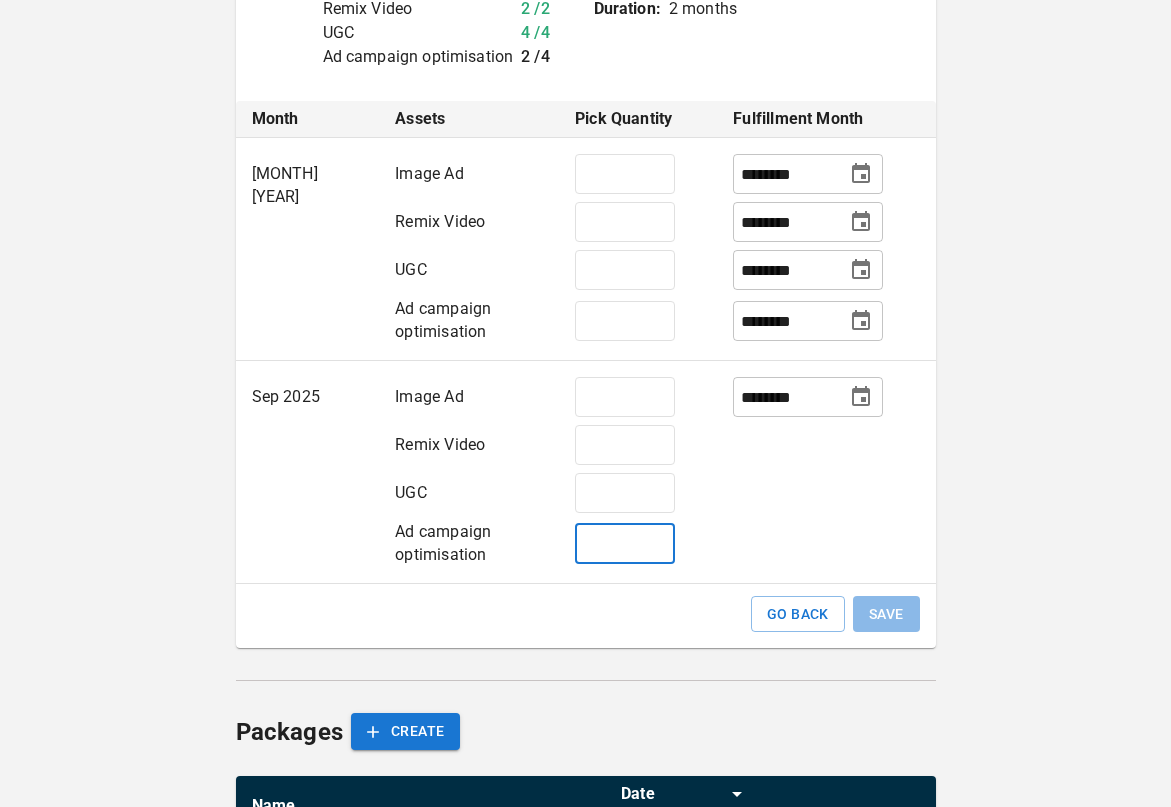 scroll, scrollTop: 541, scrollLeft: 0, axis: vertical 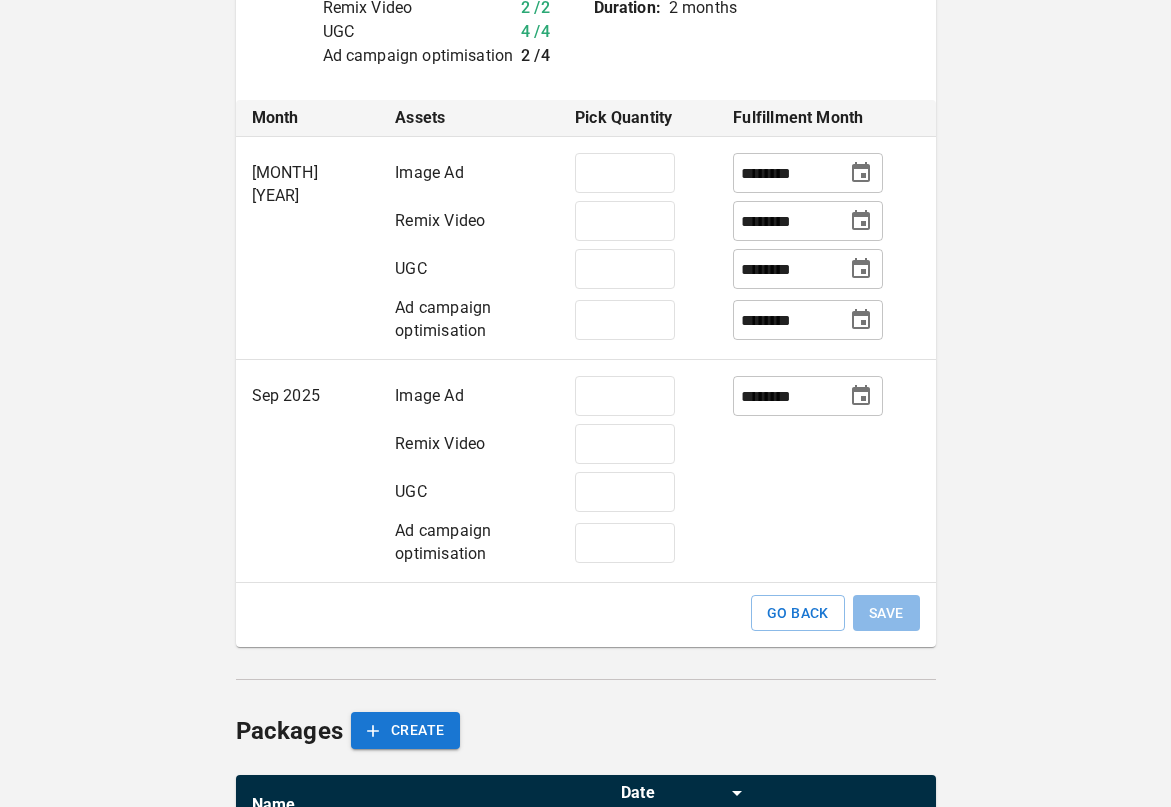 click on "**********" at bounding box center [586, 381] 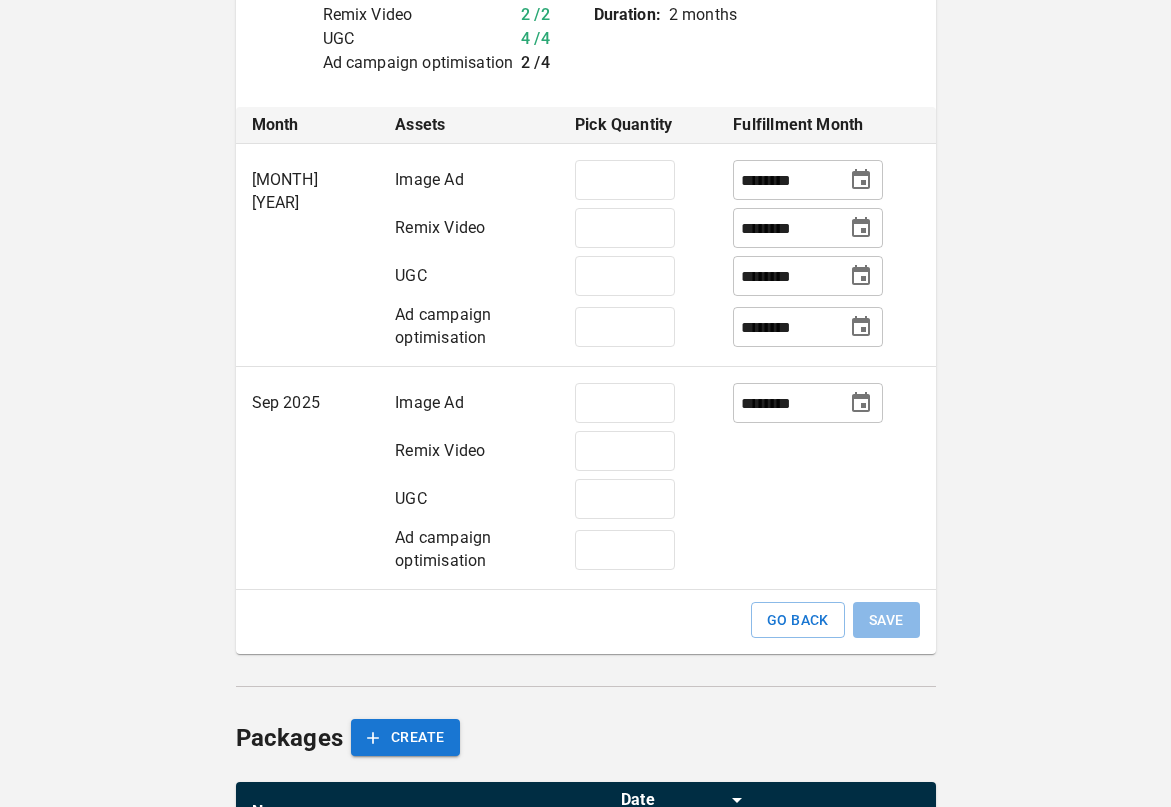 scroll, scrollTop: 605, scrollLeft: 0, axis: vertical 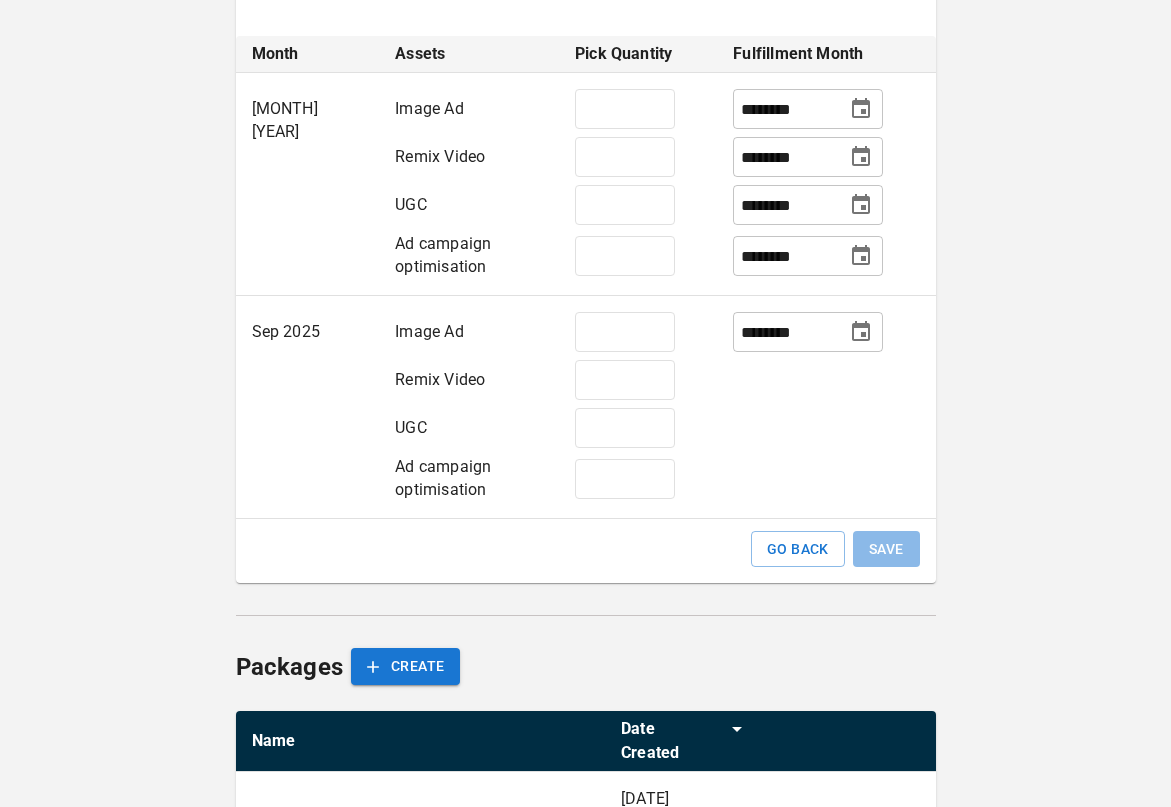 click on "GO BACK SAVE" at bounding box center (586, 557) 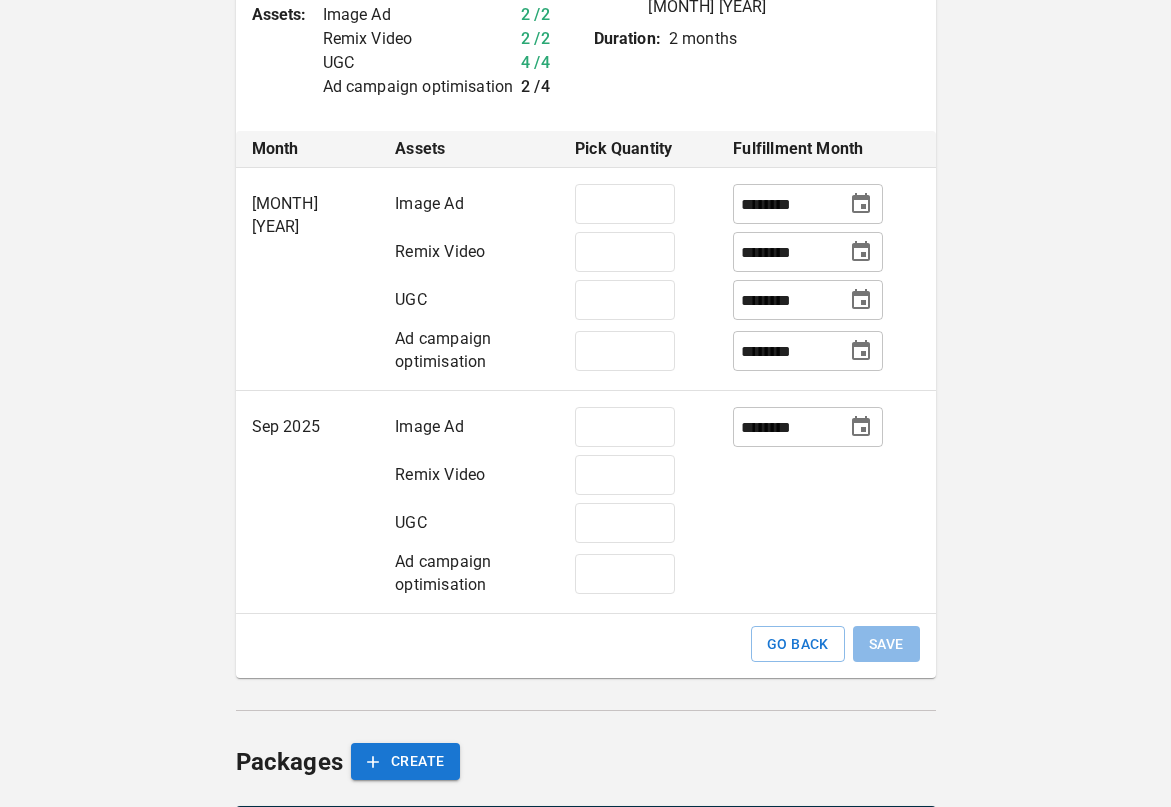 scroll, scrollTop: 502, scrollLeft: 0, axis: vertical 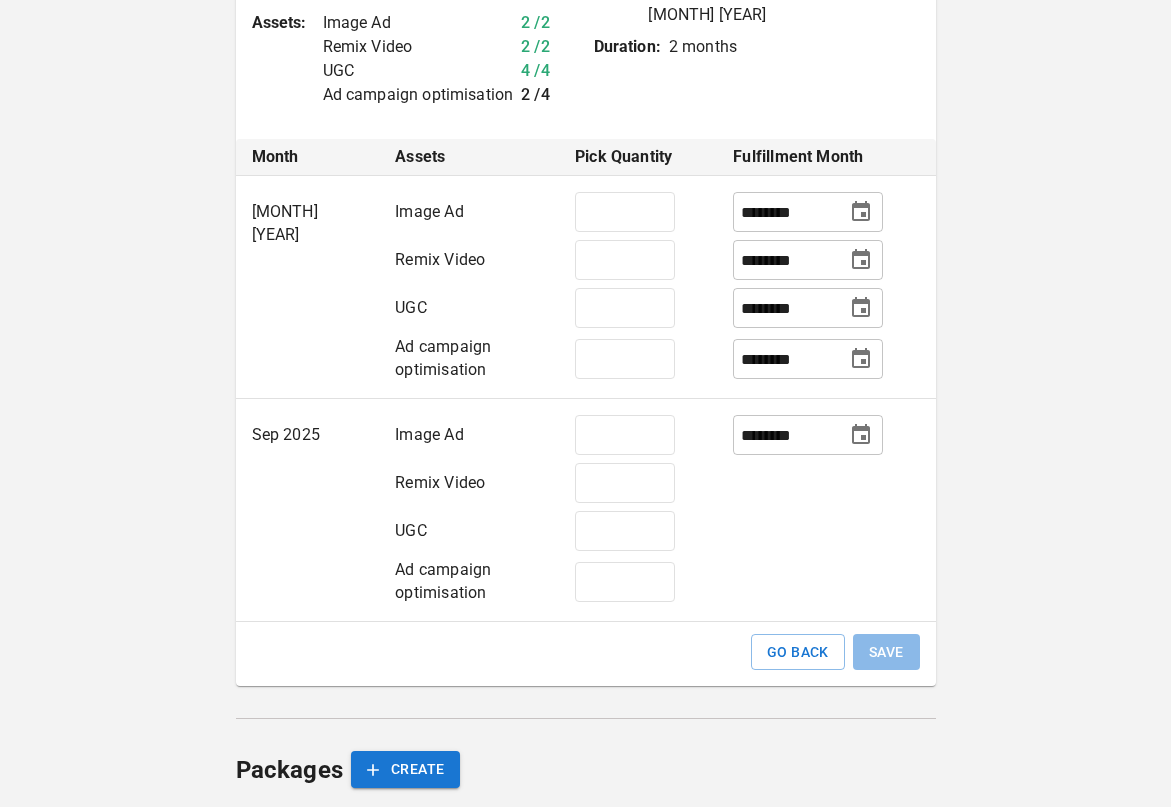 click at bounding box center (826, 531) 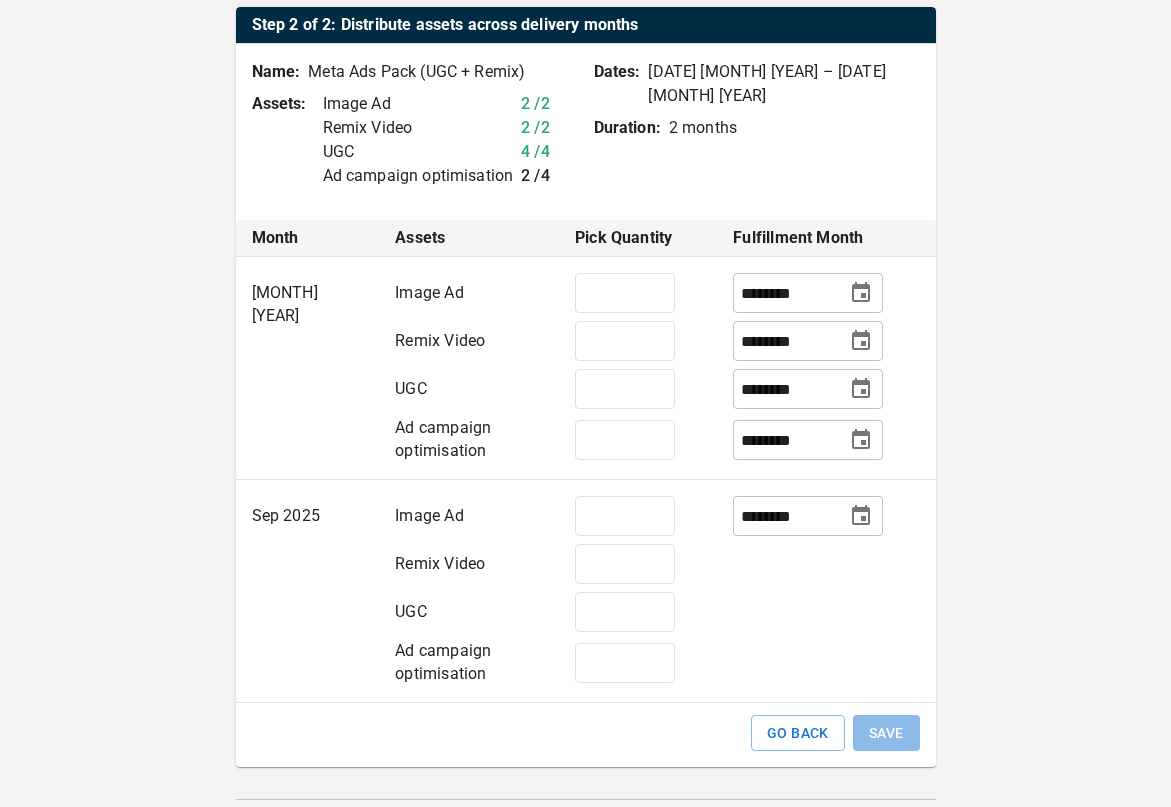 scroll, scrollTop: 431, scrollLeft: 0, axis: vertical 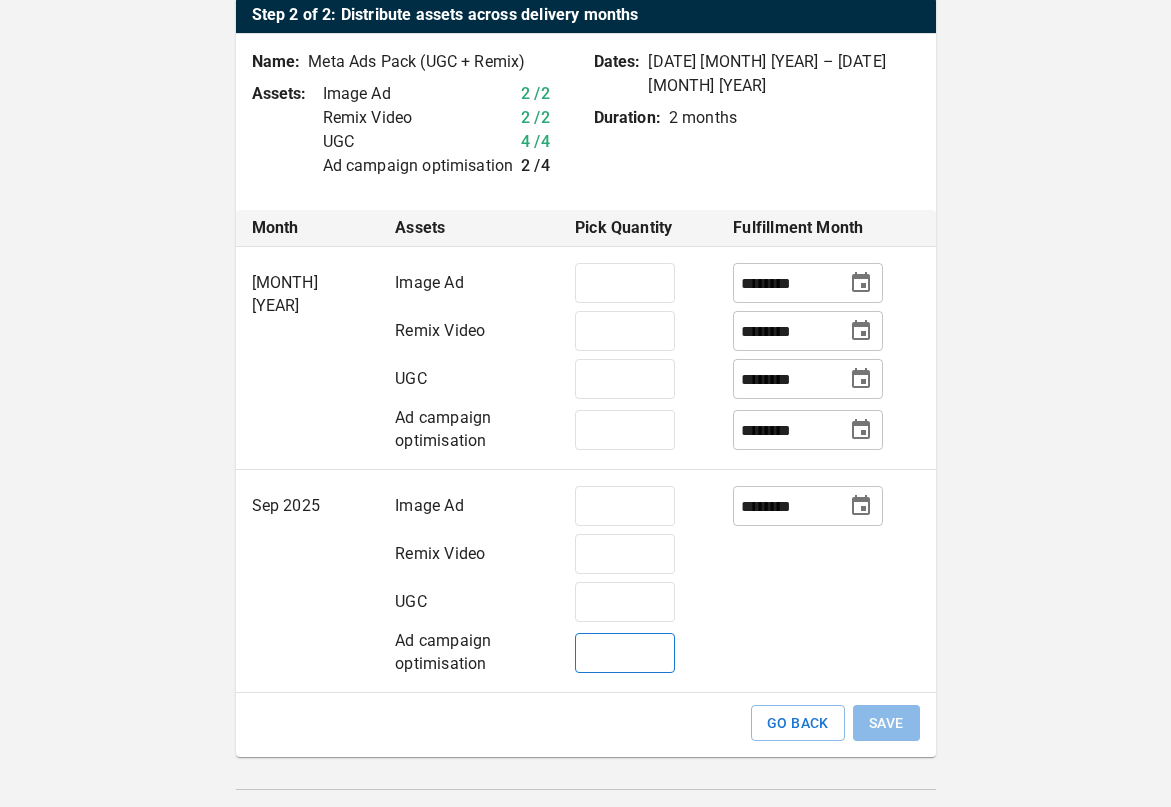 click on "*" at bounding box center (625, 653) 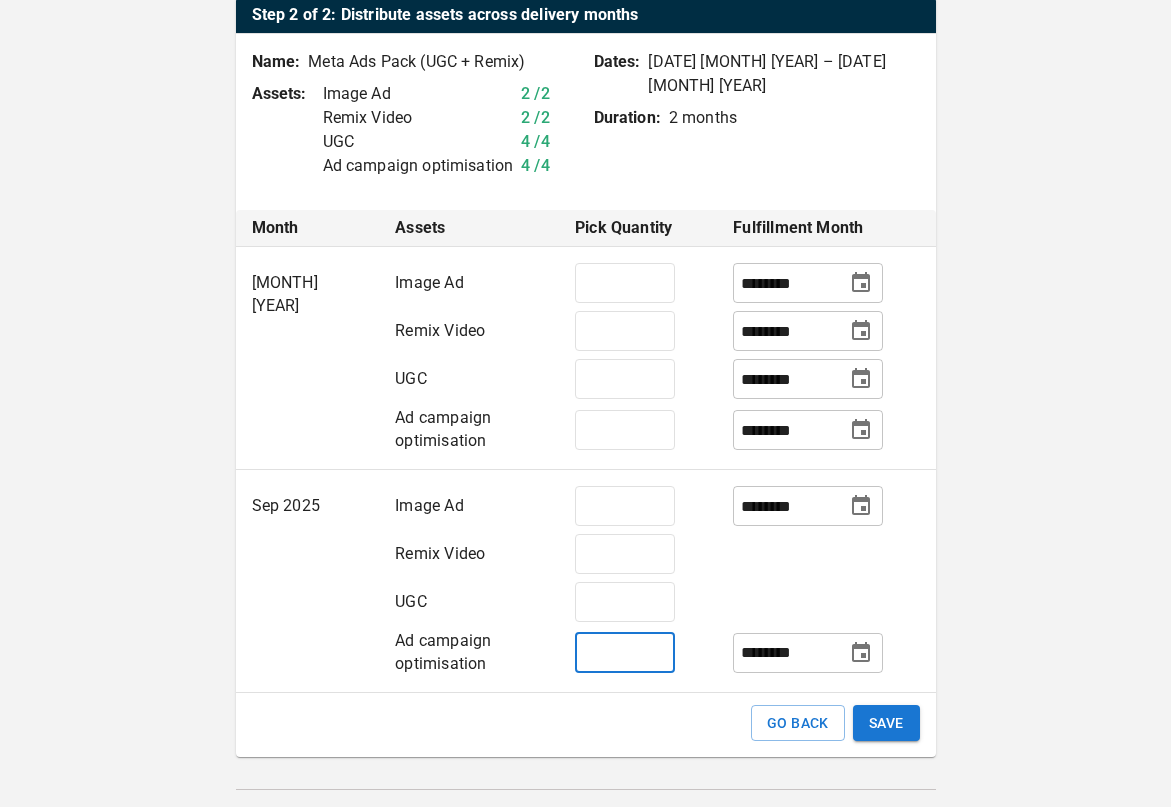 type on "*" 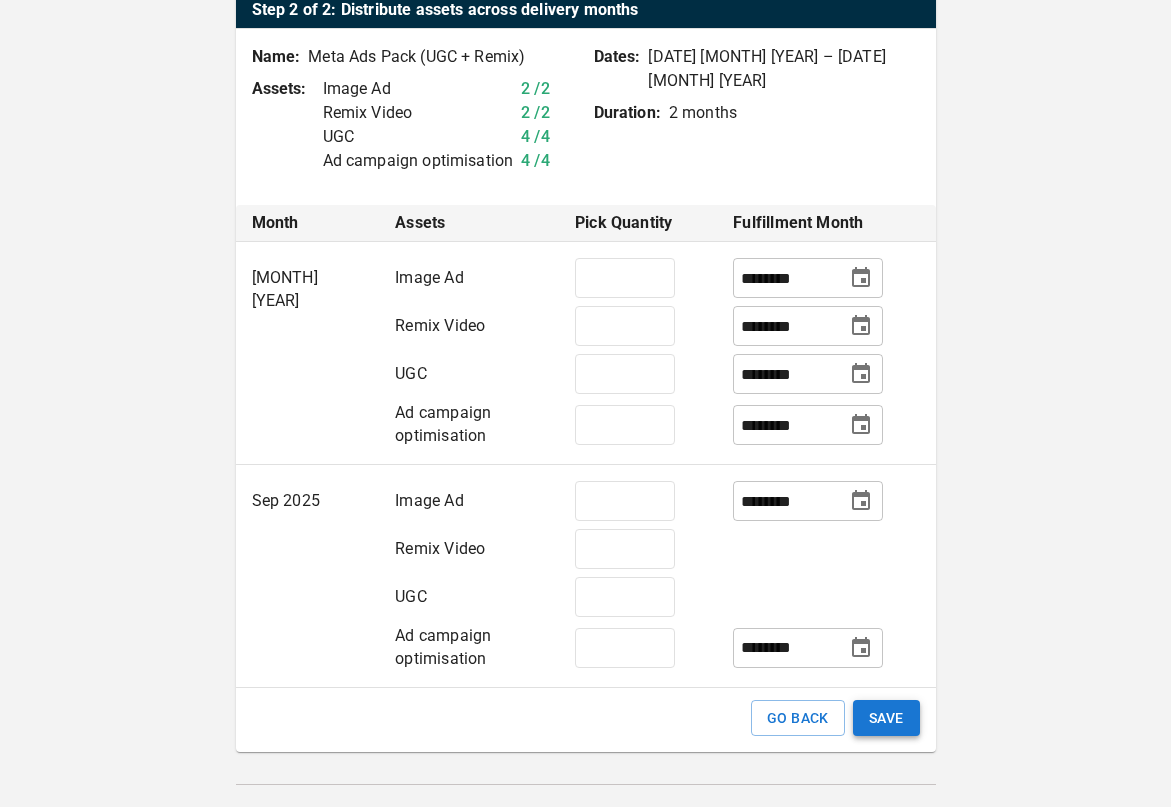click on "SAVE" at bounding box center [886, 718] 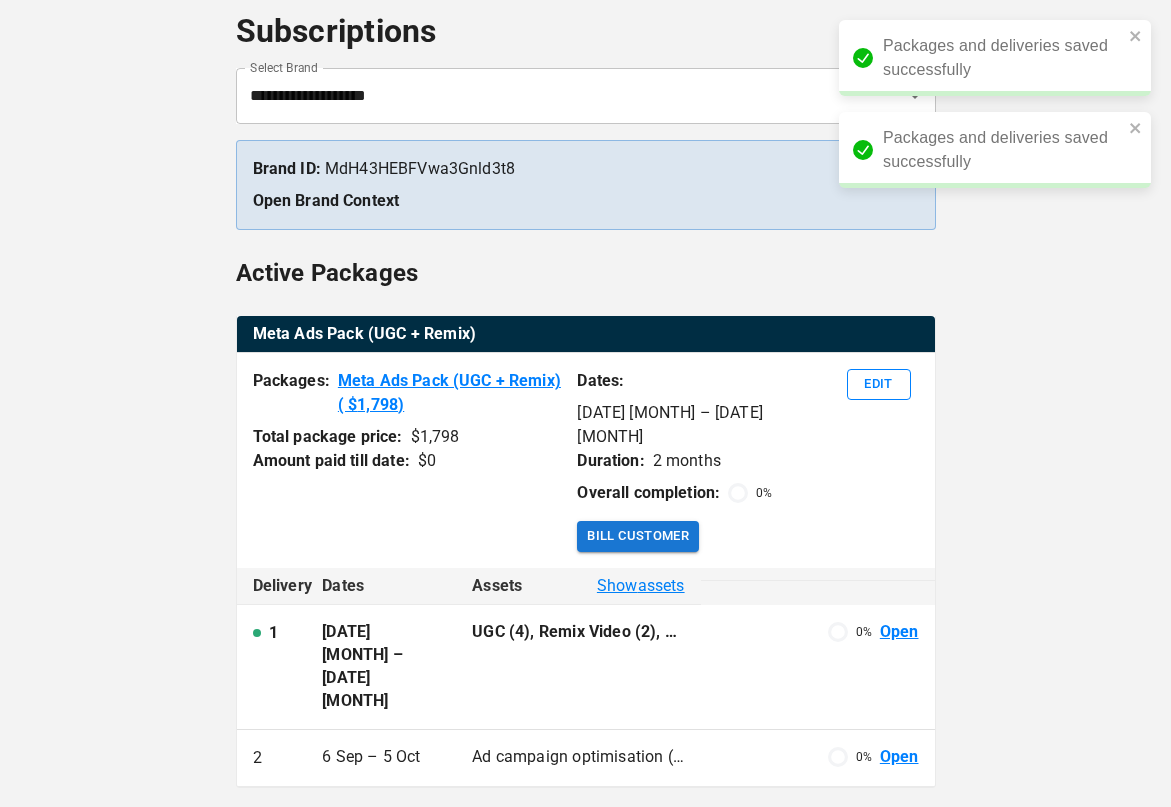 scroll, scrollTop: 138, scrollLeft: 0, axis: vertical 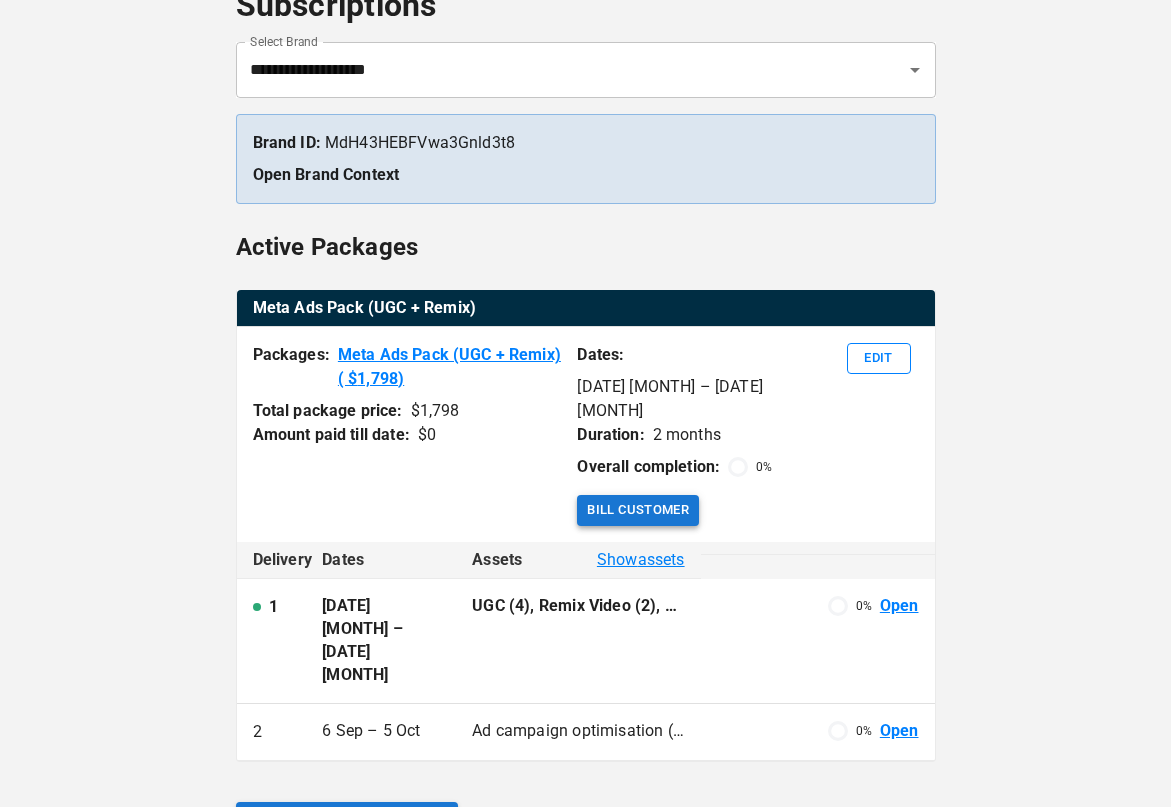 click on "Bill Customer" at bounding box center [638, 510] 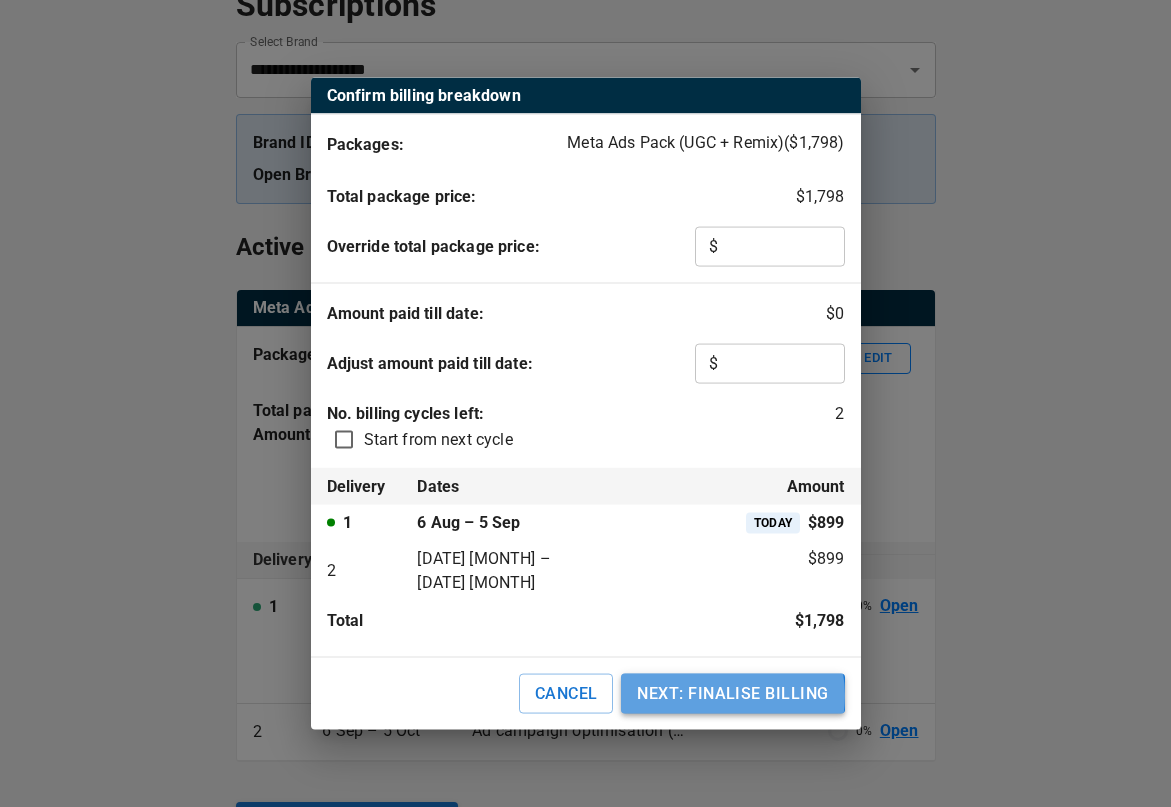 click on "NEXT: FINALISE BILLING" at bounding box center [732, 694] 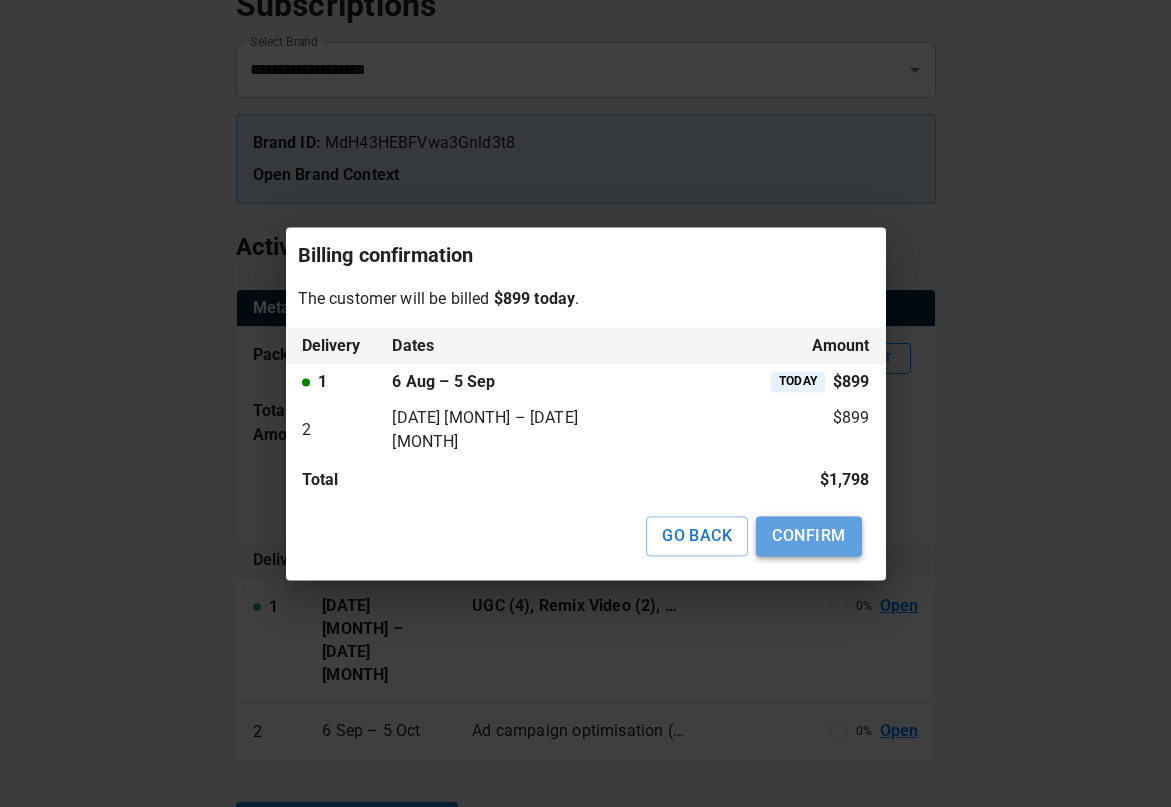 click on "CONFIRM" at bounding box center [808, 536] 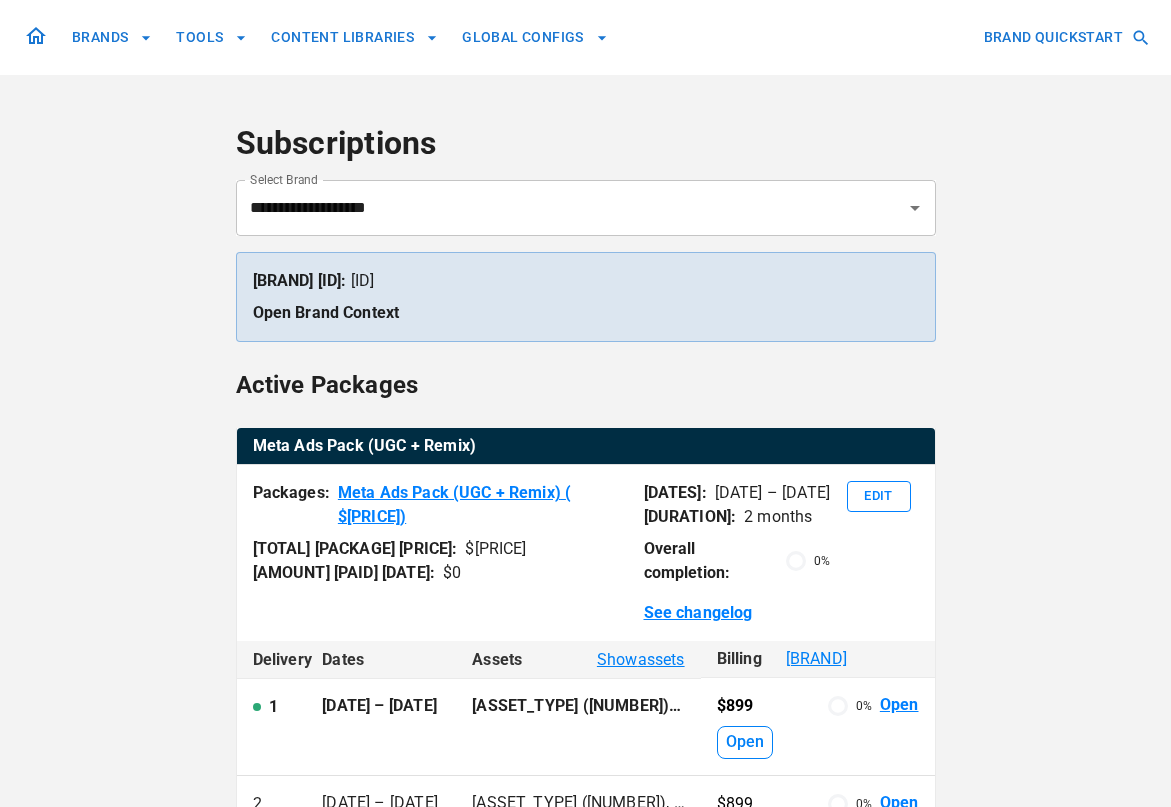 scroll, scrollTop: 137, scrollLeft: 0, axis: vertical 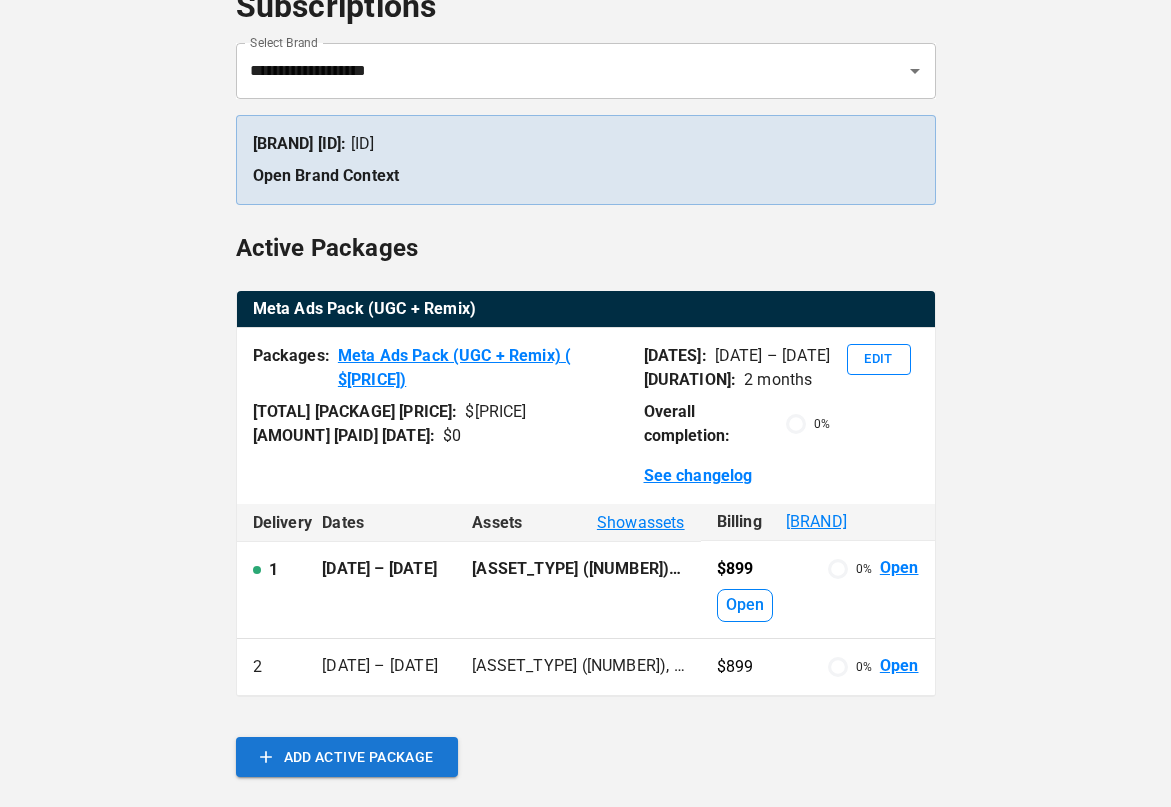 click on "Open" at bounding box center [899, 568] 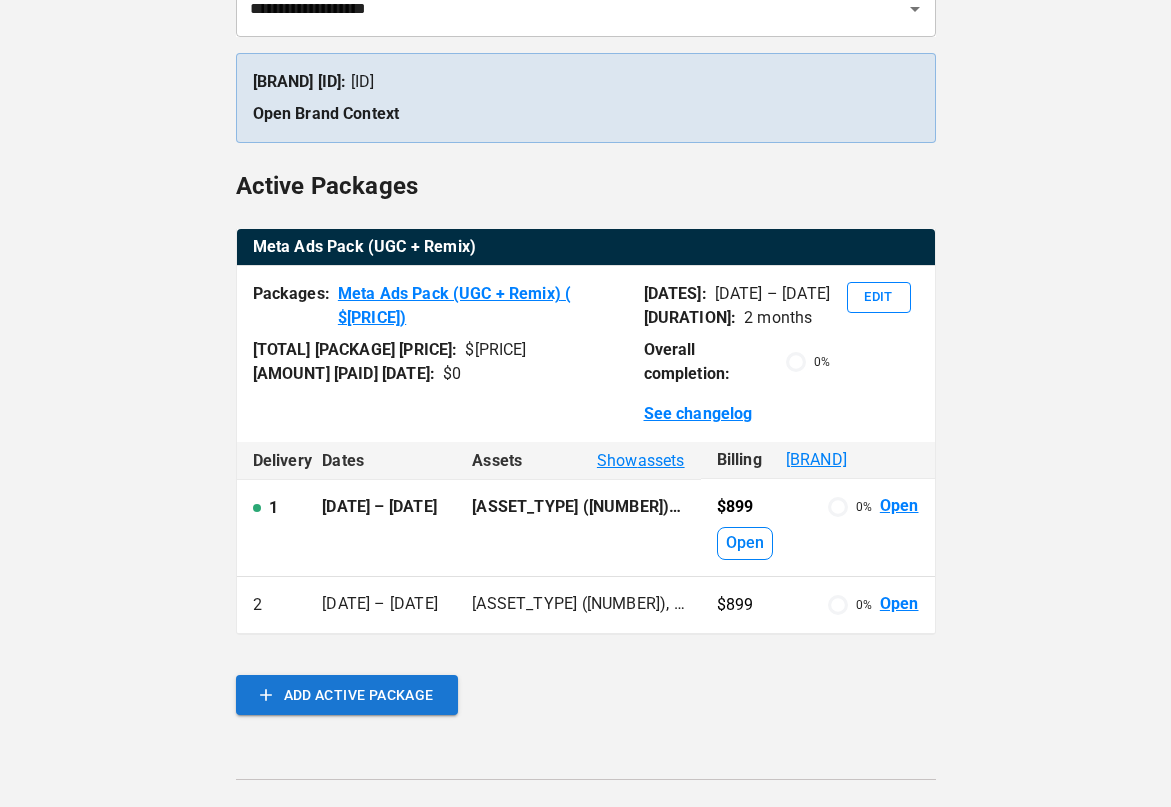 scroll, scrollTop: 213, scrollLeft: 0, axis: vertical 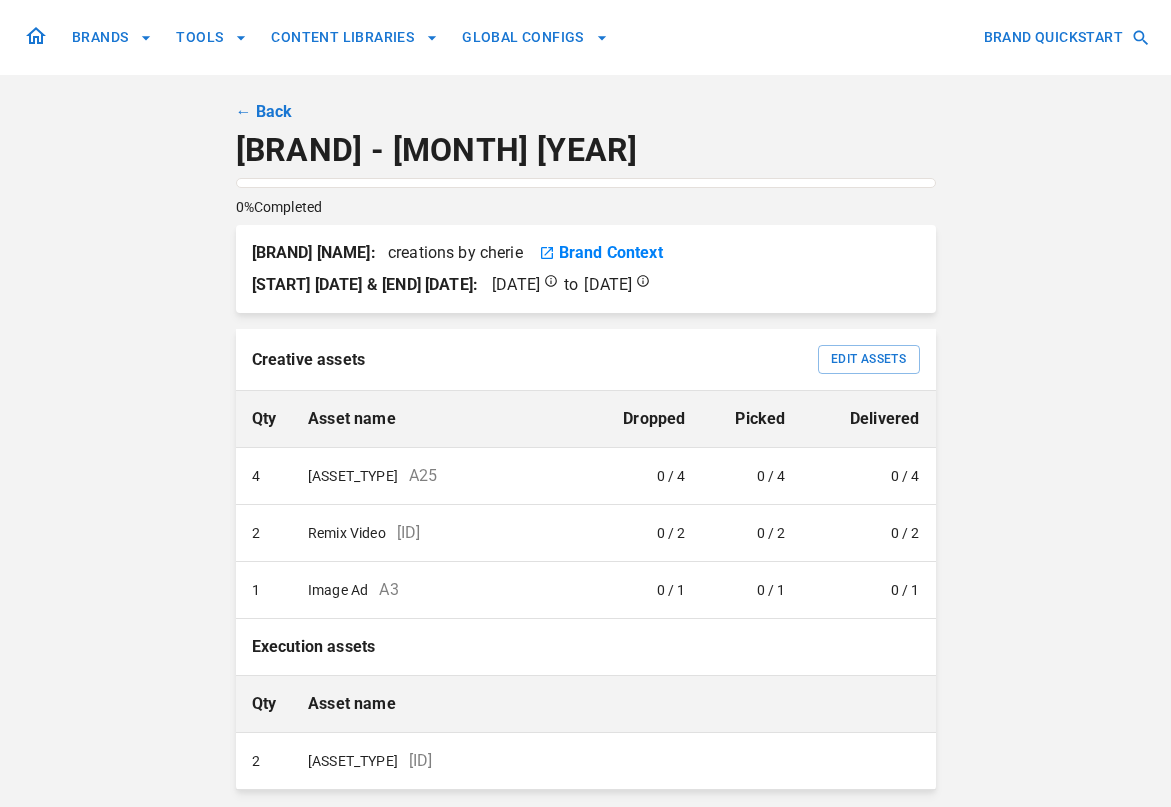 click on "← Back" at bounding box center [264, 112] 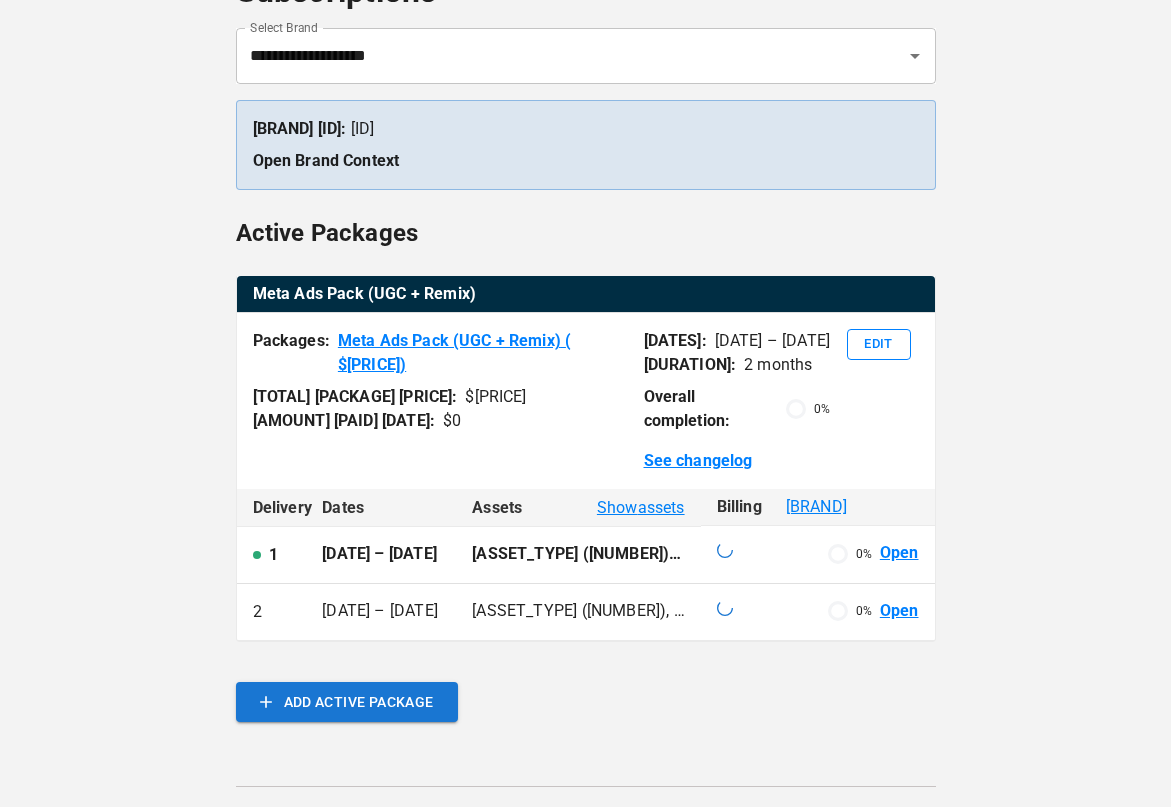 scroll, scrollTop: 181, scrollLeft: 0, axis: vertical 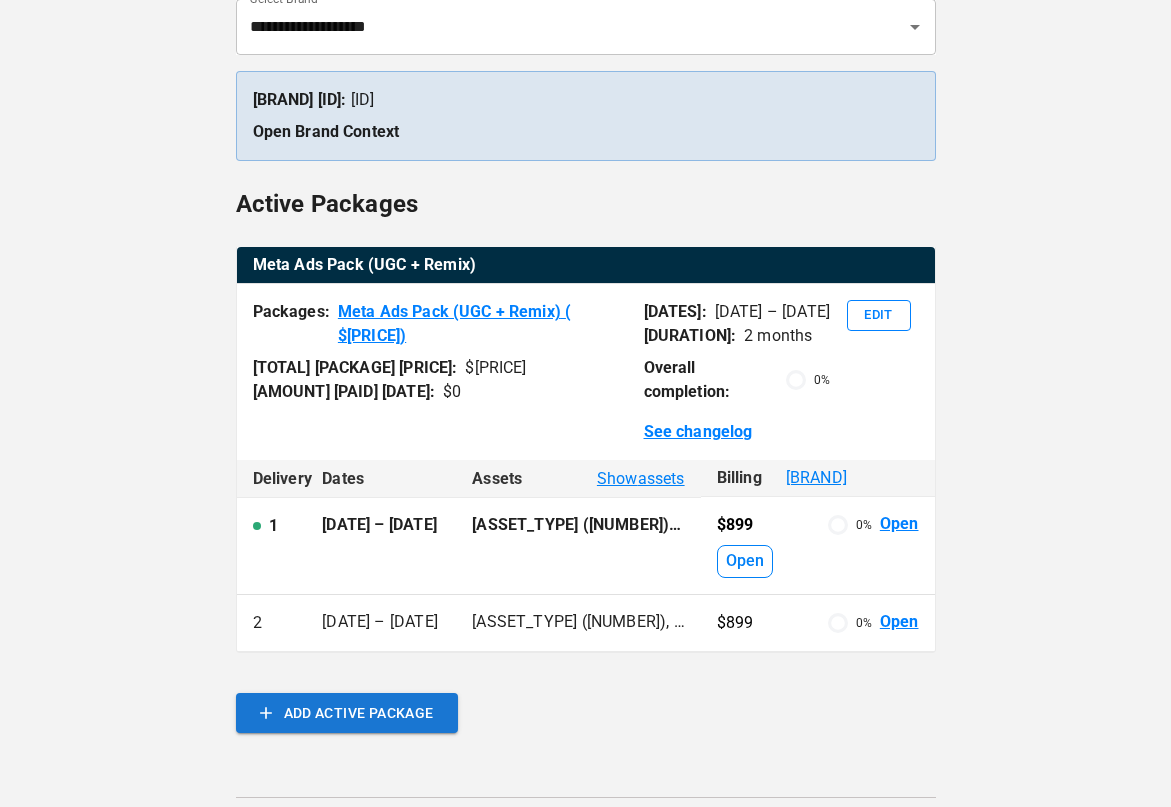 click on "Meta Ads Pack (UGC + Remix)   ( $ 1,798 )" at bounding box center (483, 324) 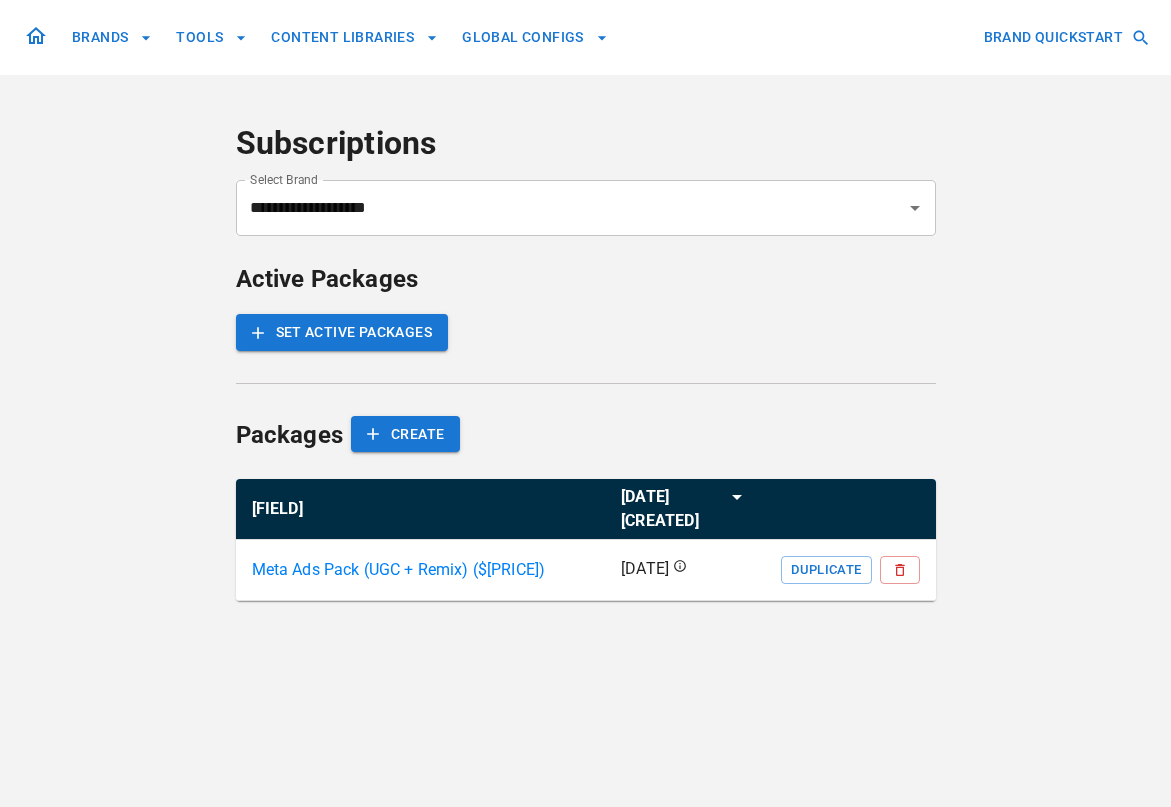 click on "Meta Ads Pack (UGC + Remix)   ($ 1,798 )" at bounding box center (399, 570) 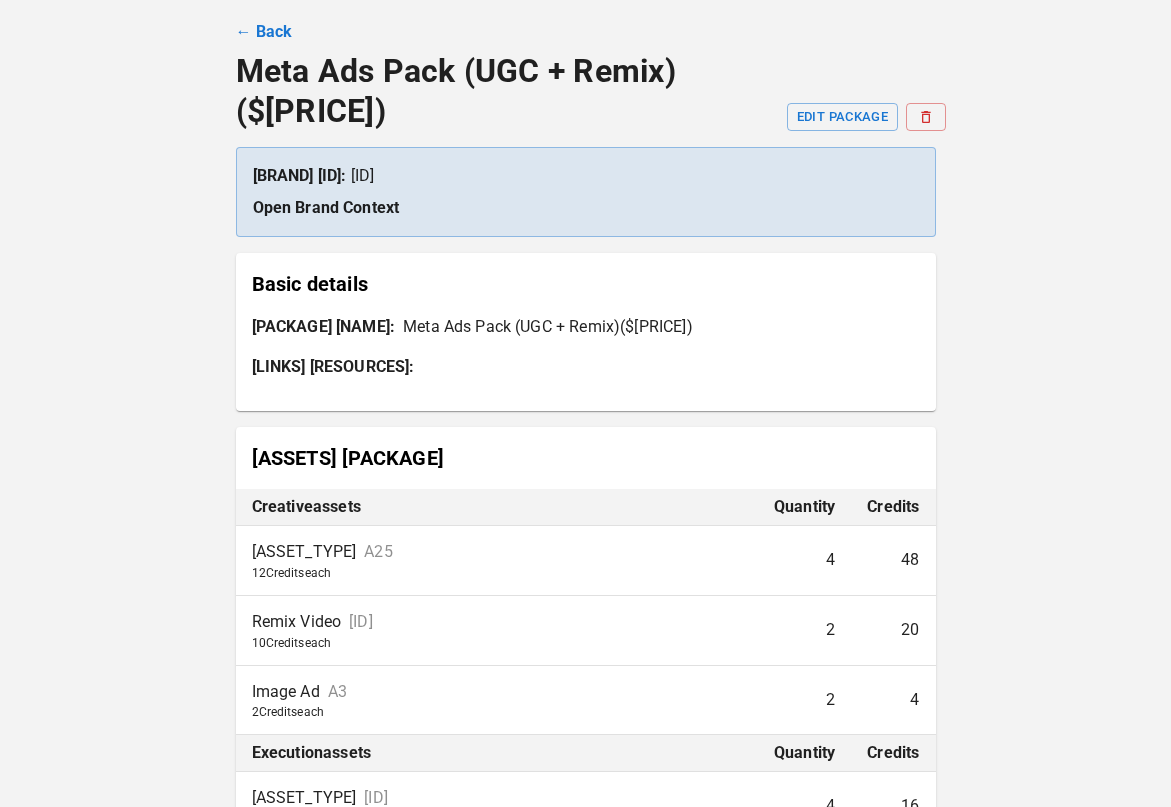 scroll, scrollTop: 0, scrollLeft: 0, axis: both 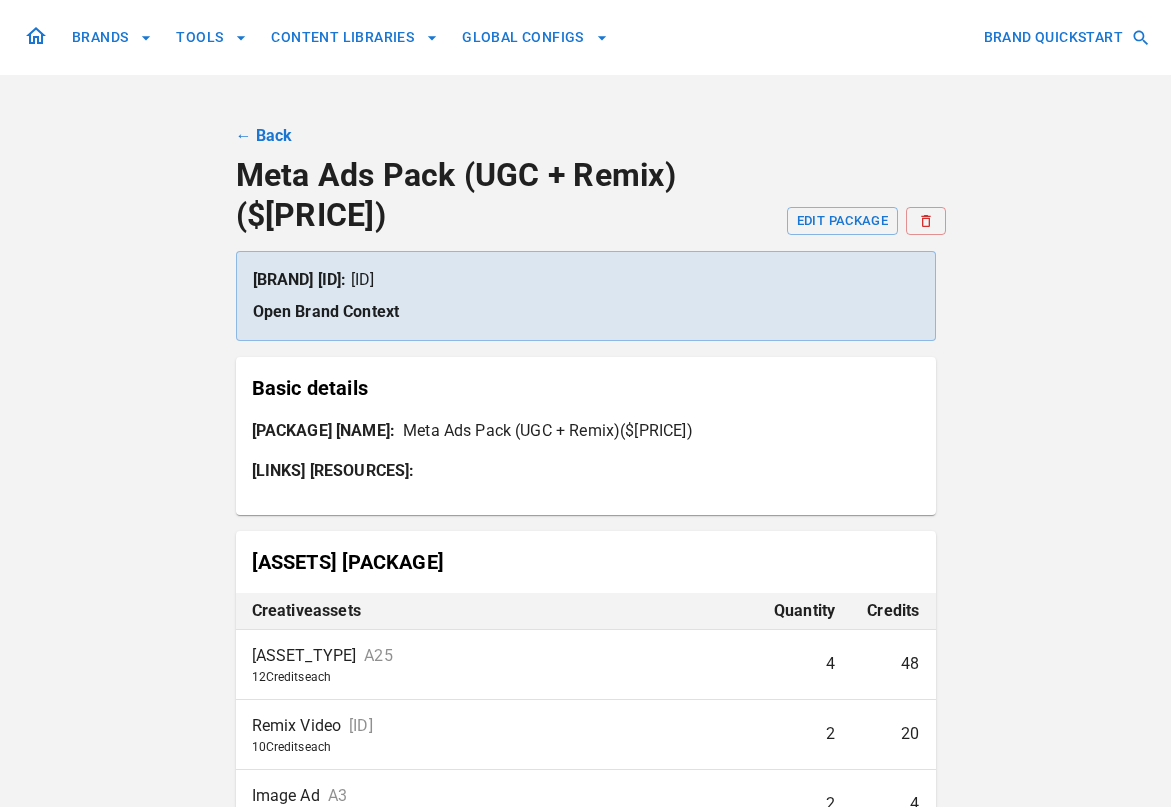 click on "← Back" at bounding box center (264, 136) 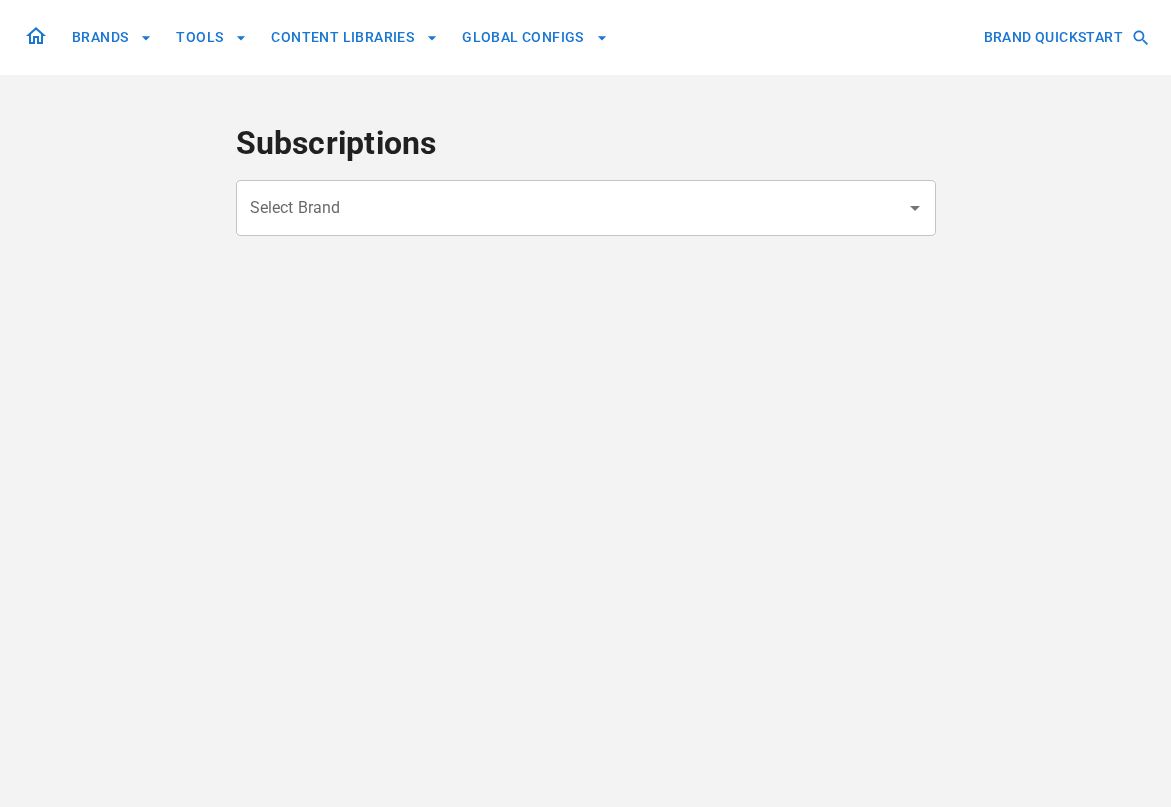 click on "Select Brand" at bounding box center (571, 208) 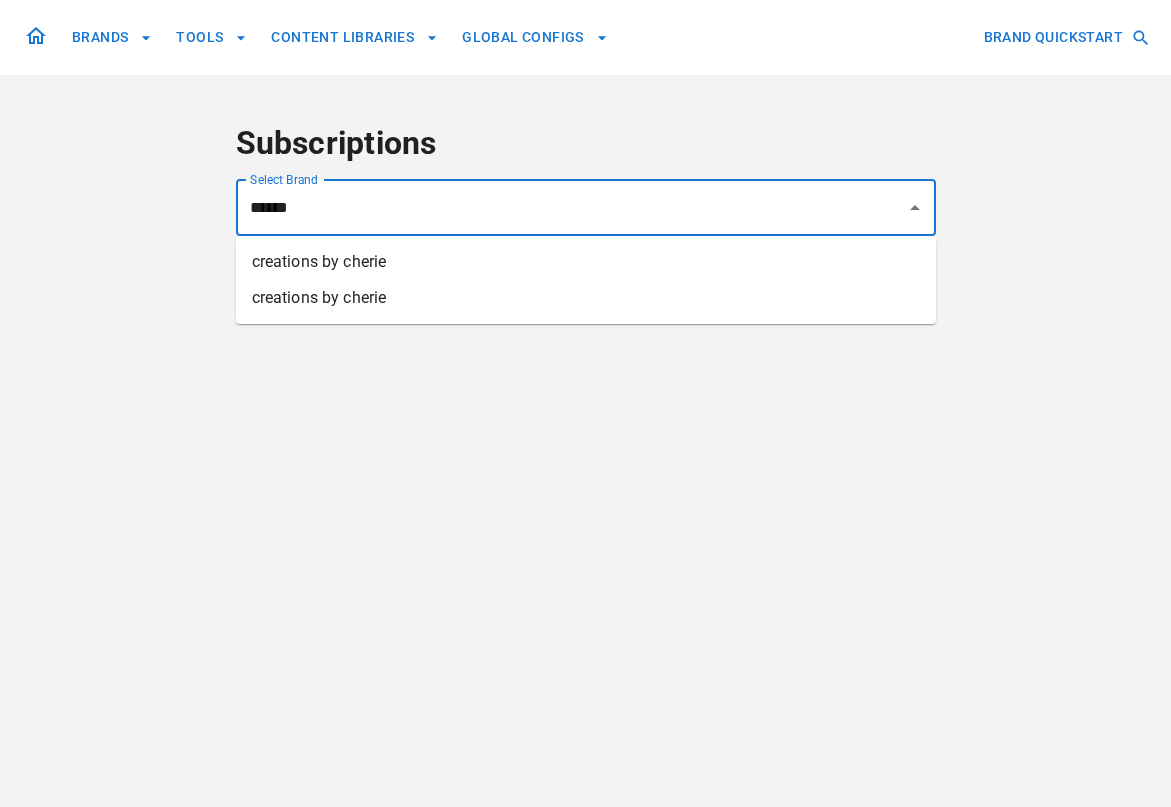 click on "creations by cherie" at bounding box center [586, 262] 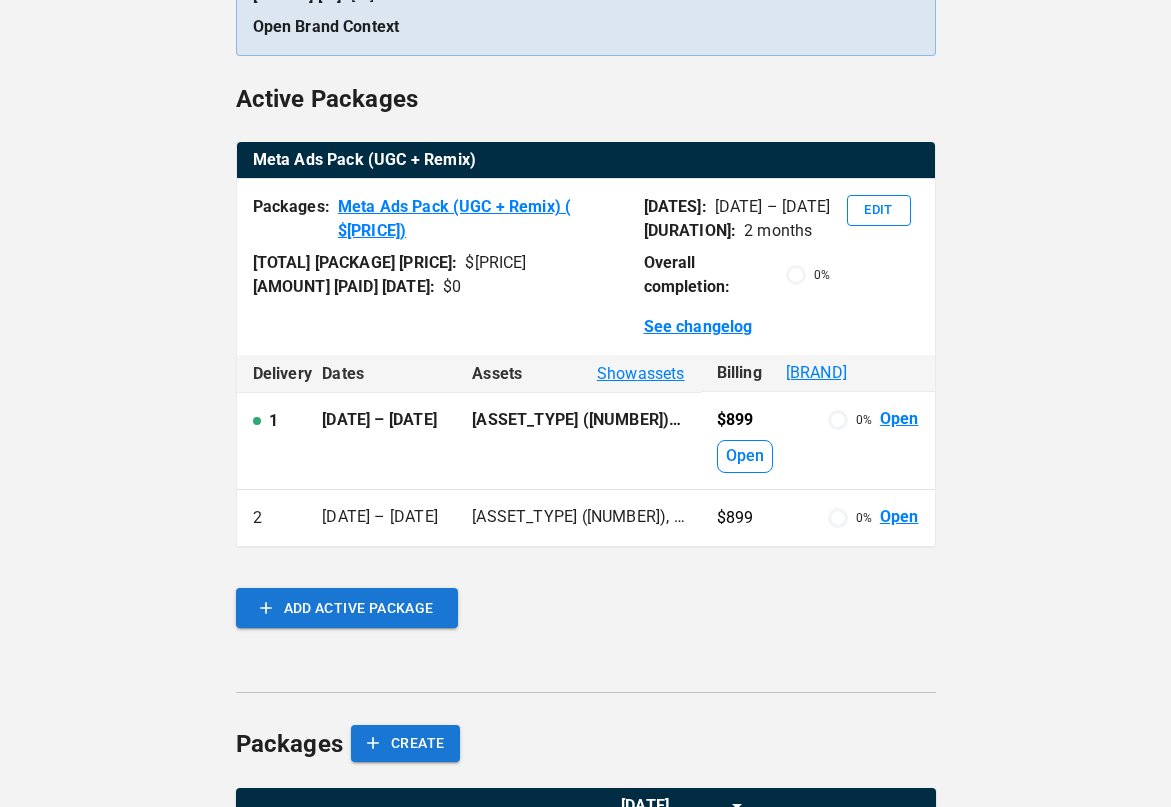 scroll, scrollTop: 288, scrollLeft: 0, axis: vertical 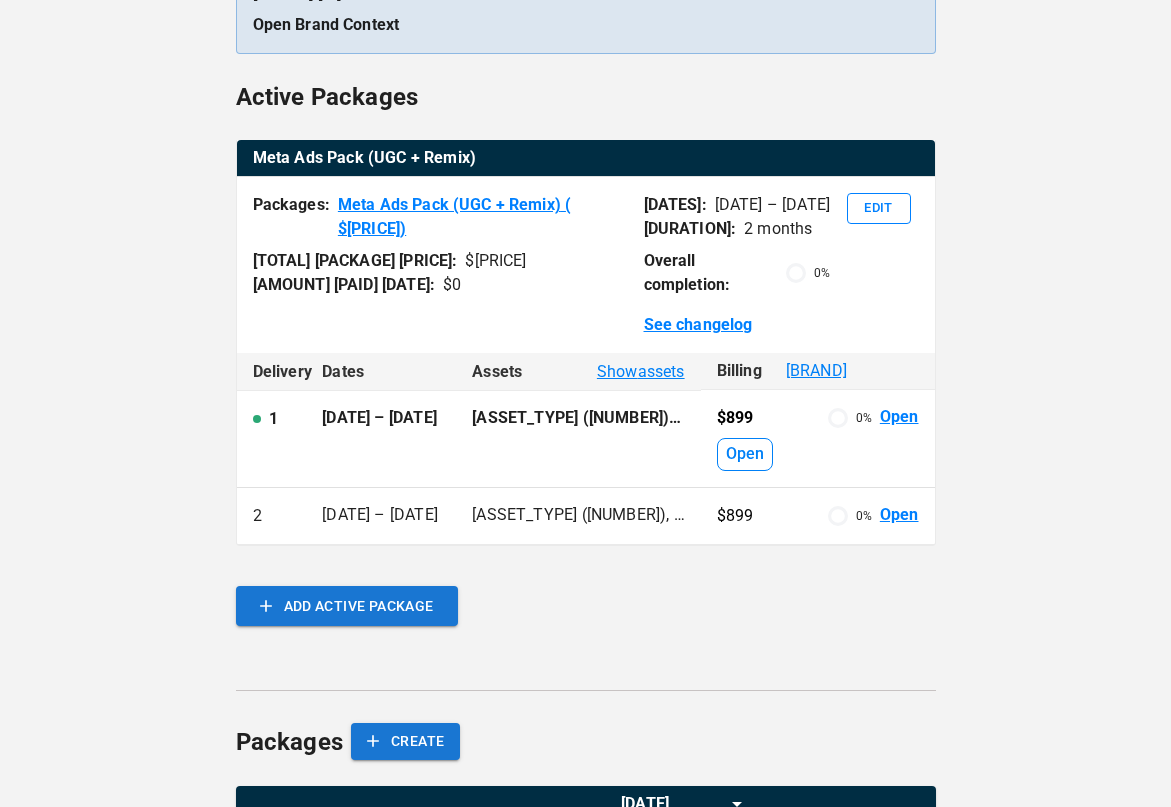 type on "**********" 